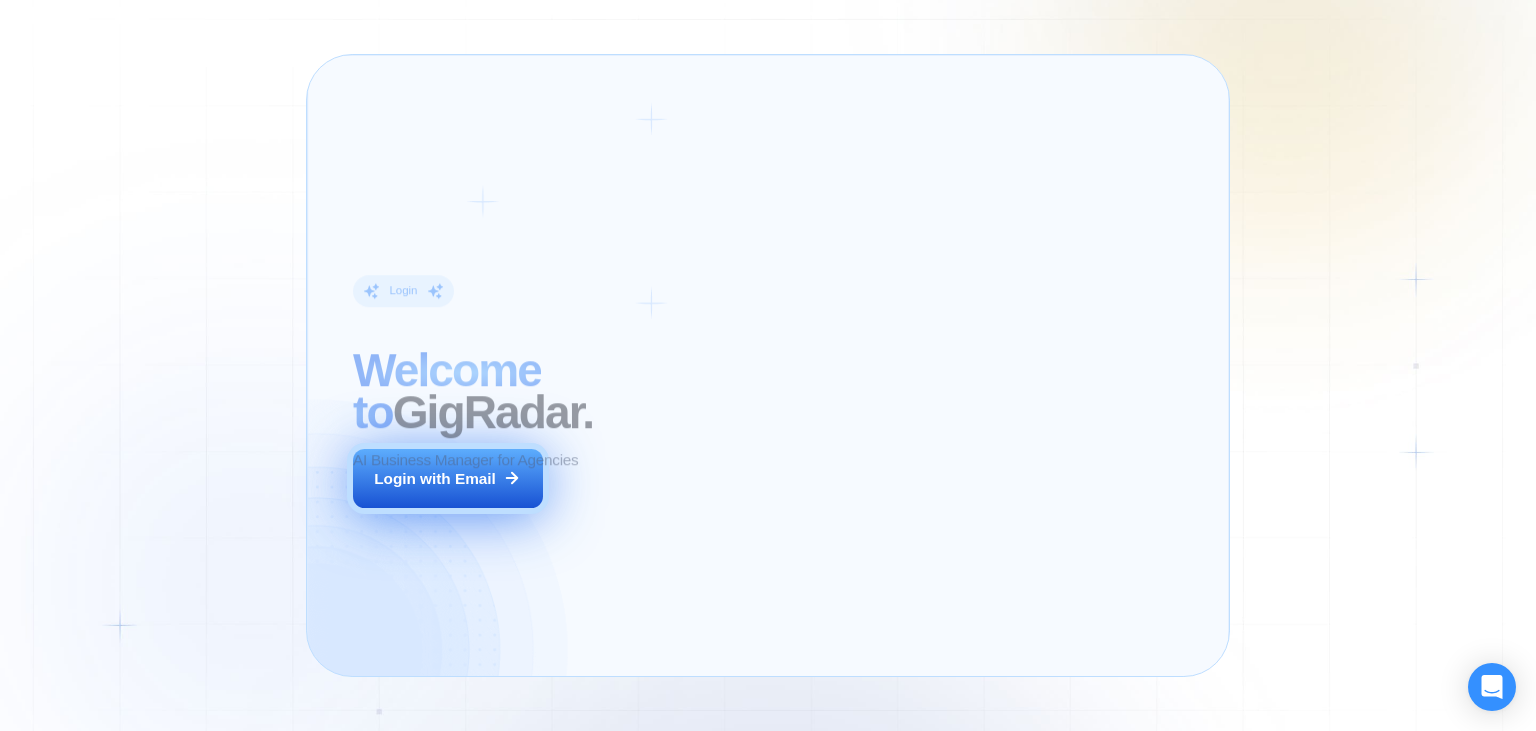 scroll, scrollTop: 0, scrollLeft: 0, axis: both 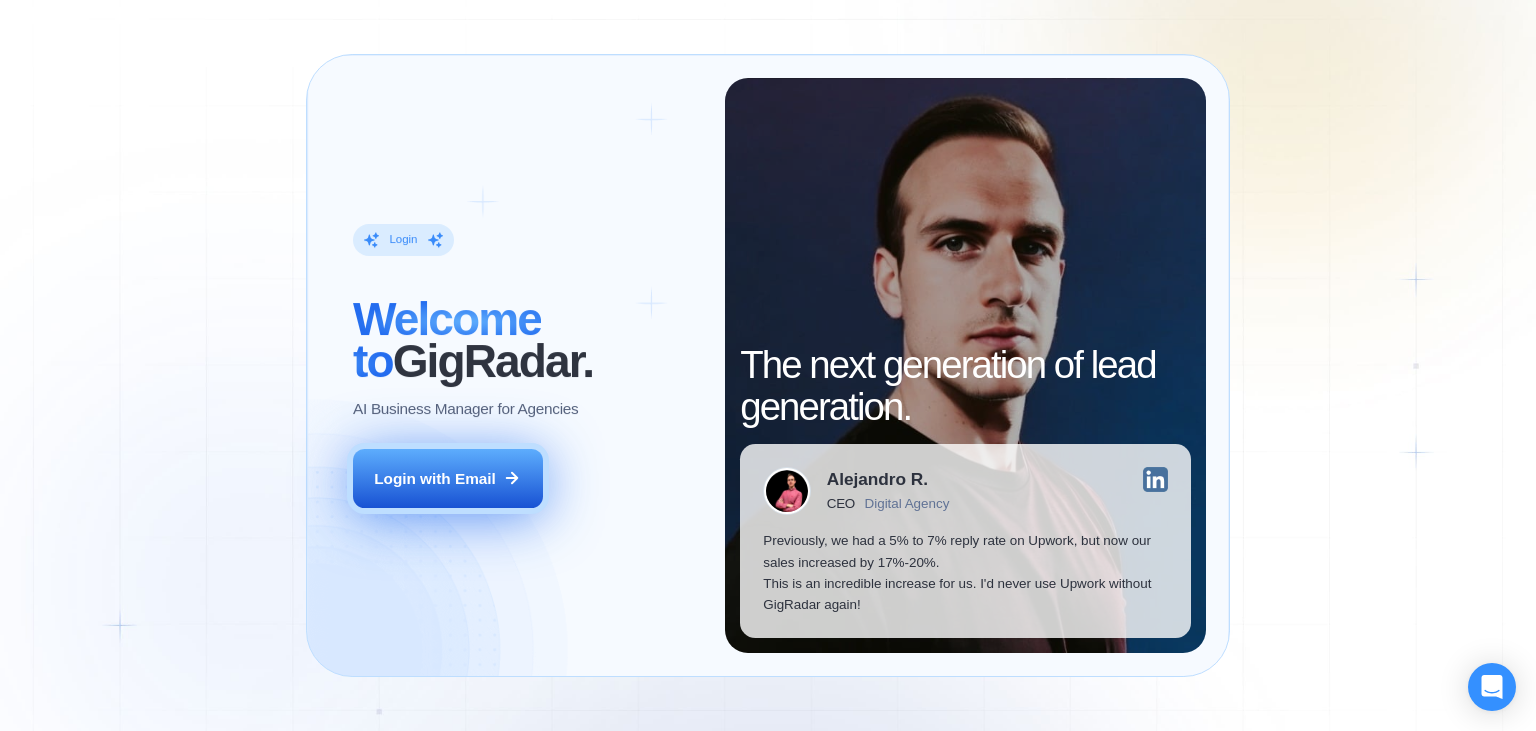click on "Login with Email" at bounding box center (435, 478) 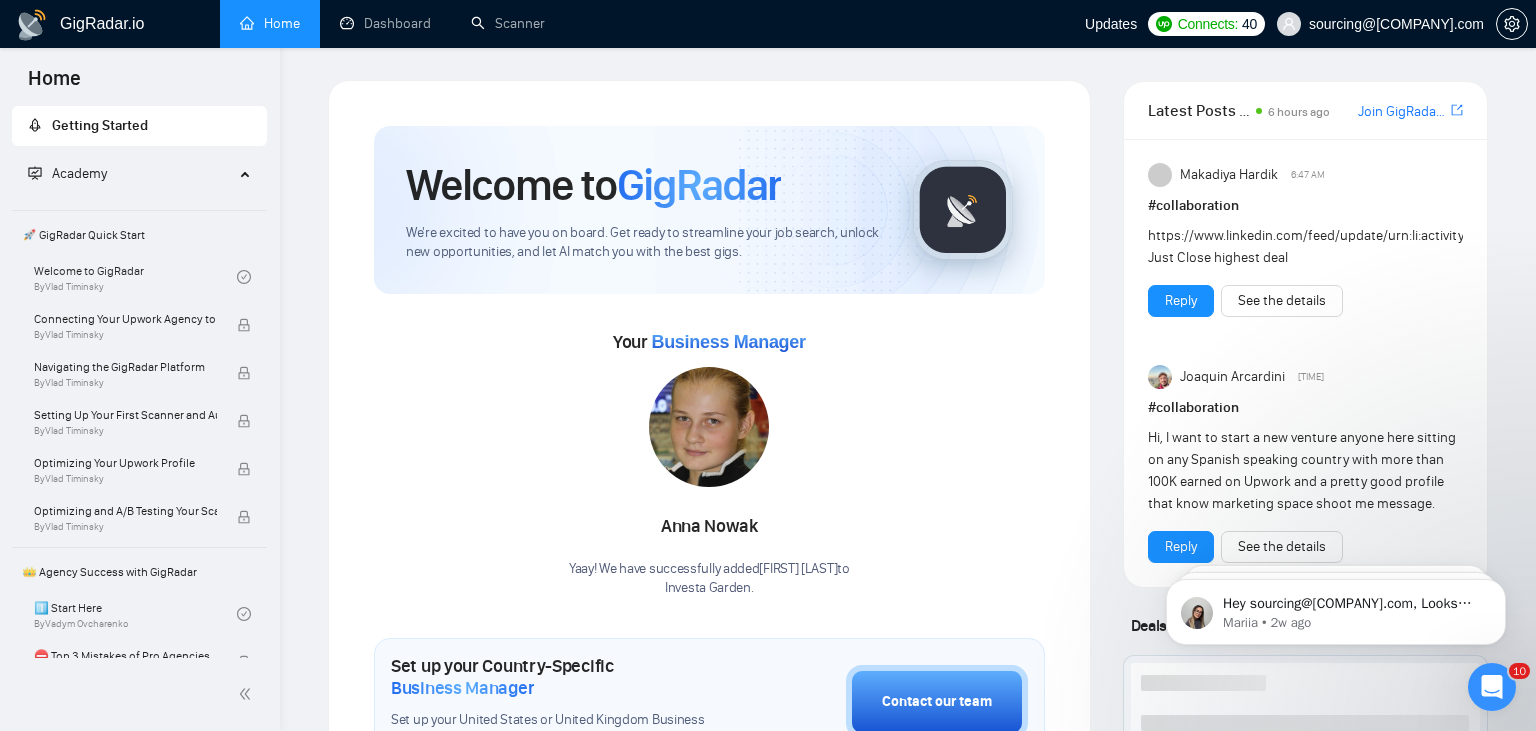 scroll, scrollTop: 0, scrollLeft: 0, axis: both 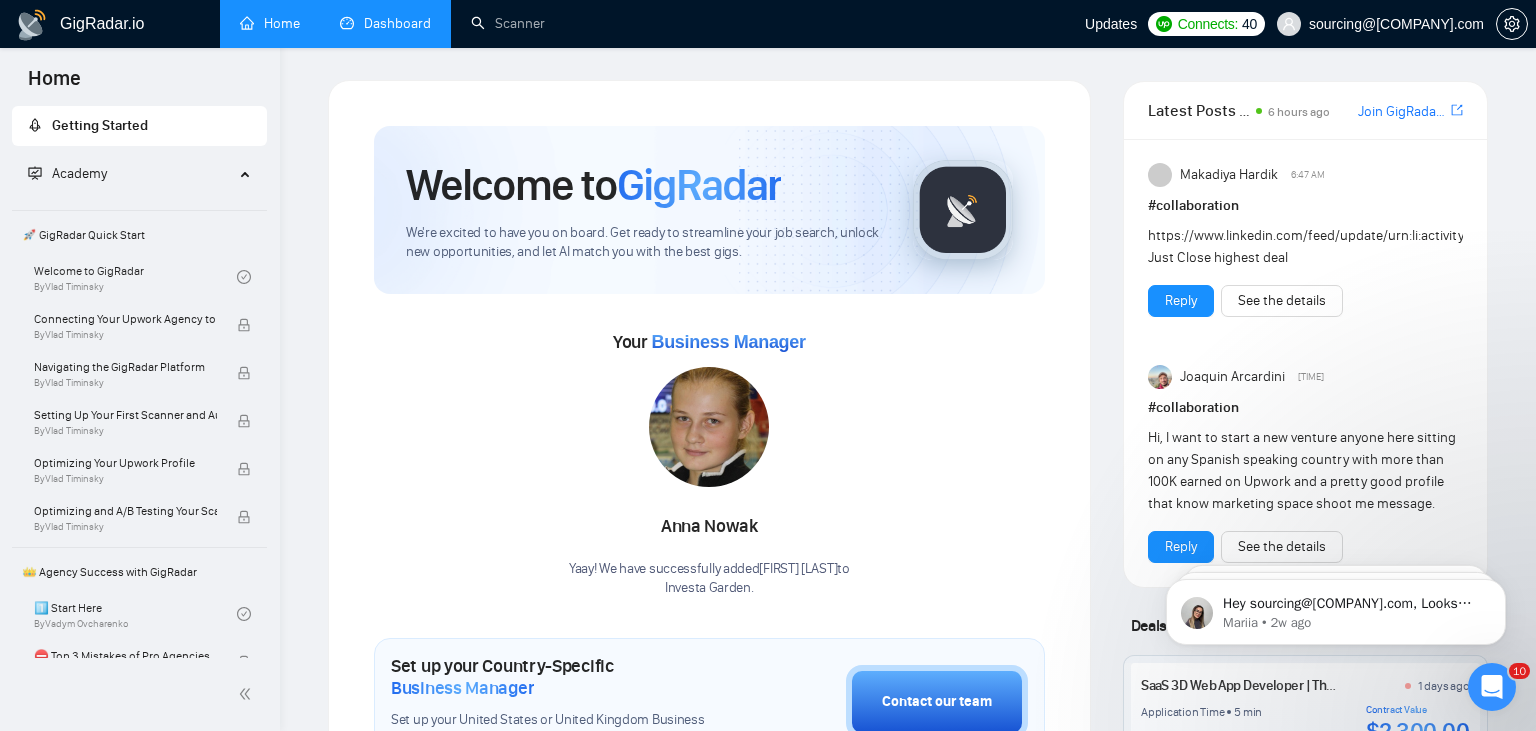 click on "Dashboard" at bounding box center [385, 23] 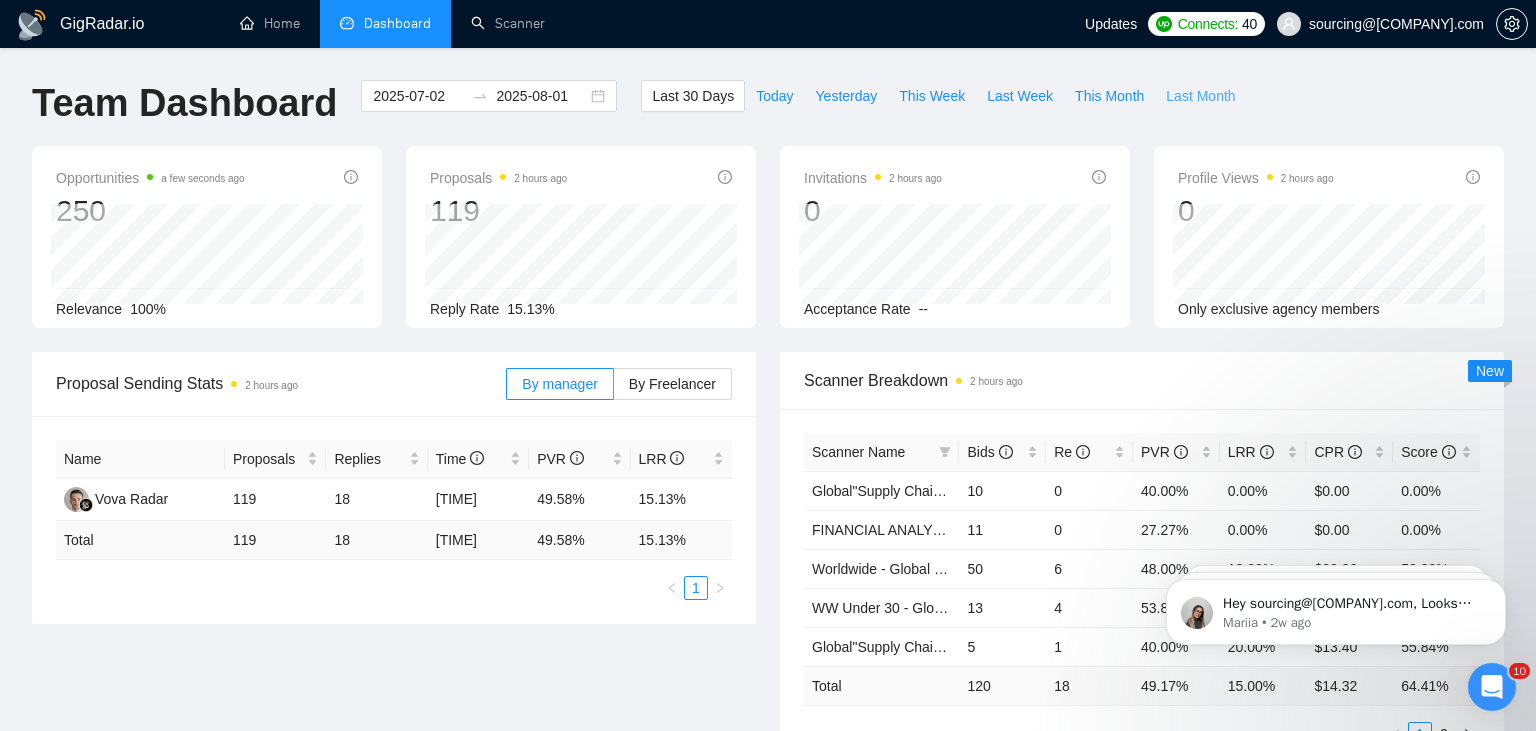 click on "Last Month" at bounding box center [1200, 96] 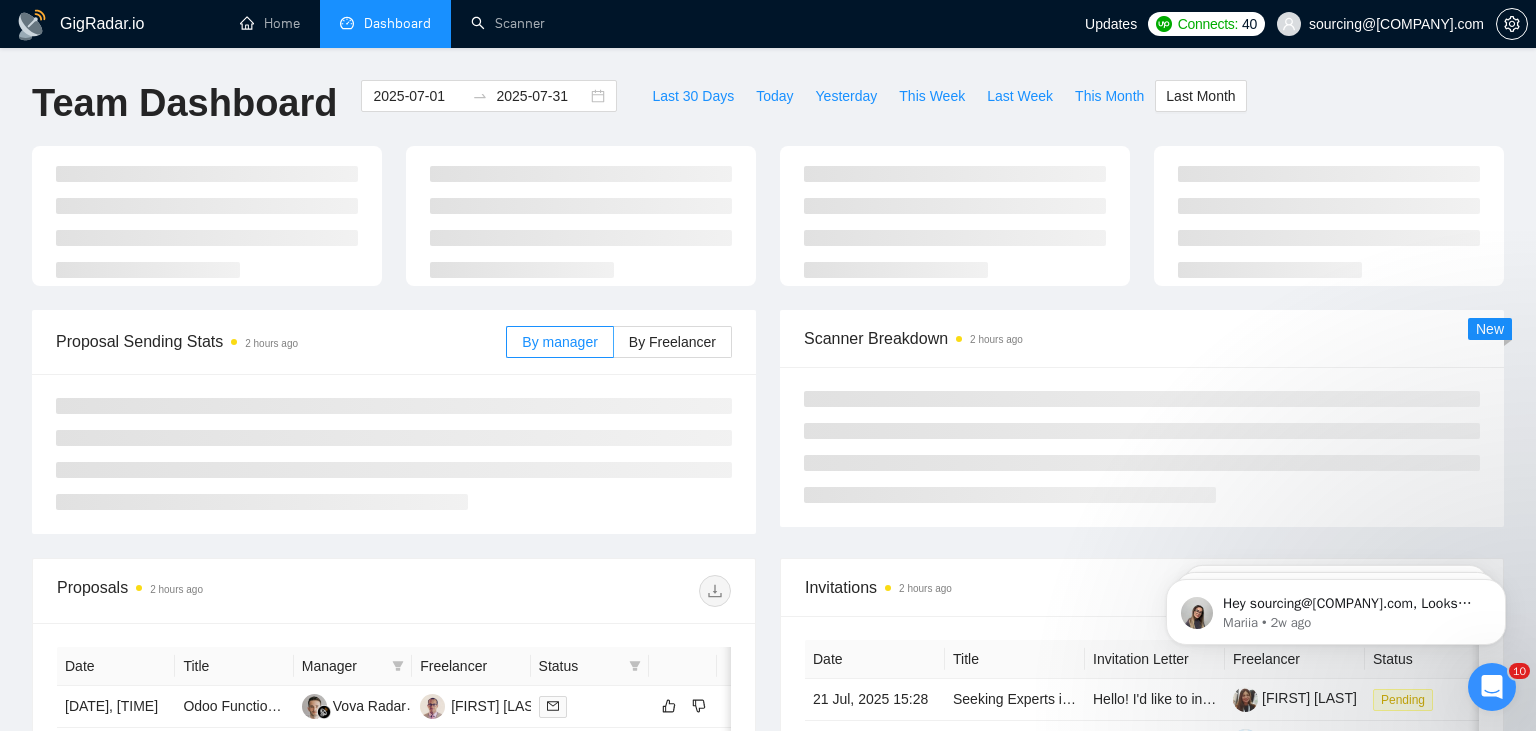 type on "2025-07-01" 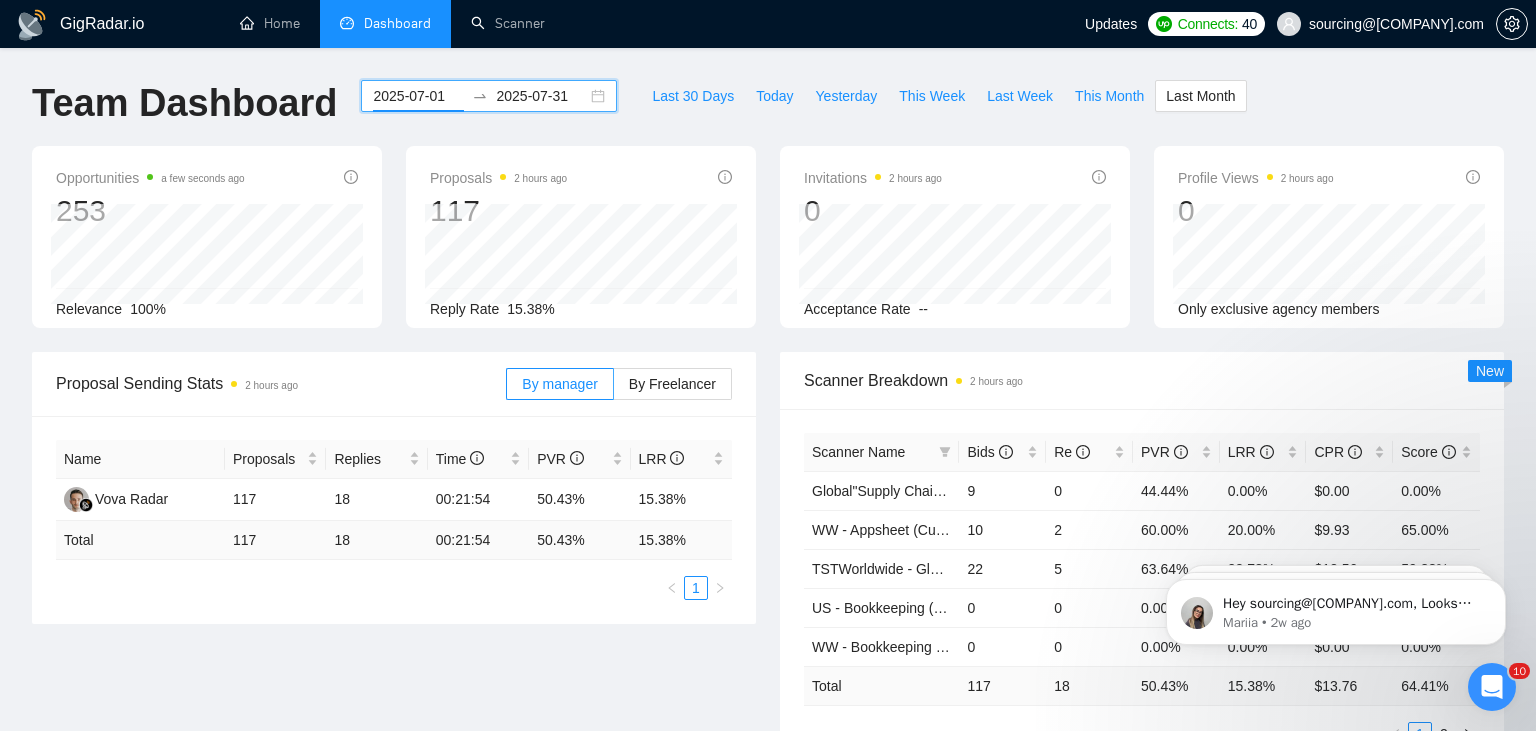 click on "2025-07-01" at bounding box center [418, 96] 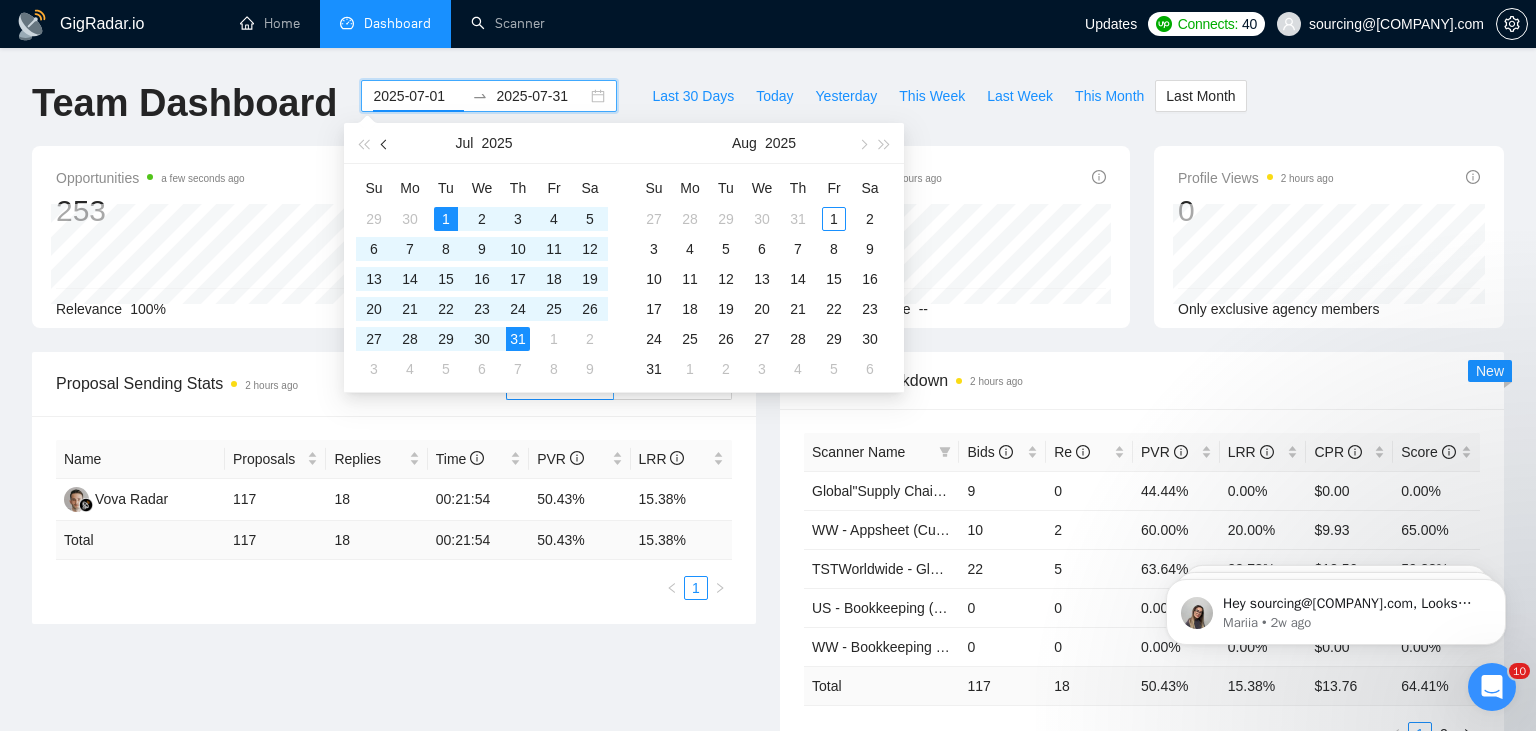 click at bounding box center (386, 144) 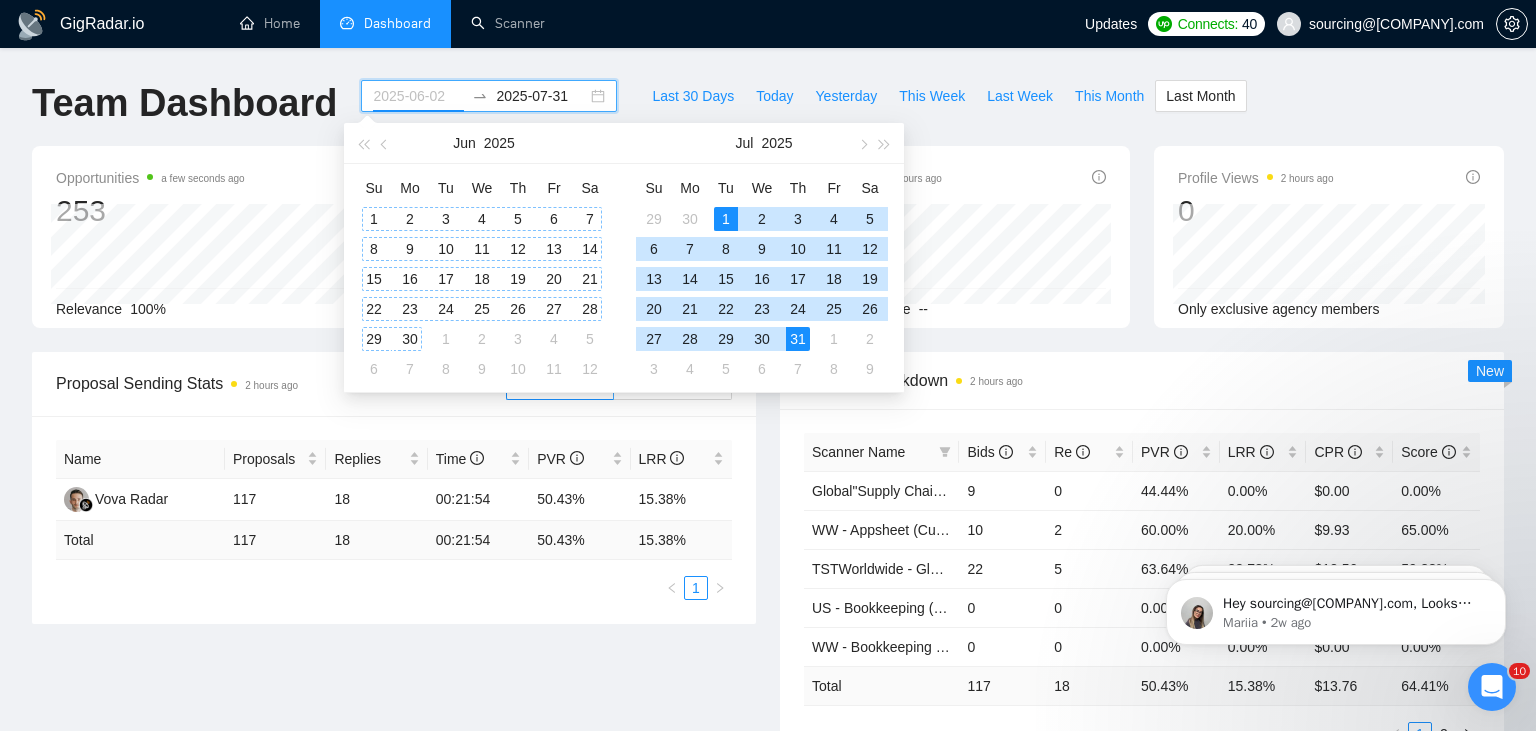 type on "2025-06-01" 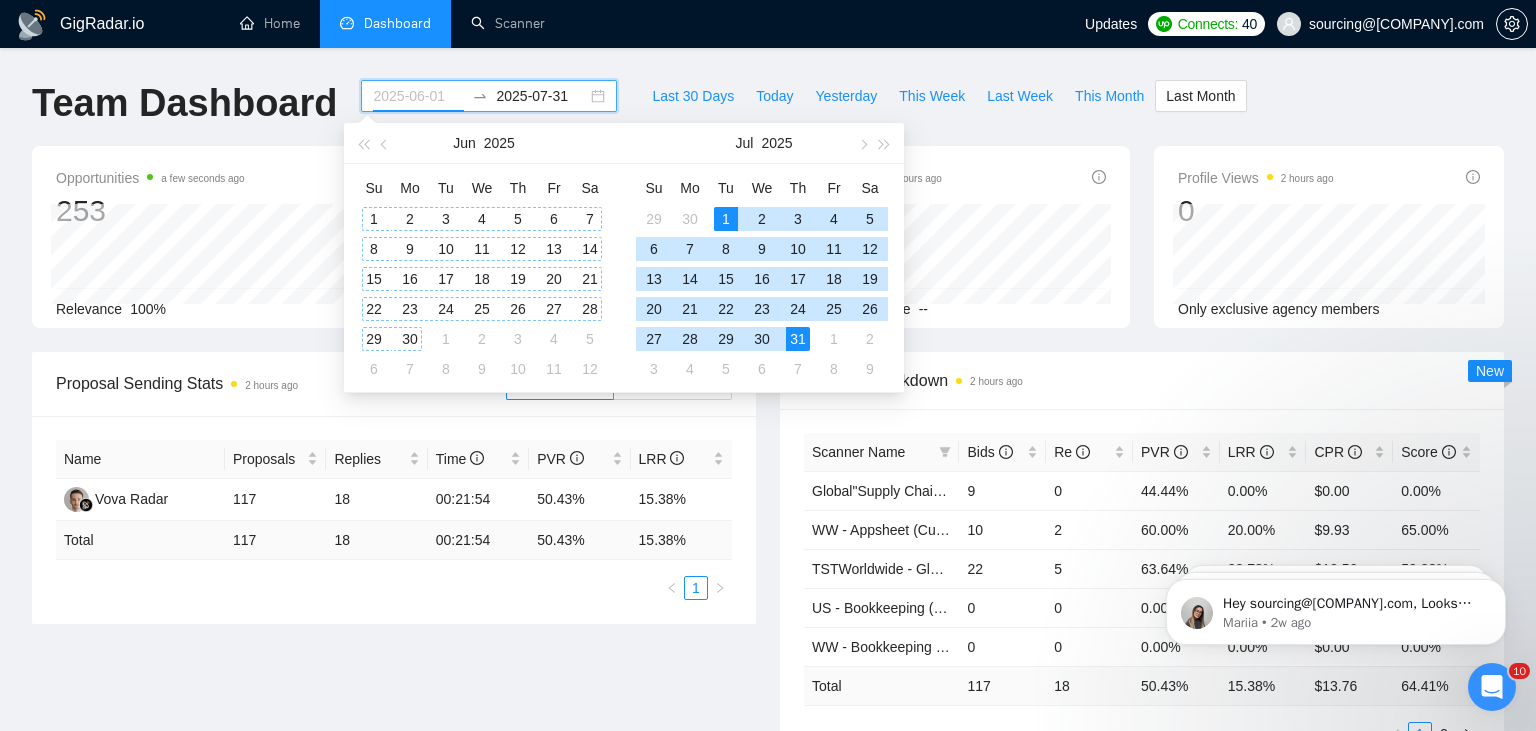 click on "1" at bounding box center (374, 219) 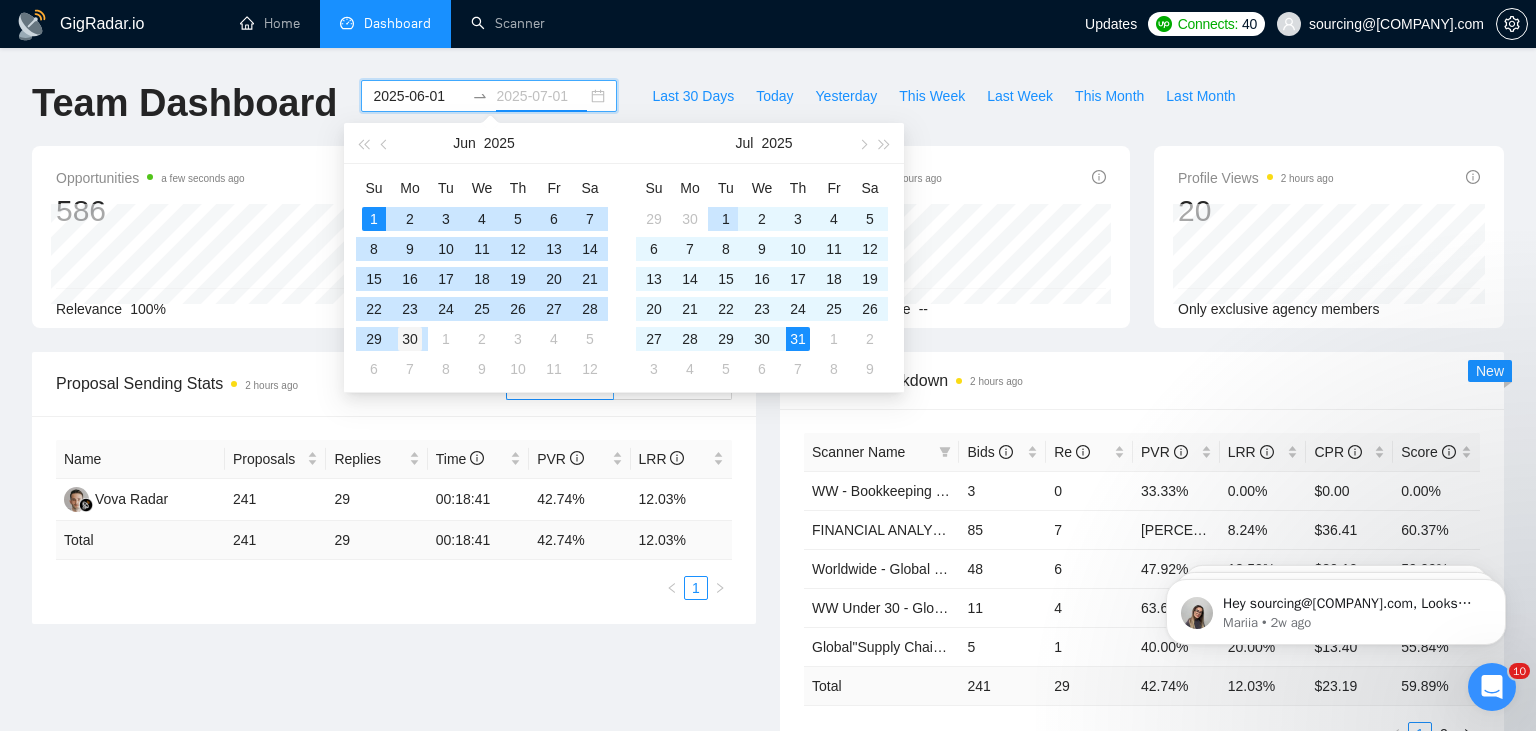 type on "2025-06-30" 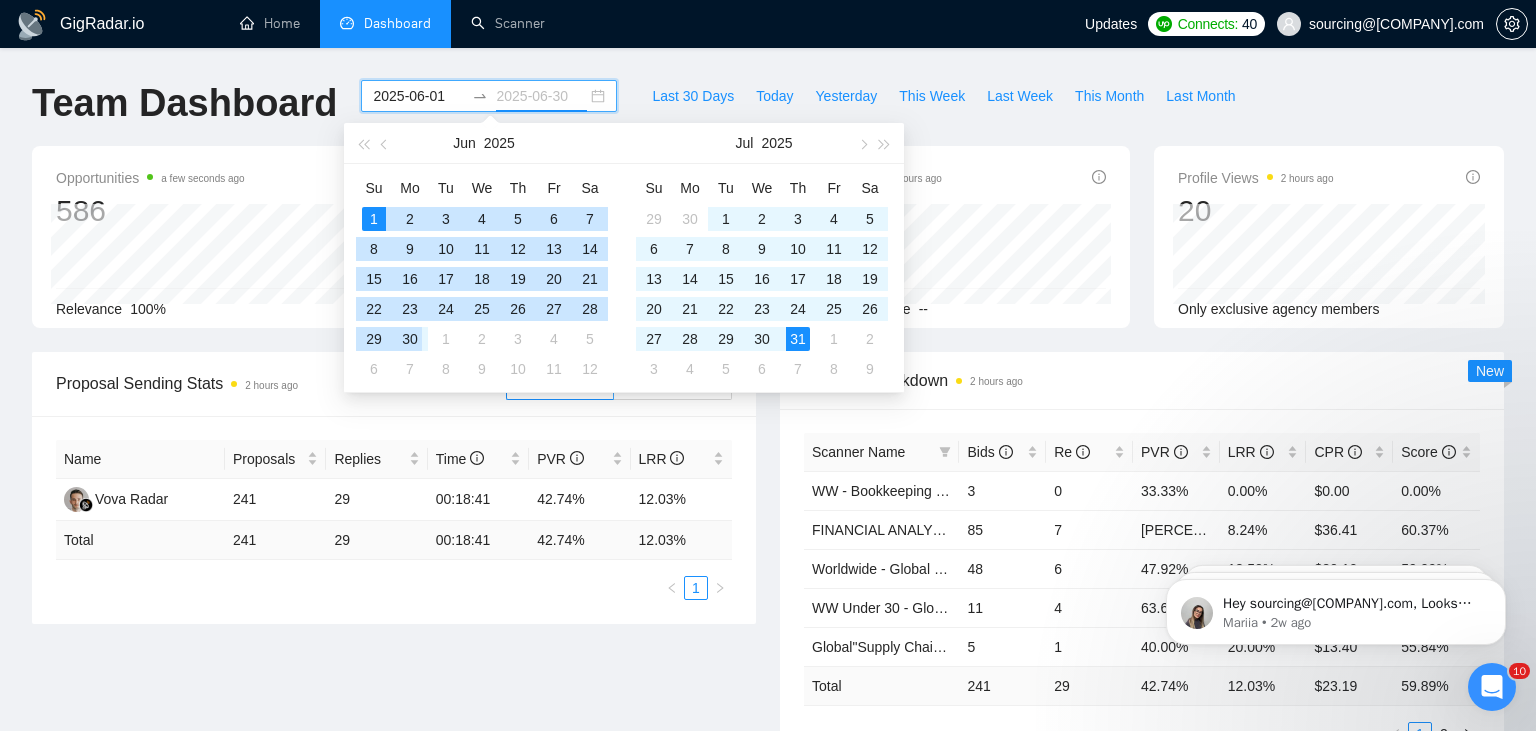 click on "30" at bounding box center (410, 339) 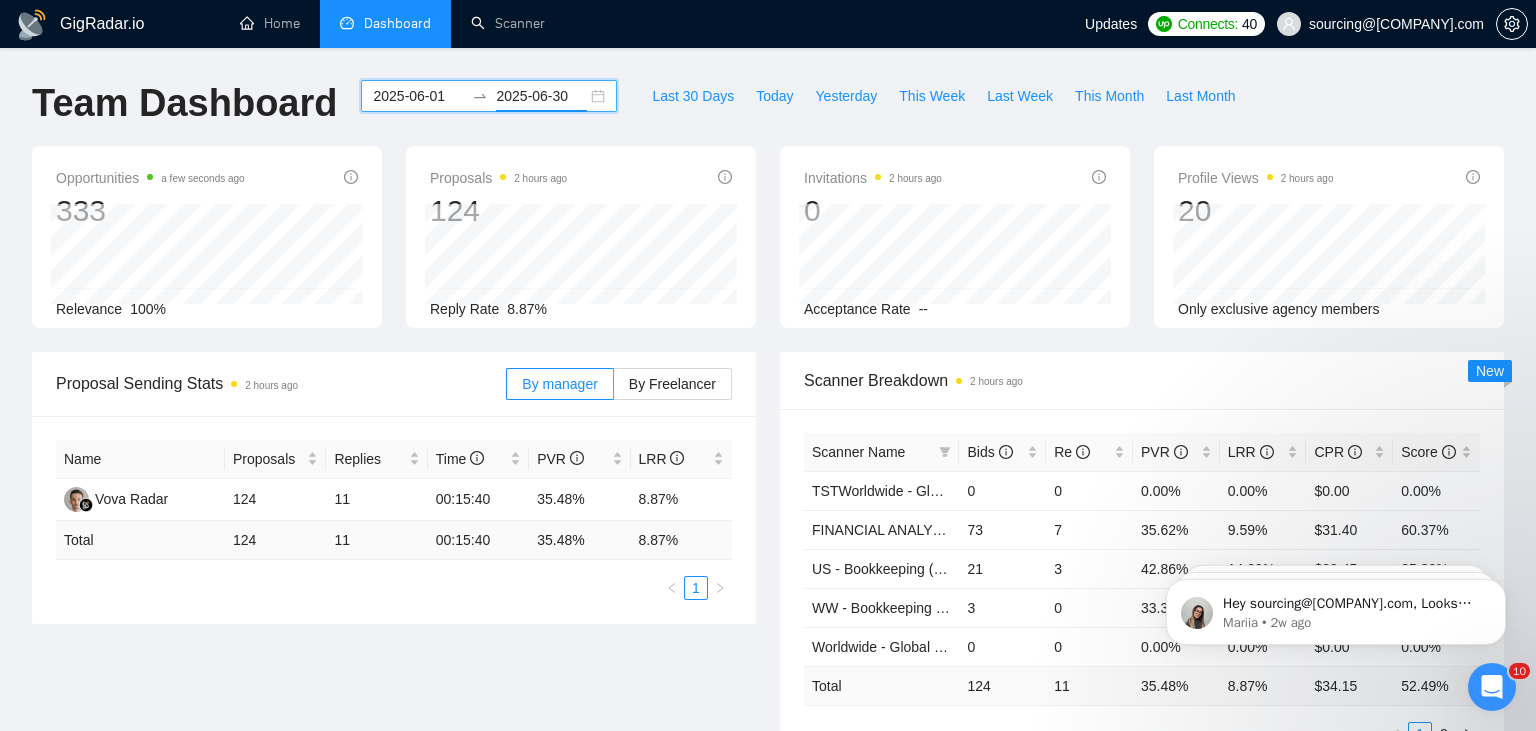 click on "2025-06-01 2025-06-30" at bounding box center [489, 96] 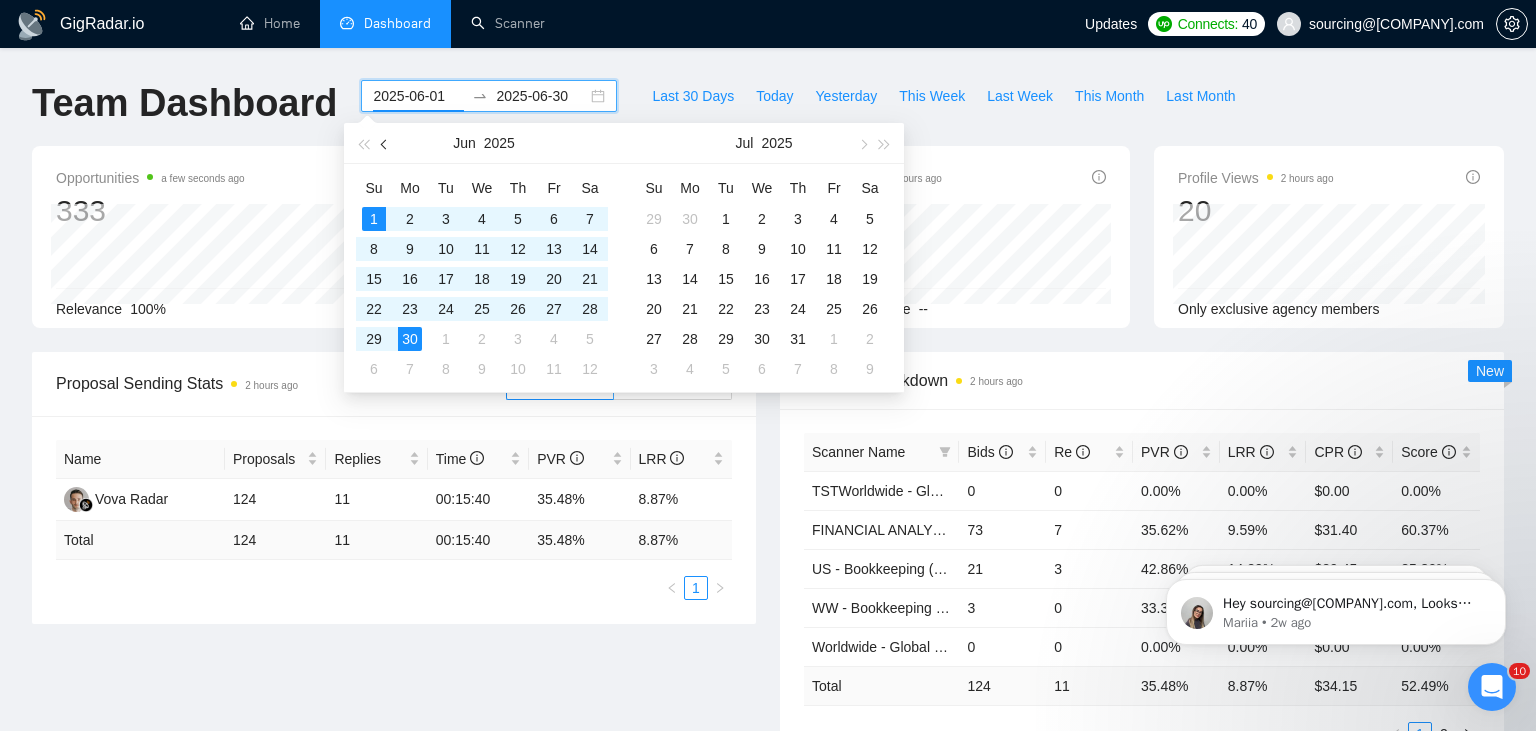 click at bounding box center (385, 143) 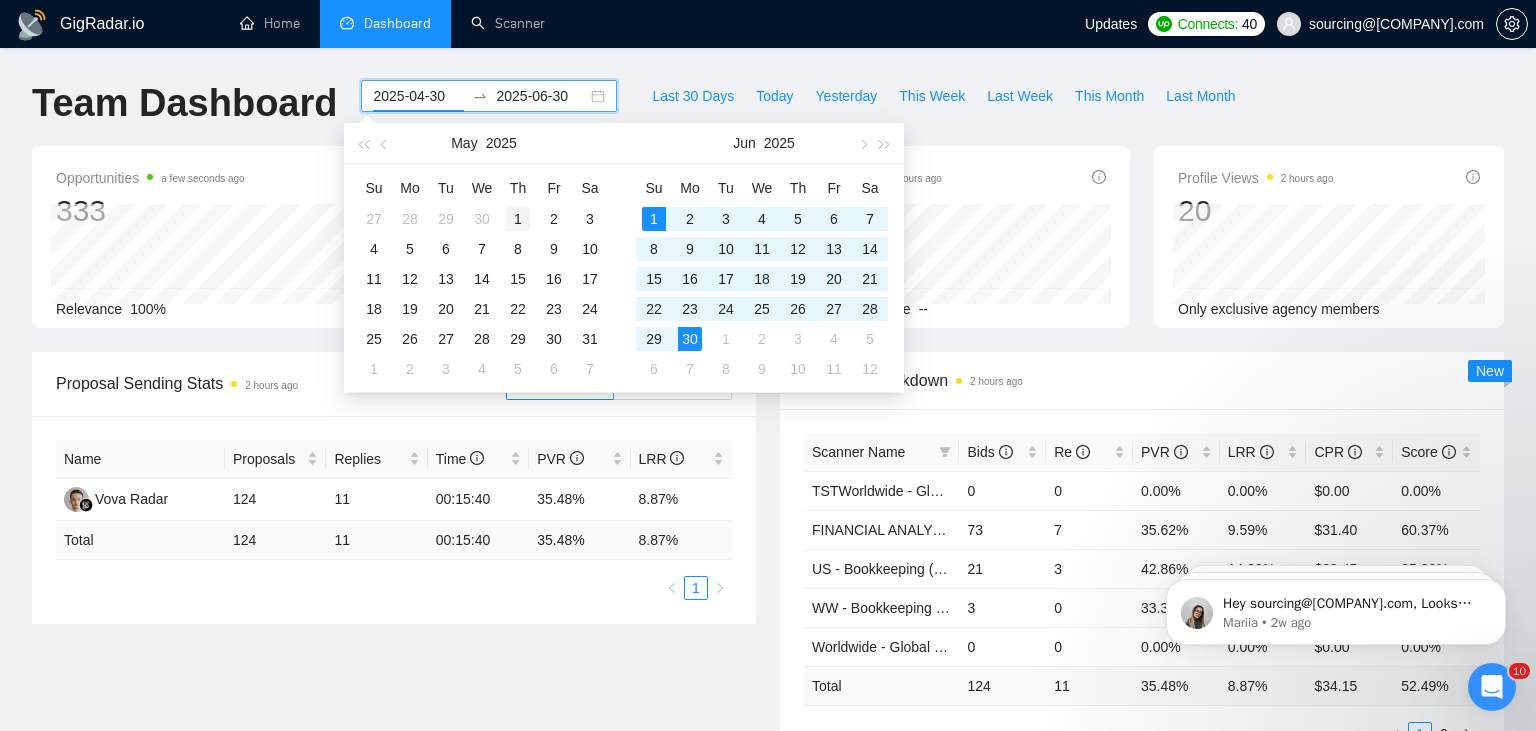 type on "2025-05-01" 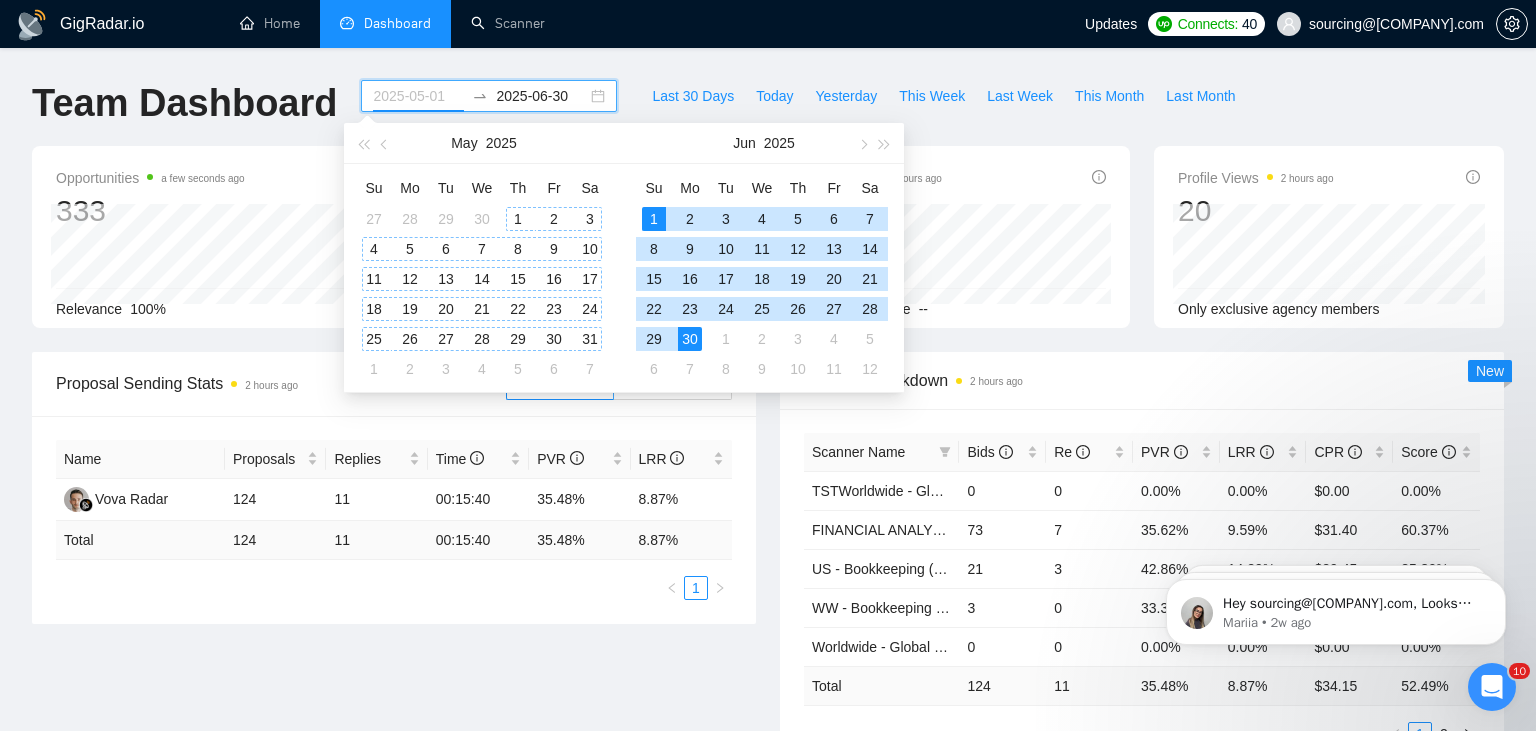 click on "1" at bounding box center (518, 219) 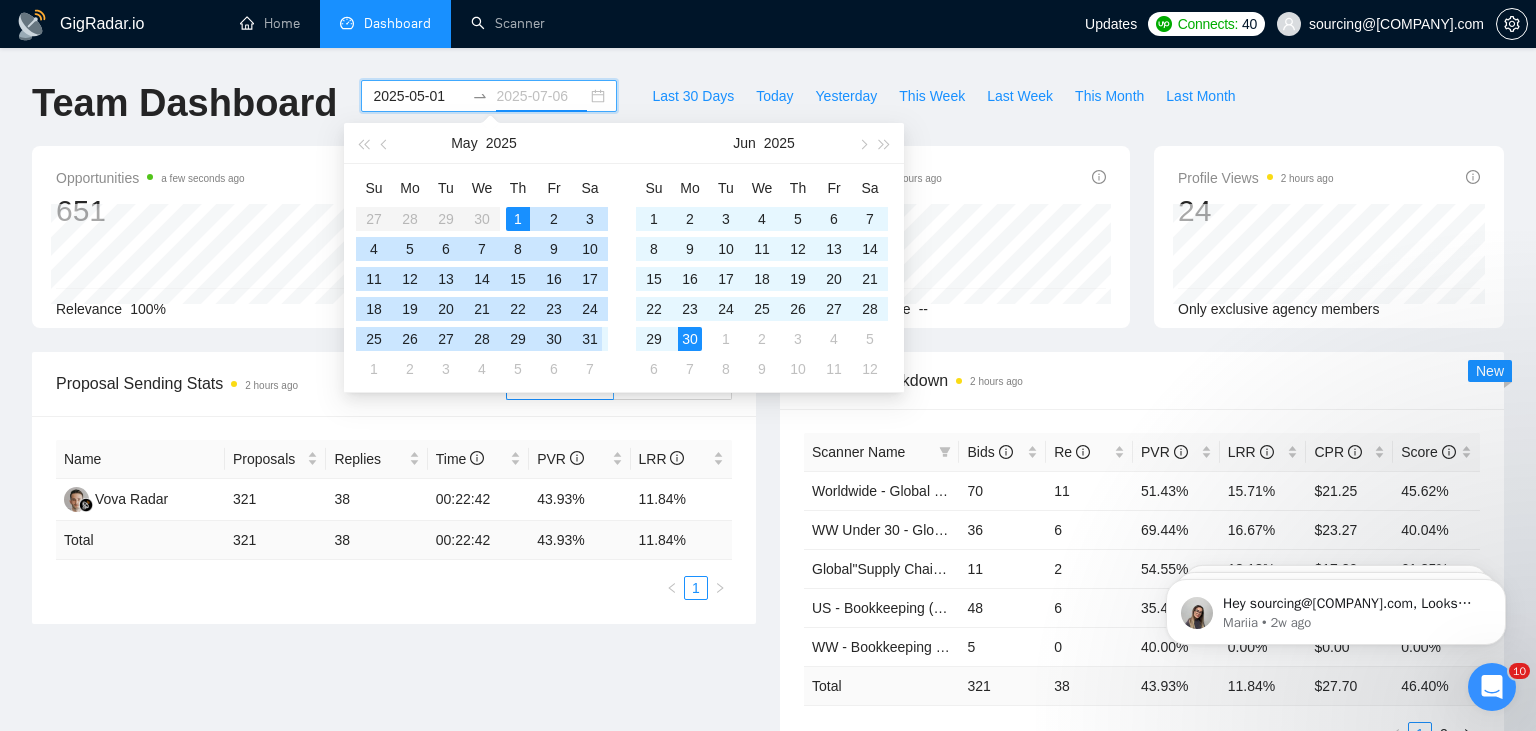 type on "2025-05-31" 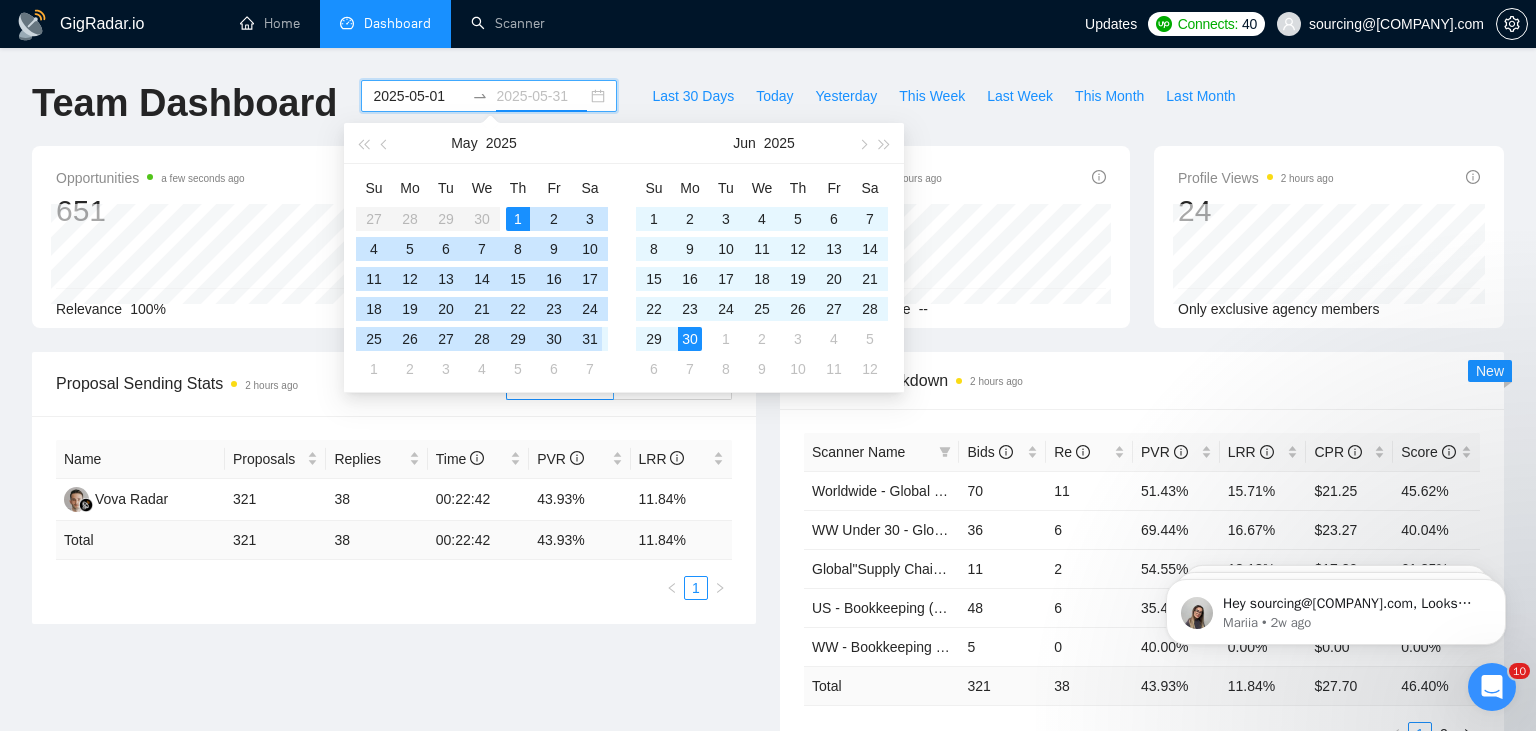 click on "31" at bounding box center [590, 339] 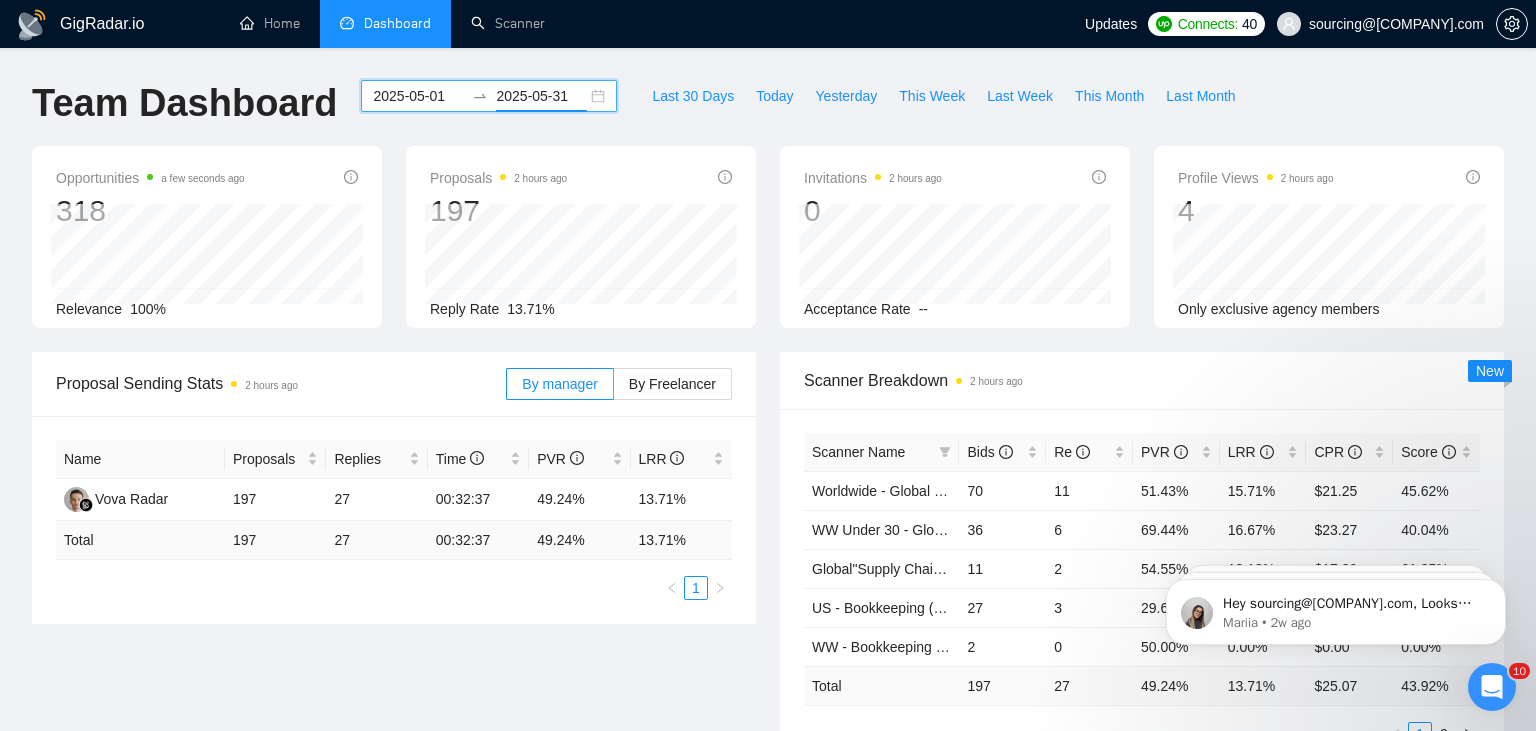 click on "2025-05-01" at bounding box center [418, 96] 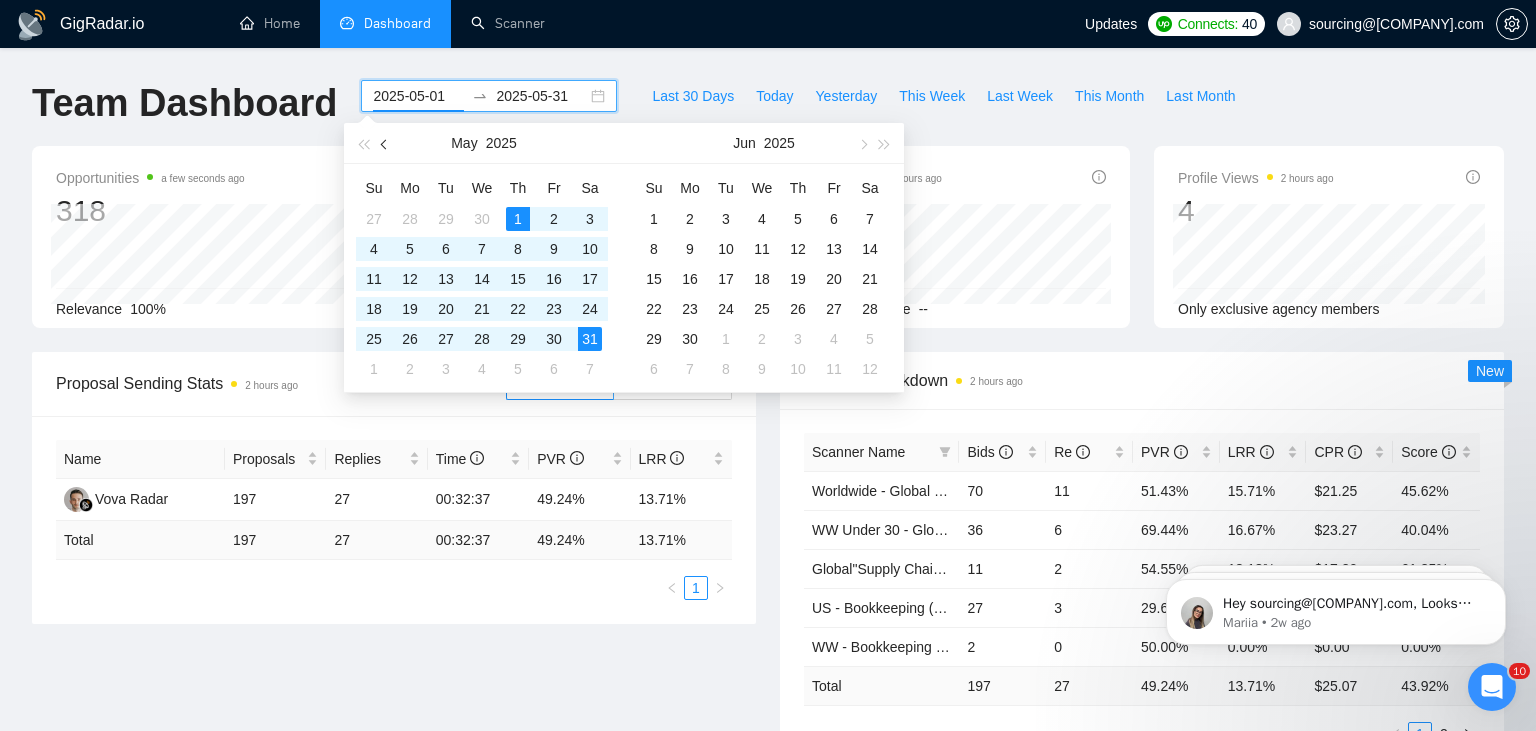 click at bounding box center [386, 144] 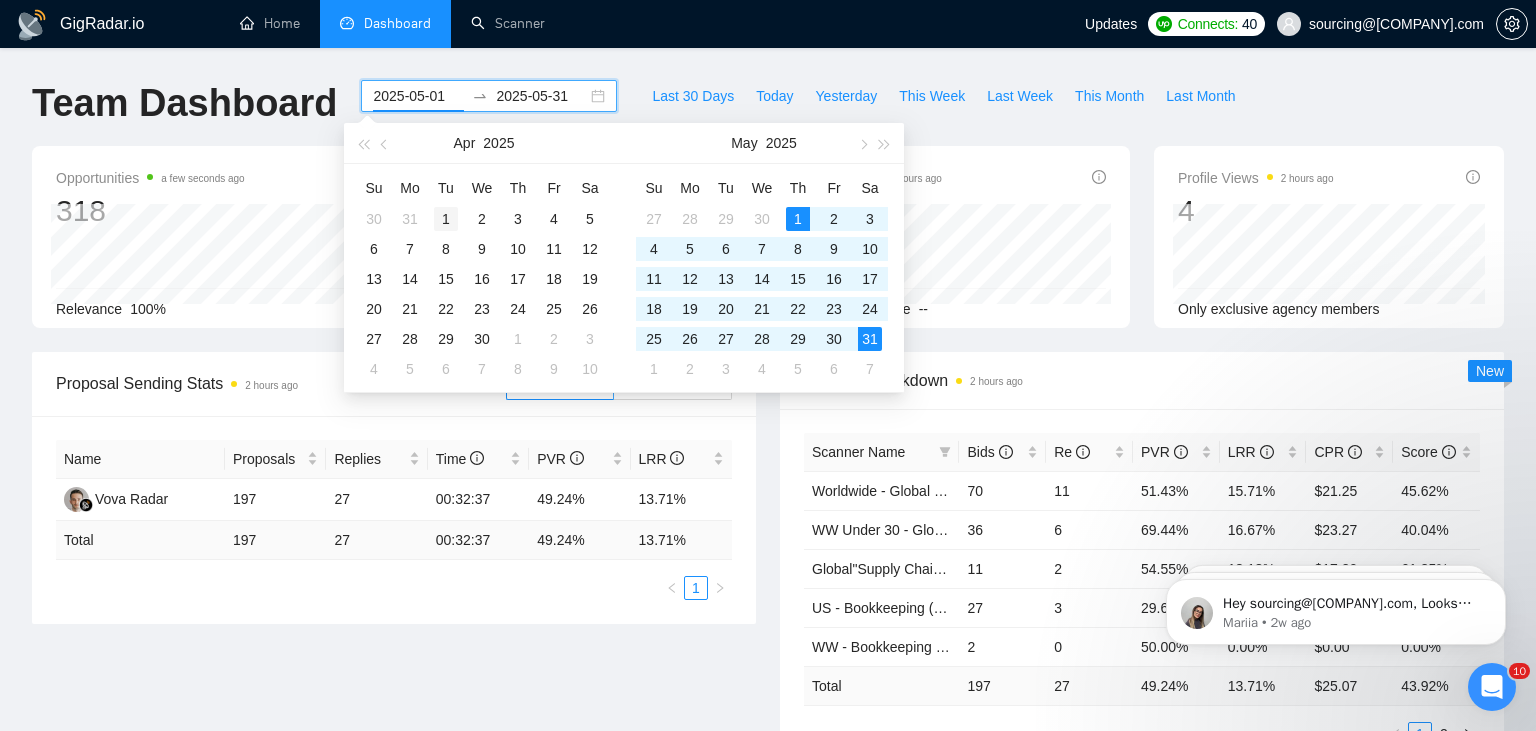 type on "2025-04-01" 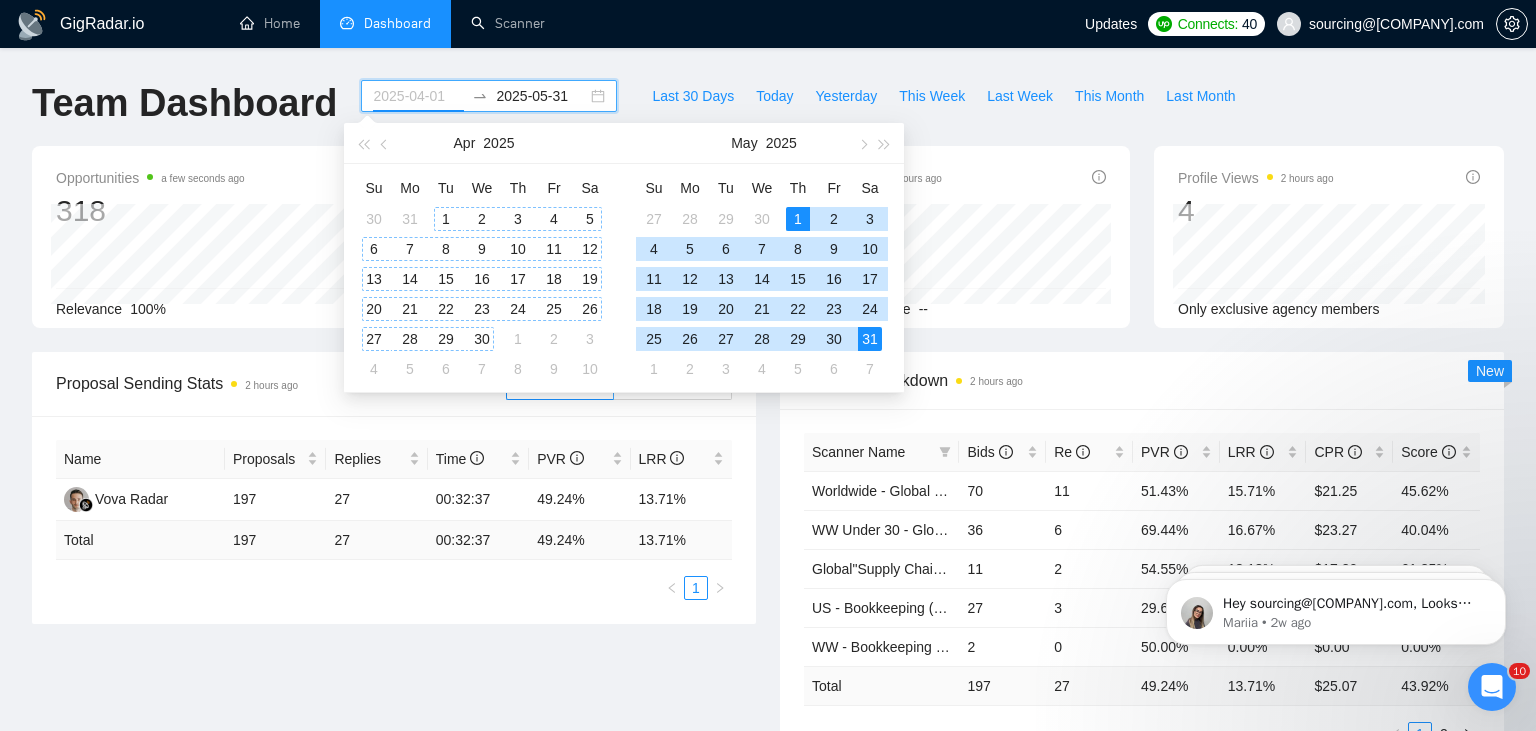 click on "1" at bounding box center [446, 219] 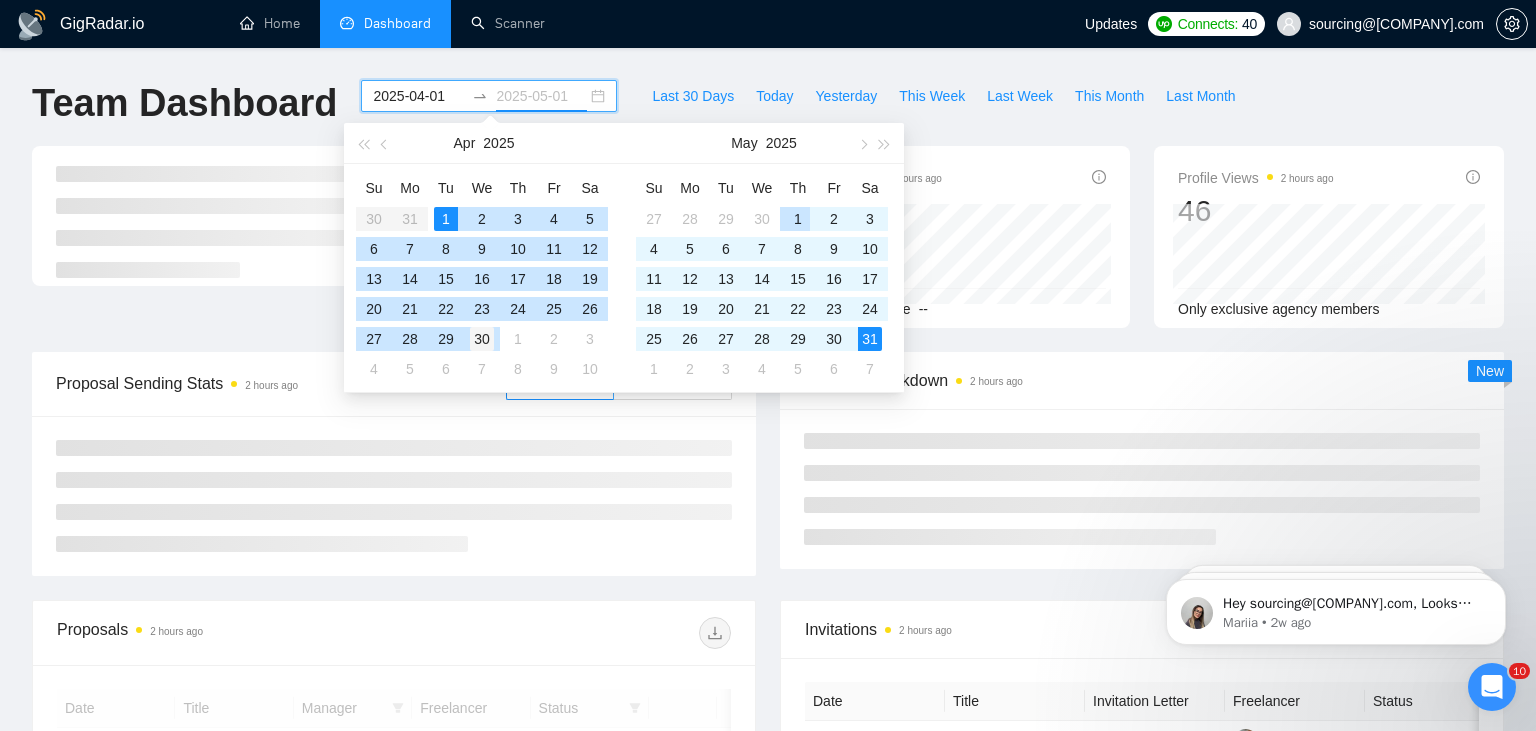 type on "2025-04-30" 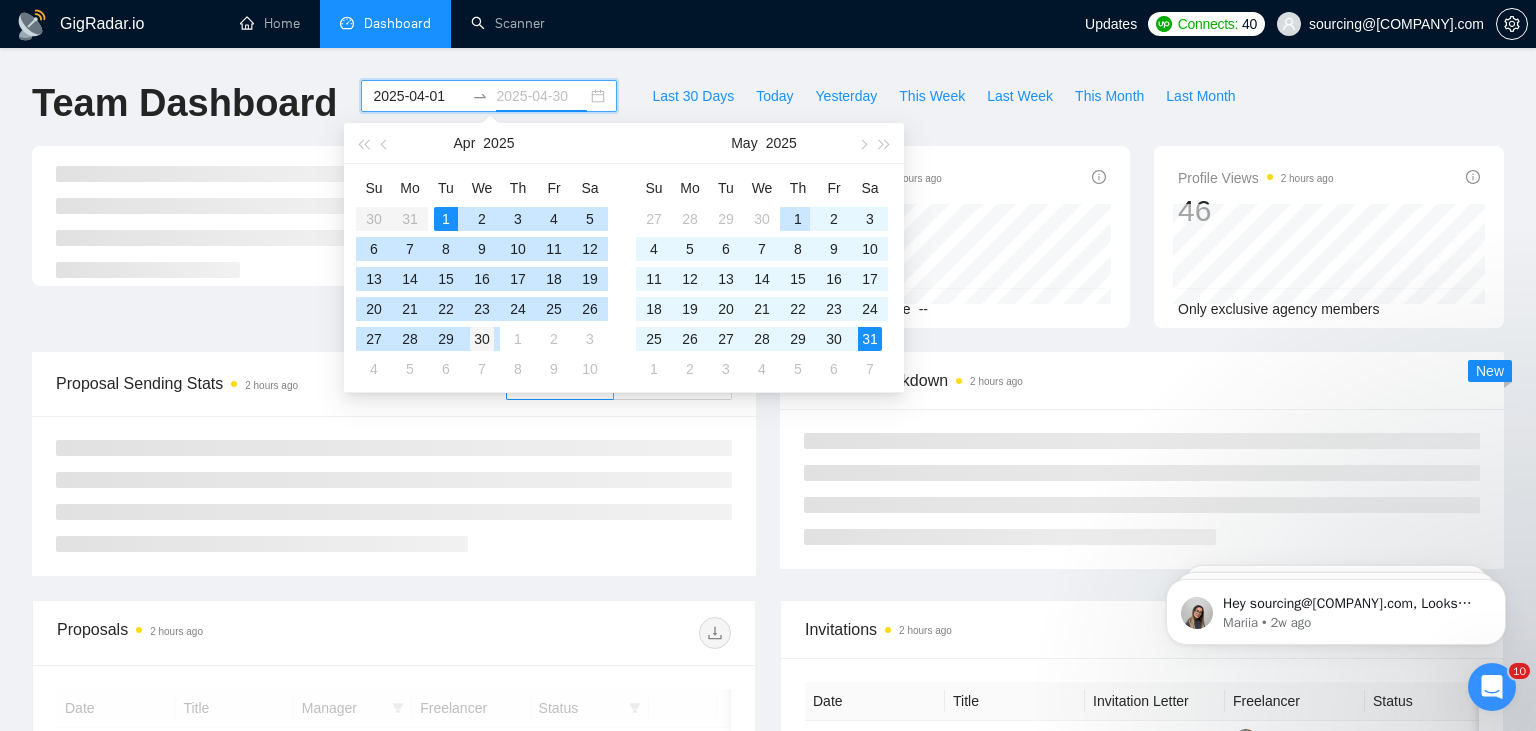 click on "30" at bounding box center [482, 339] 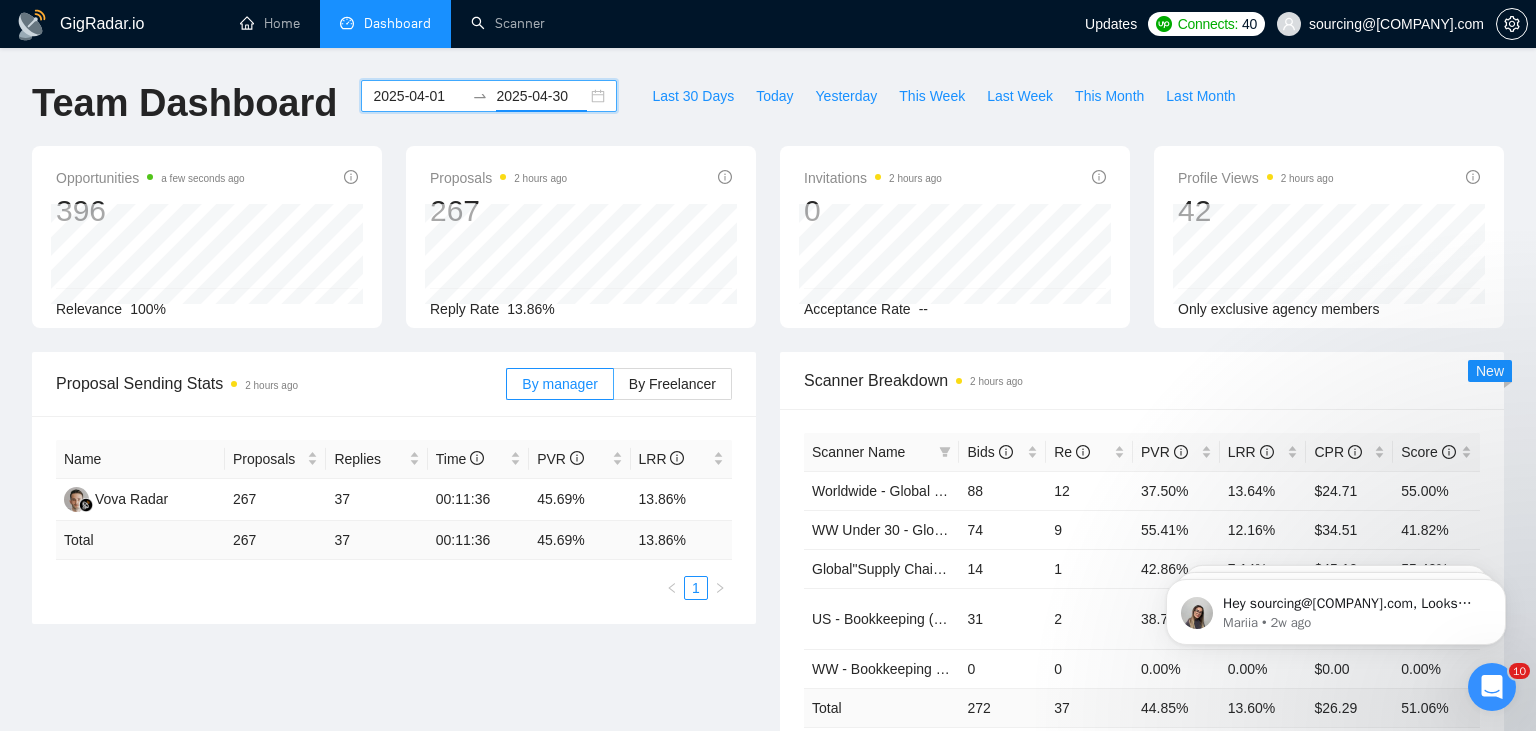 click on "[DATE] [DATE]" at bounding box center (489, 96) 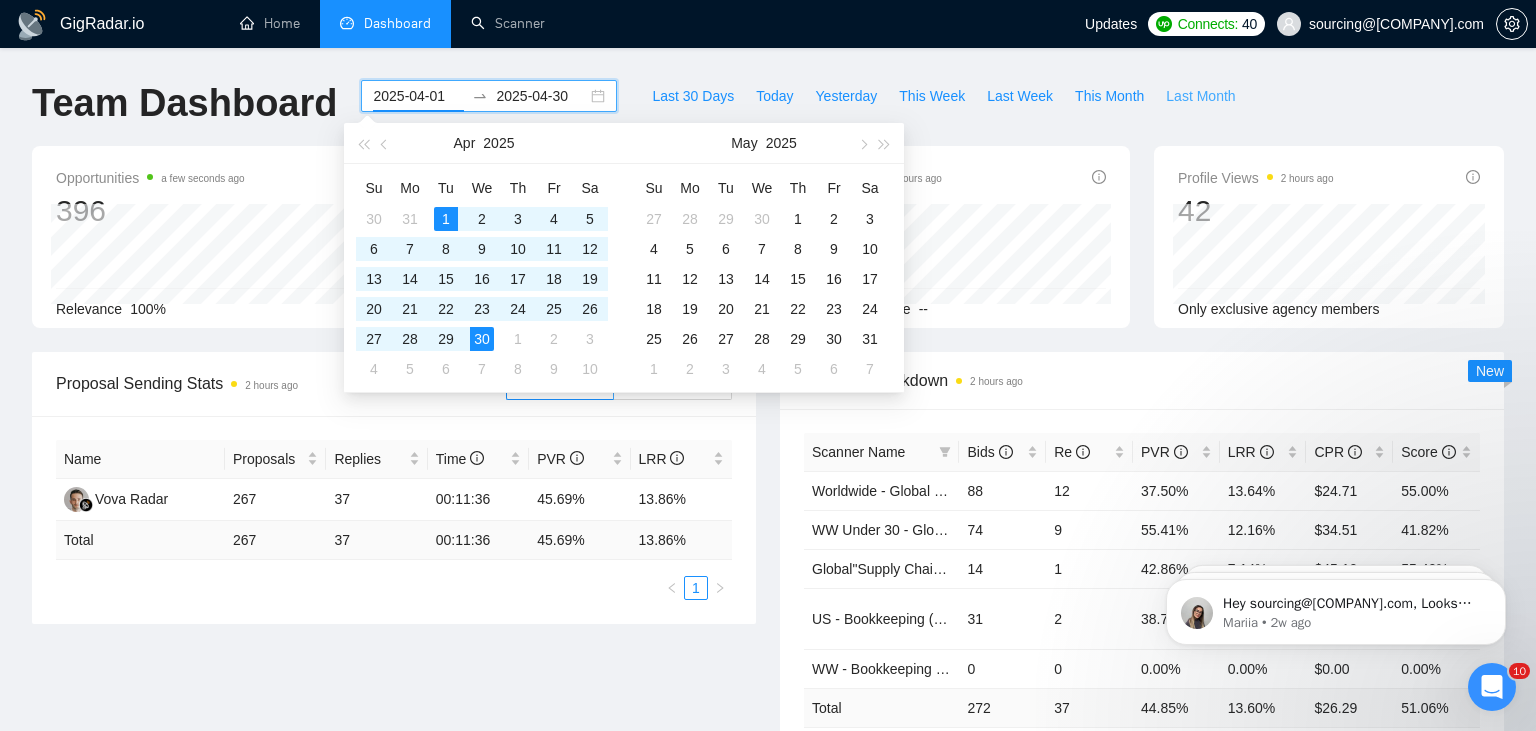 click on "Last Month" at bounding box center [1200, 96] 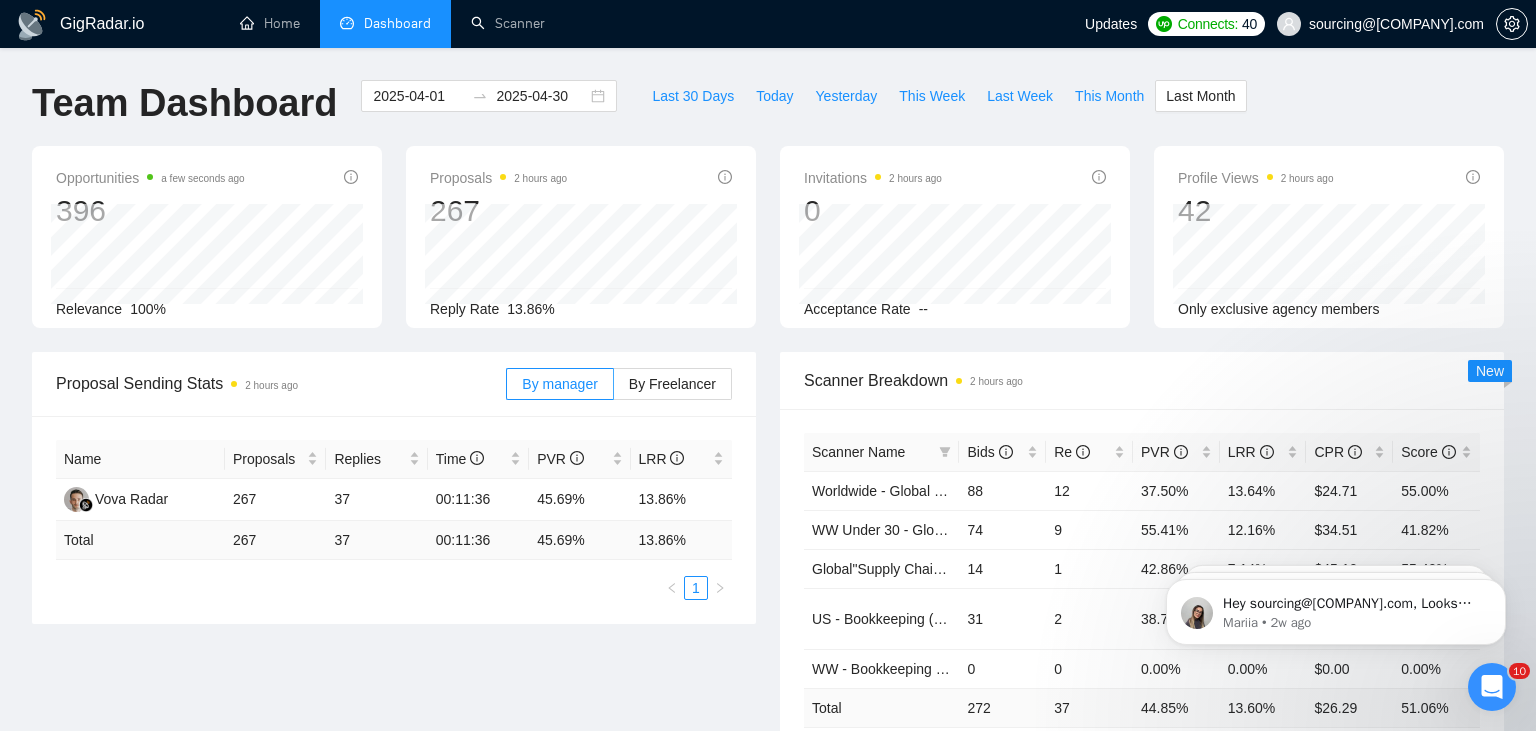type on "2025-07-01" 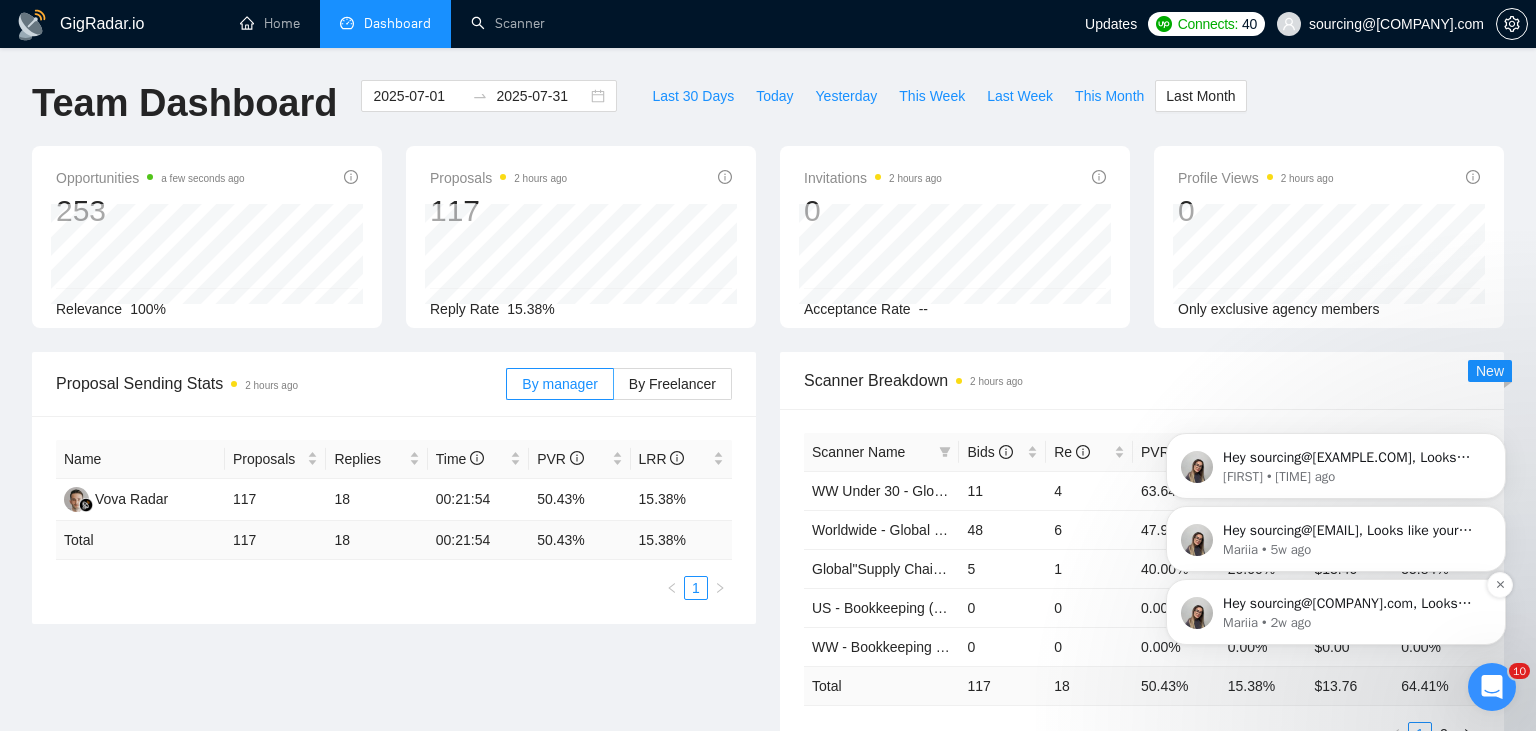 click on "Hey sourcing@[COMPANY].com, Looks like your Upwork agency [COMPANY] ran out of connects. We recently tried to send a proposal for a job found by TSTWorldwide - Global"Supply Chain / Sourcing/Procurement" (In Process), but we could not because the number of connects was insufficient. If you don't top up your connects soon, all your Auto Bidders will be disabled, and you will have to reactivate it again. Please consider enabling the Auto Top-Up Feature to avoid this happening in the future." at bounding box center (1352, 604) 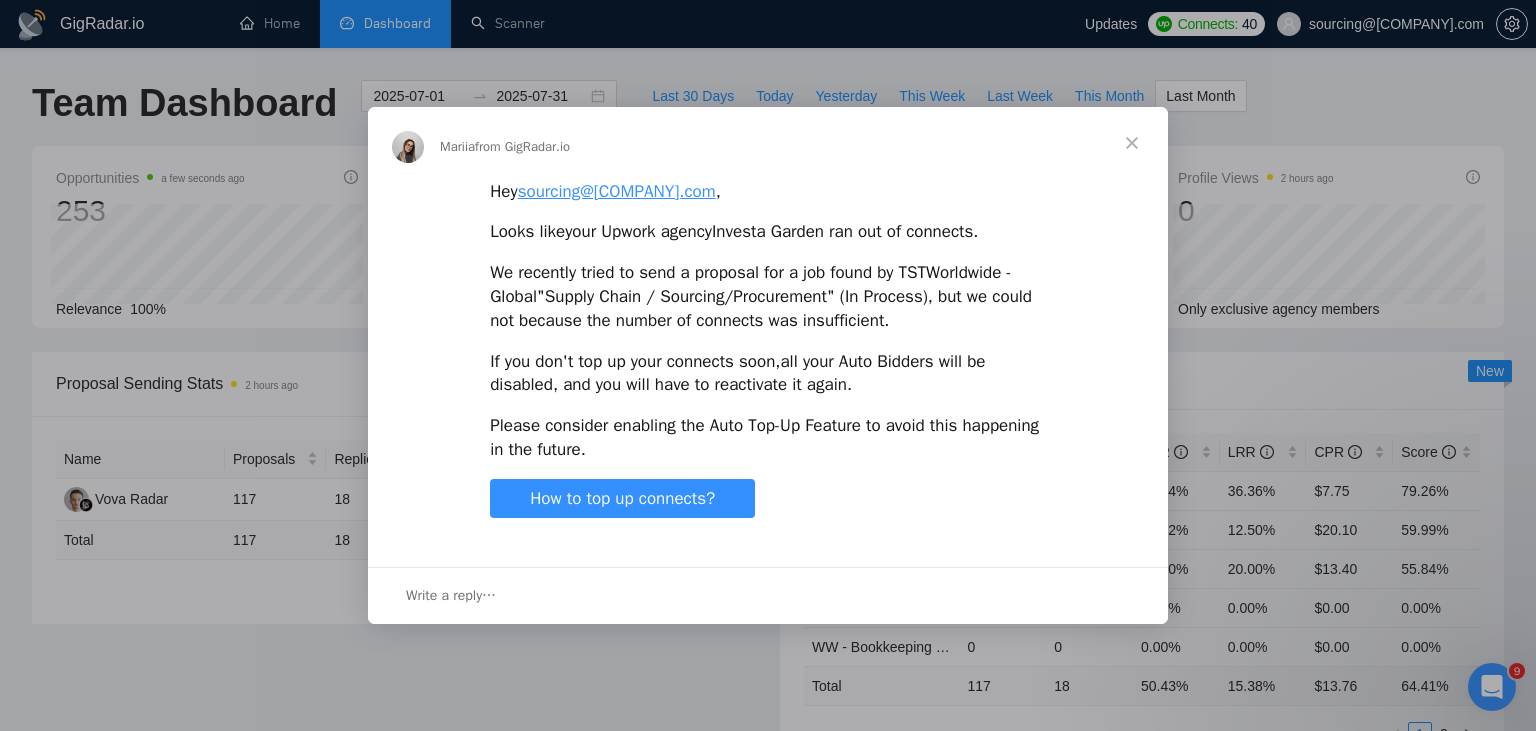 scroll, scrollTop: 0, scrollLeft: 0, axis: both 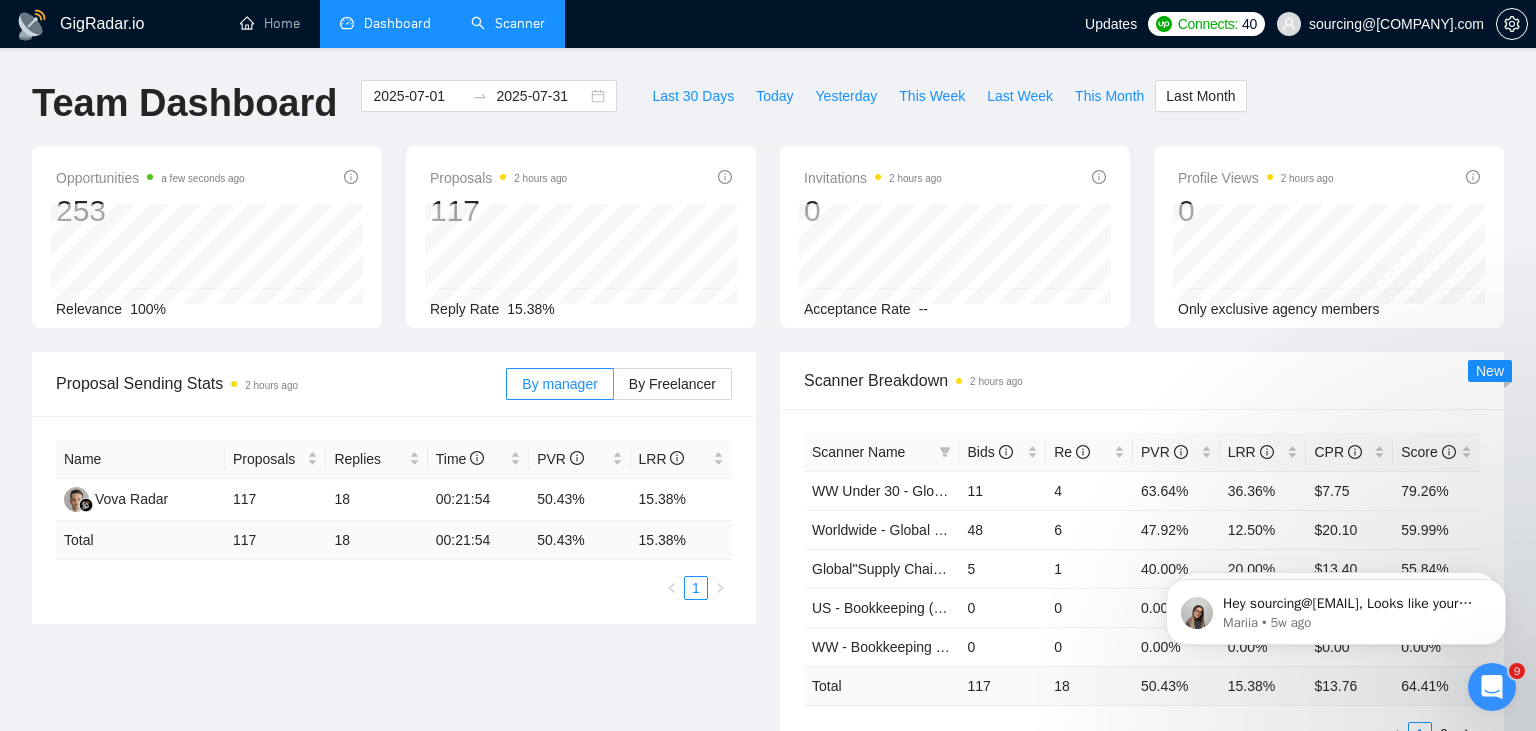 click on "Scanner" at bounding box center (508, 23) 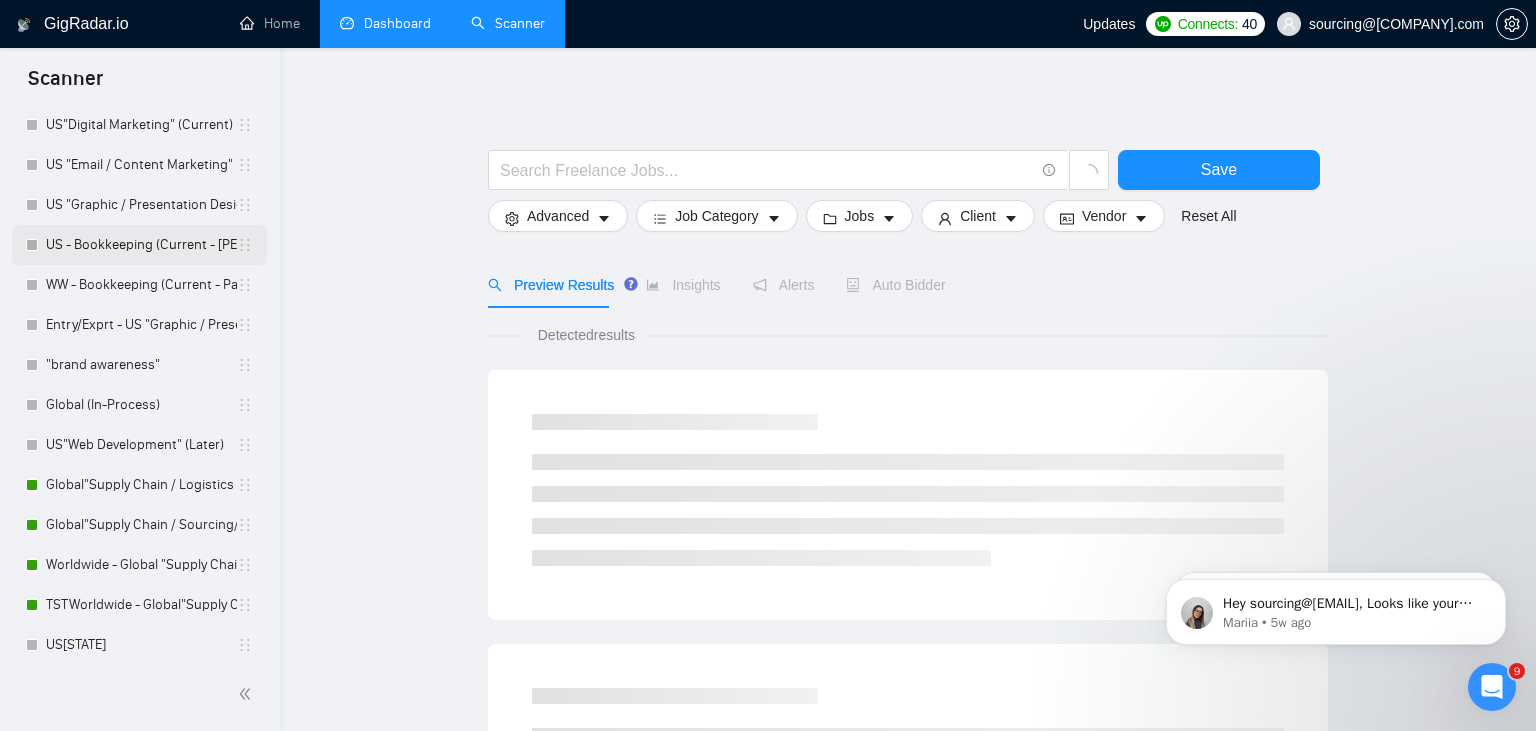 scroll, scrollTop: 143, scrollLeft: 0, axis: vertical 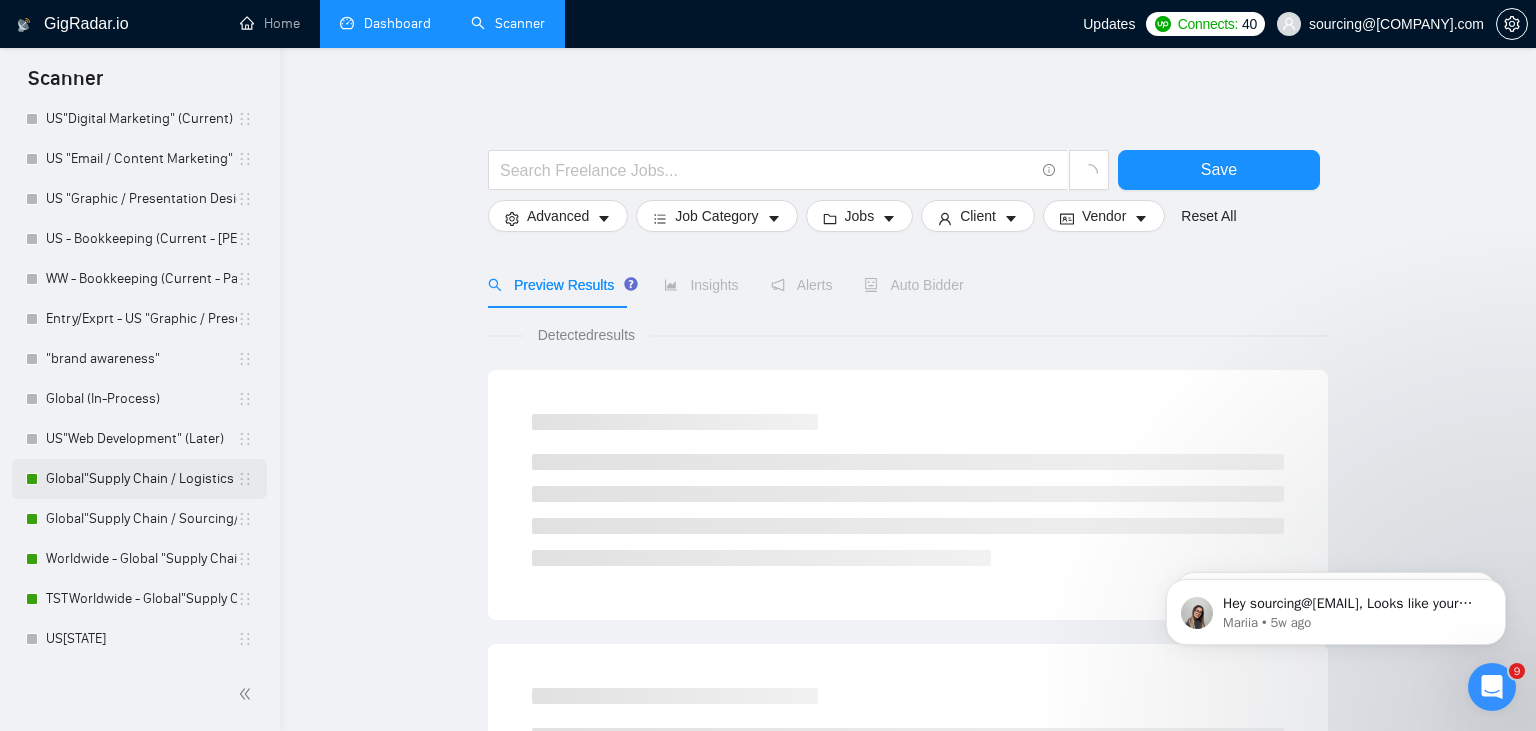 click on "Global"Supply Chain / Logistics / ERP" (In Process)" at bounding box center [141, 479] 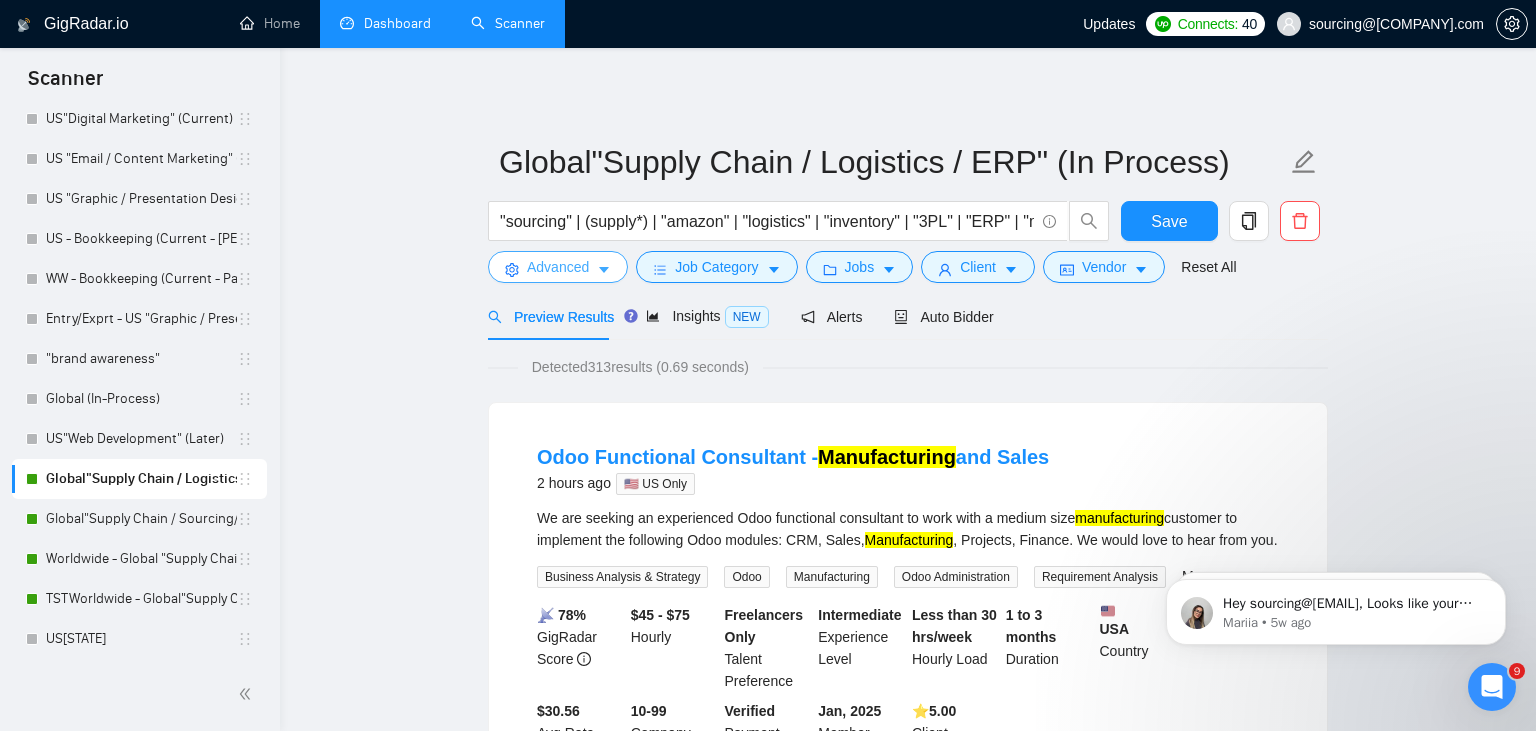 click on "Advanced" at bounding box center [558, 267] 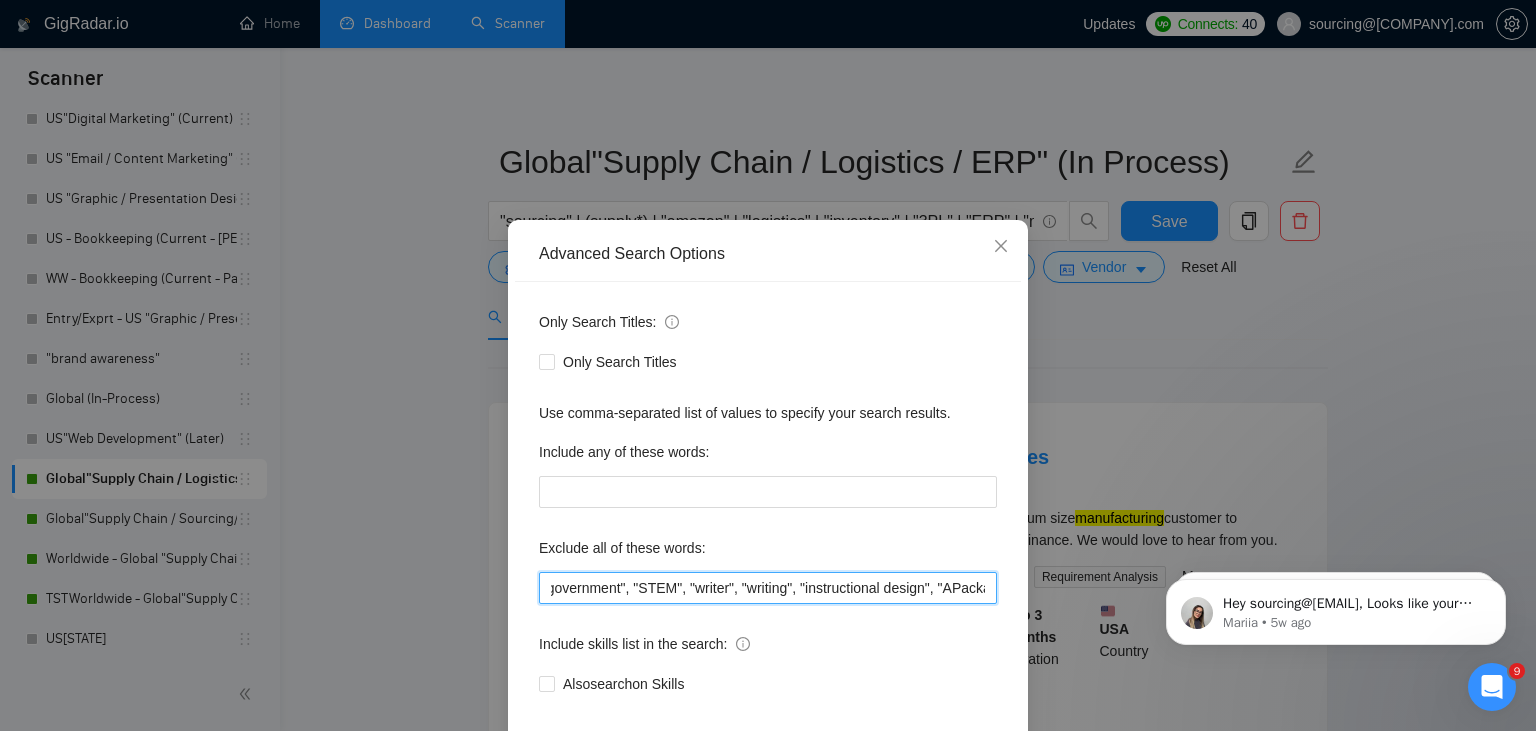 scroll, scrollTop: 0, scrollLeft: 2776, axis: horizontal 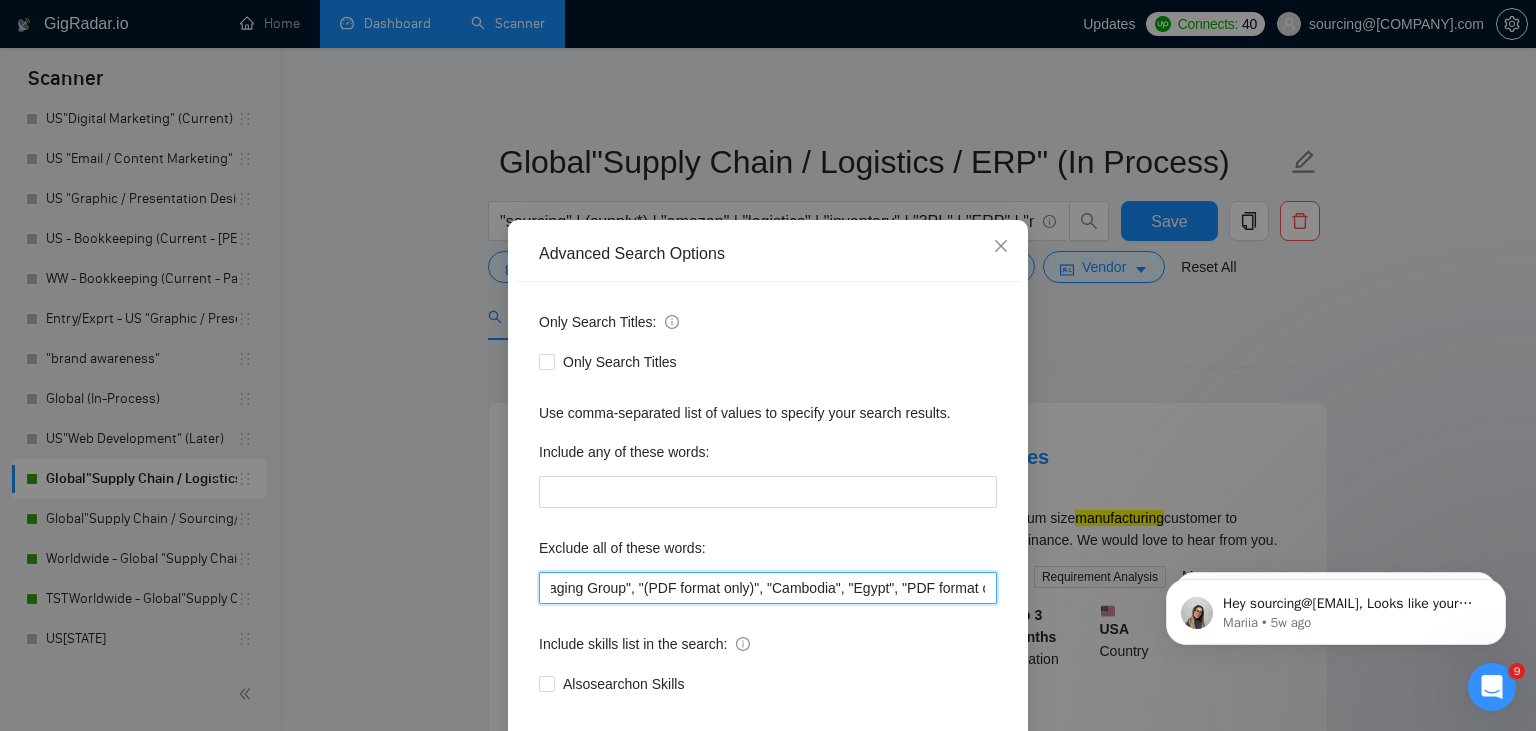drag, startPoint x: 868, startPoint y: 580, endPoint x: 1186, endPoint y: 580, distance: 318 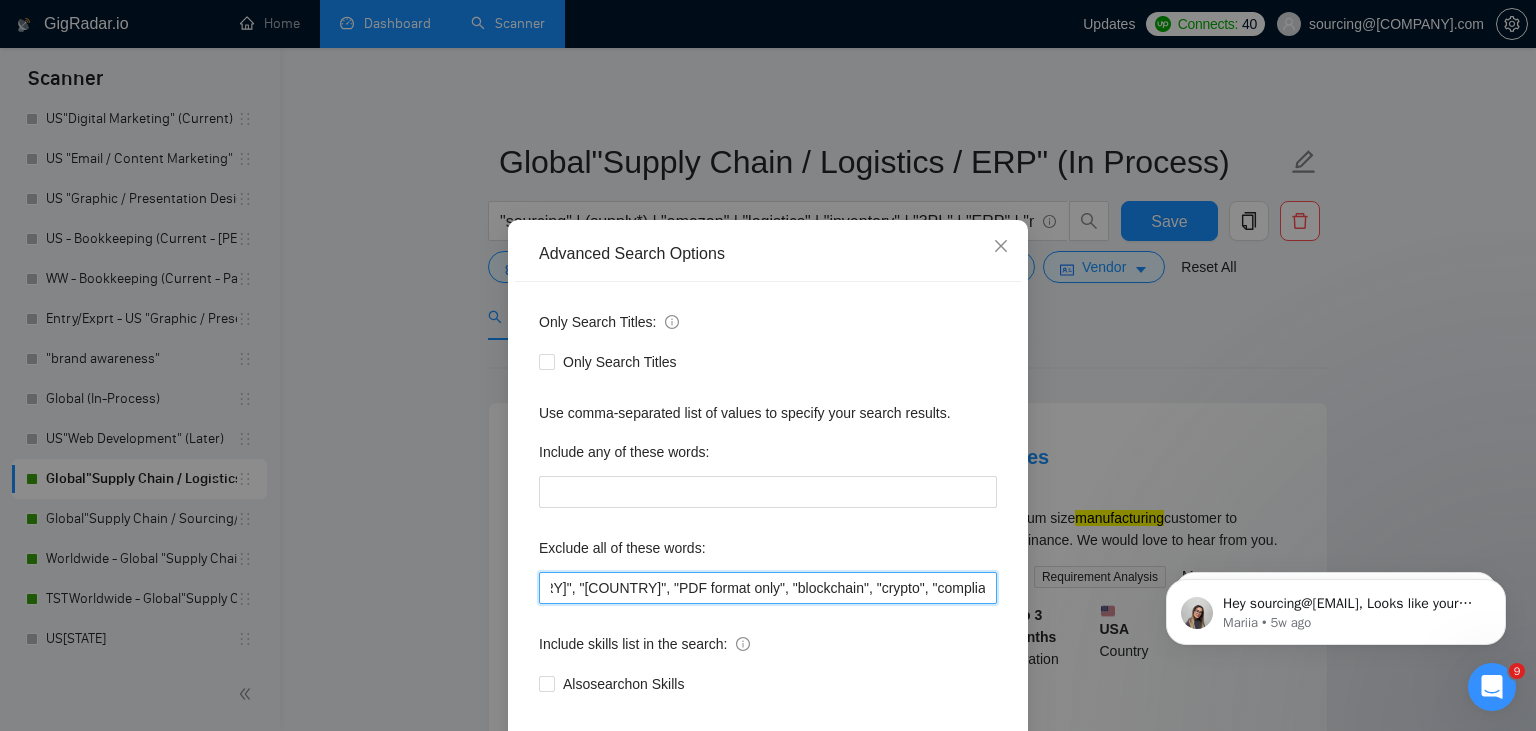scroll, scrollTop: 0, scrollLeft: 3064, axis: horizontal 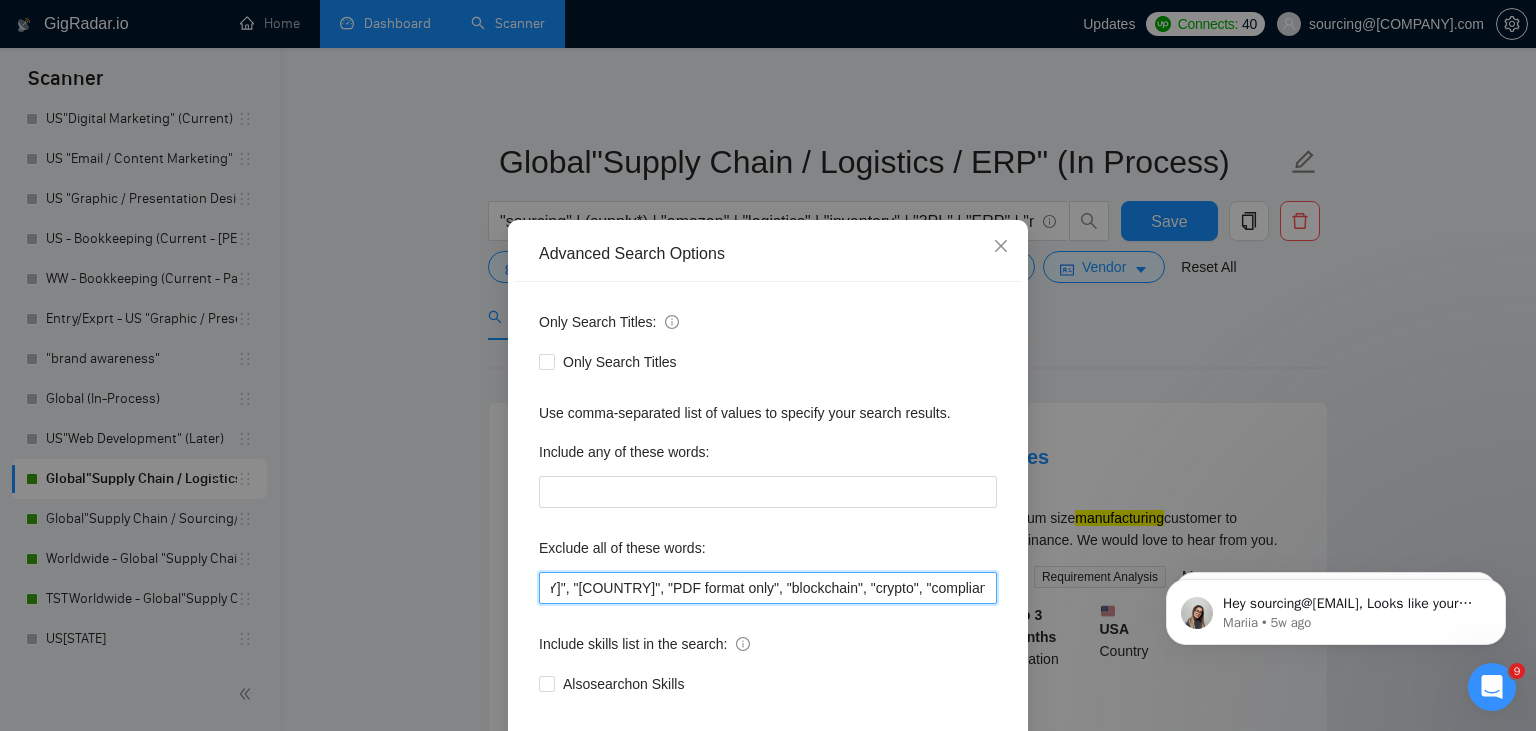 click on ""FDA","SAP", "FTZ", "PPC", "FB ads", "meta ads", "Google ads", "VR", "cold call", "change management" , "deals", "Coordinator", "housing", "sql", "AI", "Zoho", "SAS", "Big Query", "sales agent", "commission", "sharepoint", "developer", "cloud", "dropshipping", "Netsuite", "iBPM", "commission", "instructional design", "online course", "e-learning", "commission-only", "bid writer", "government", "STEM", "writer", "writing", "instructional design", "APackaging Group", "(PDF format only)", "[COUNTRY]", "[COUNTRY]", "PDF format only", "blockchain", "crypto", "compliance", "doctor"" at bounding box center [768, 588] 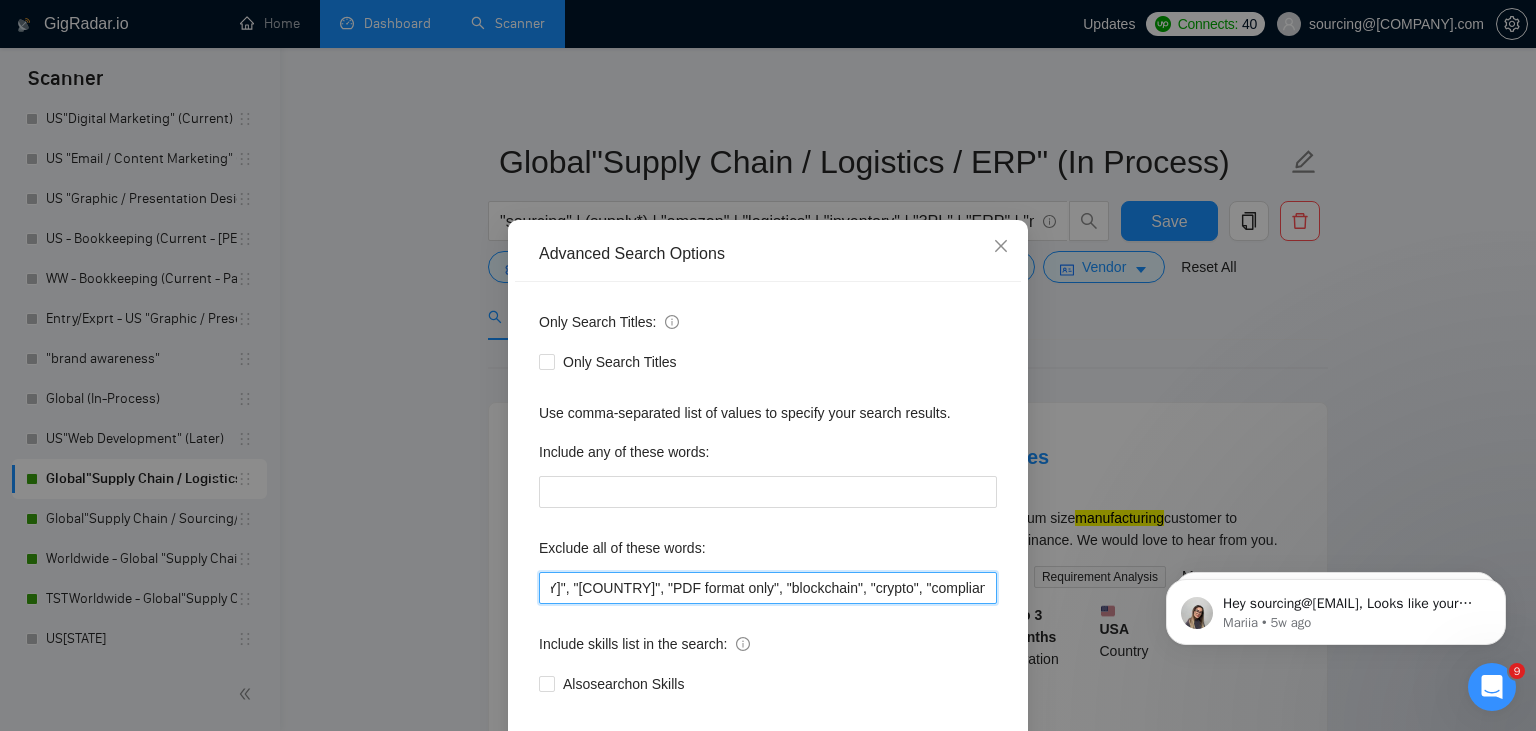 click on ""FDA","SAP", "FTZ", "PPC", "FB ads", "meta ads", "Google ads", "VR", "cold call", "change management" , "deals", "Coordinator", "housing", "sql", "AI", "Zoho", "SAS", "Big Query", "sales agent", "commission", "sharepoint", "developer", "cloud", "dropshipping", "Netsuite", "iBPM", "commission", "instructional design", "online course", "e-learning", "commission-only", "bid writer", "government", "STEM", "writer", "writing", "instructional design", "APackaging Group", "(PDF format only)", "[COUNTRY]", "[COUNTRY]", "PDF format only", "blockchain", "crypto", "compliance", "doctor"" at bounding box center (768, 588) 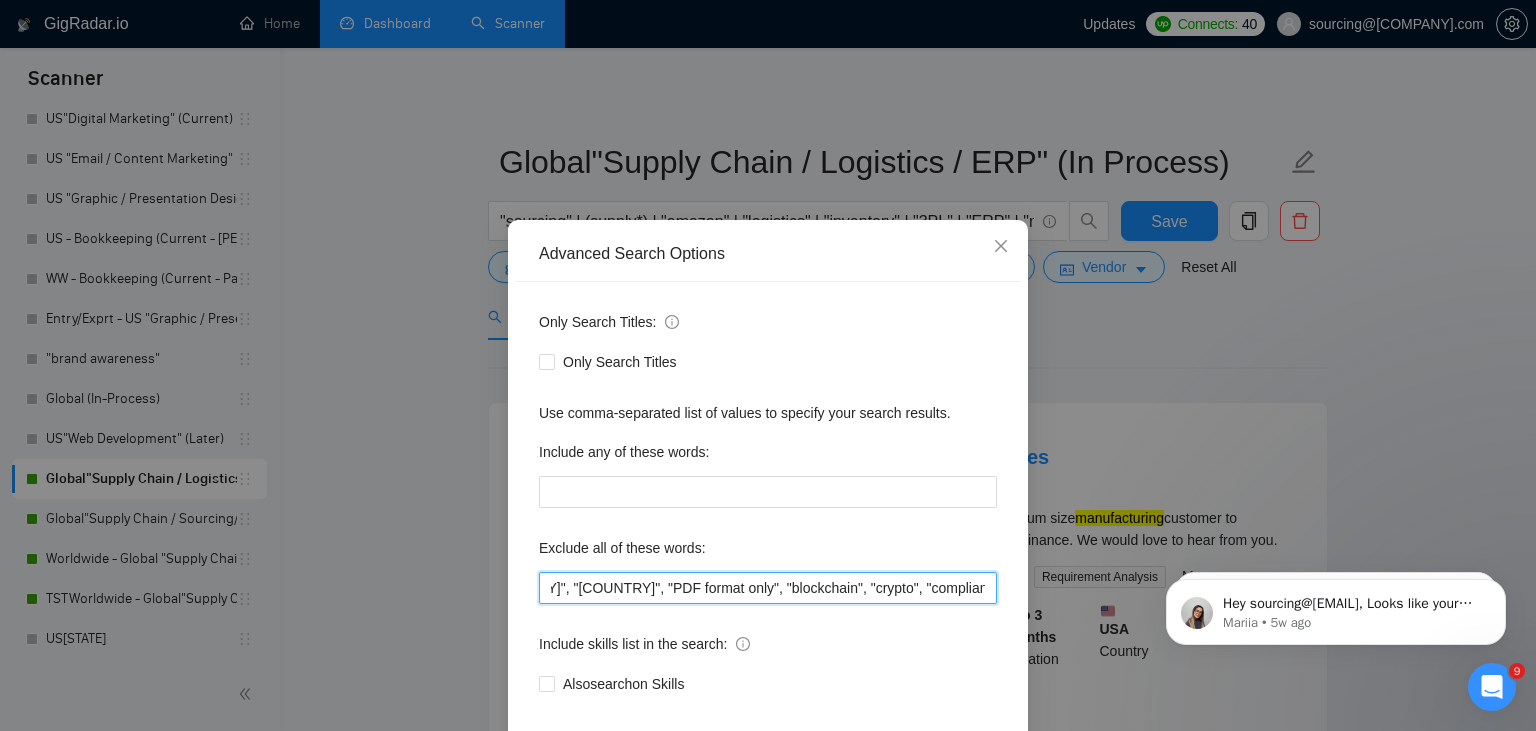 scroll, scrollTop: 100, scrollLeft: 0, axis: vertical 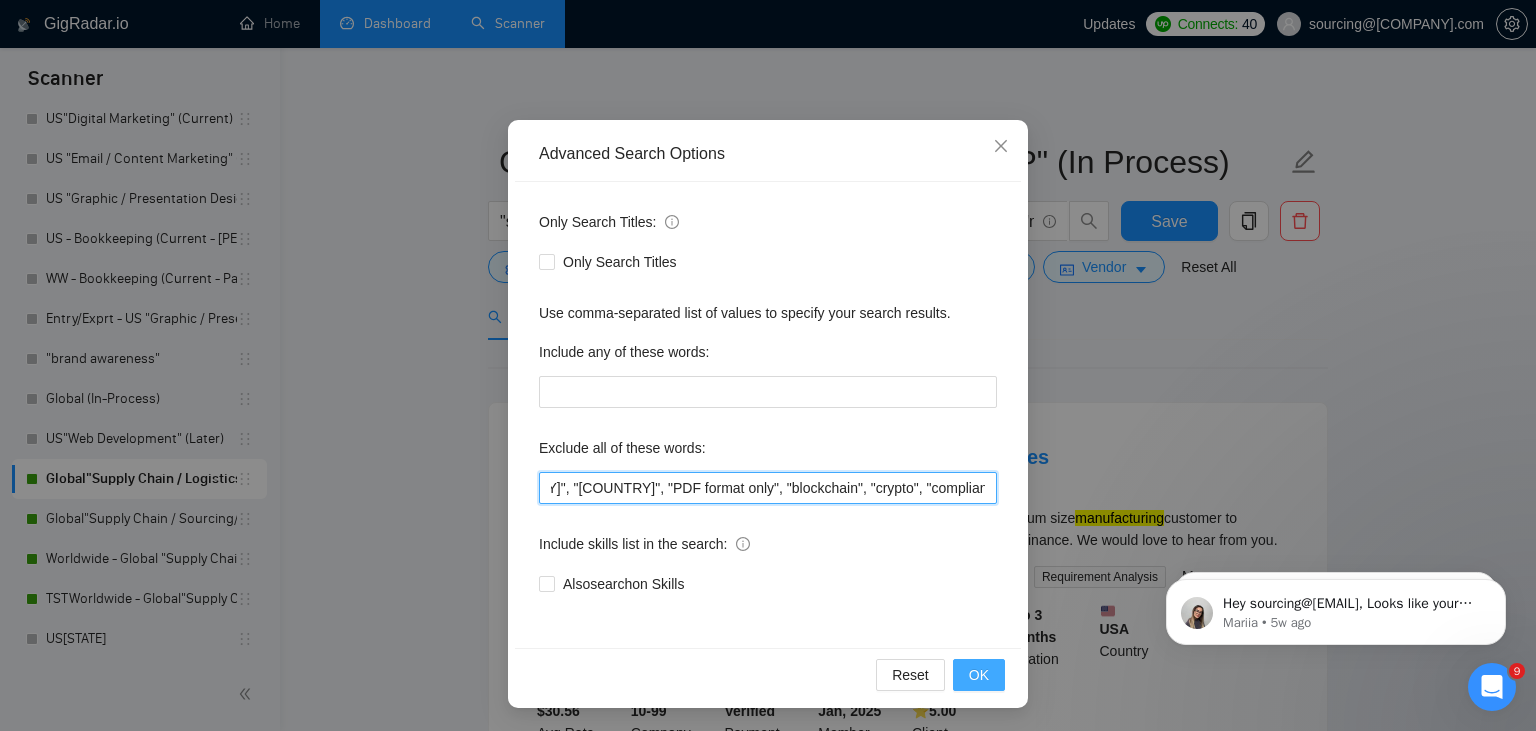 type on ""FDA","SAP", "FTZ", "PPC", "FB ads", "meta ads", "Google ads", "VR", "cold call", "change management" , "deals", "Coordinator", "housing", "sql", "AI", "Zoho", "SAS", "Big Query", "sales agent", "commission", "sharepoint", "developer", "cloud", "dropshipping", "Netsuite", "iBPM", "commission", "instructional design", "online course", "e-learning", "commission-only", "bid writer", "government", "STEM", "writer", "writing", "instructional design", "APackaging Group", "(PDF format only)", "[COUNTRY]", "[COUNTRY]", "PDF format only", "blockchain", "crypto", "compliance", "doctor"" 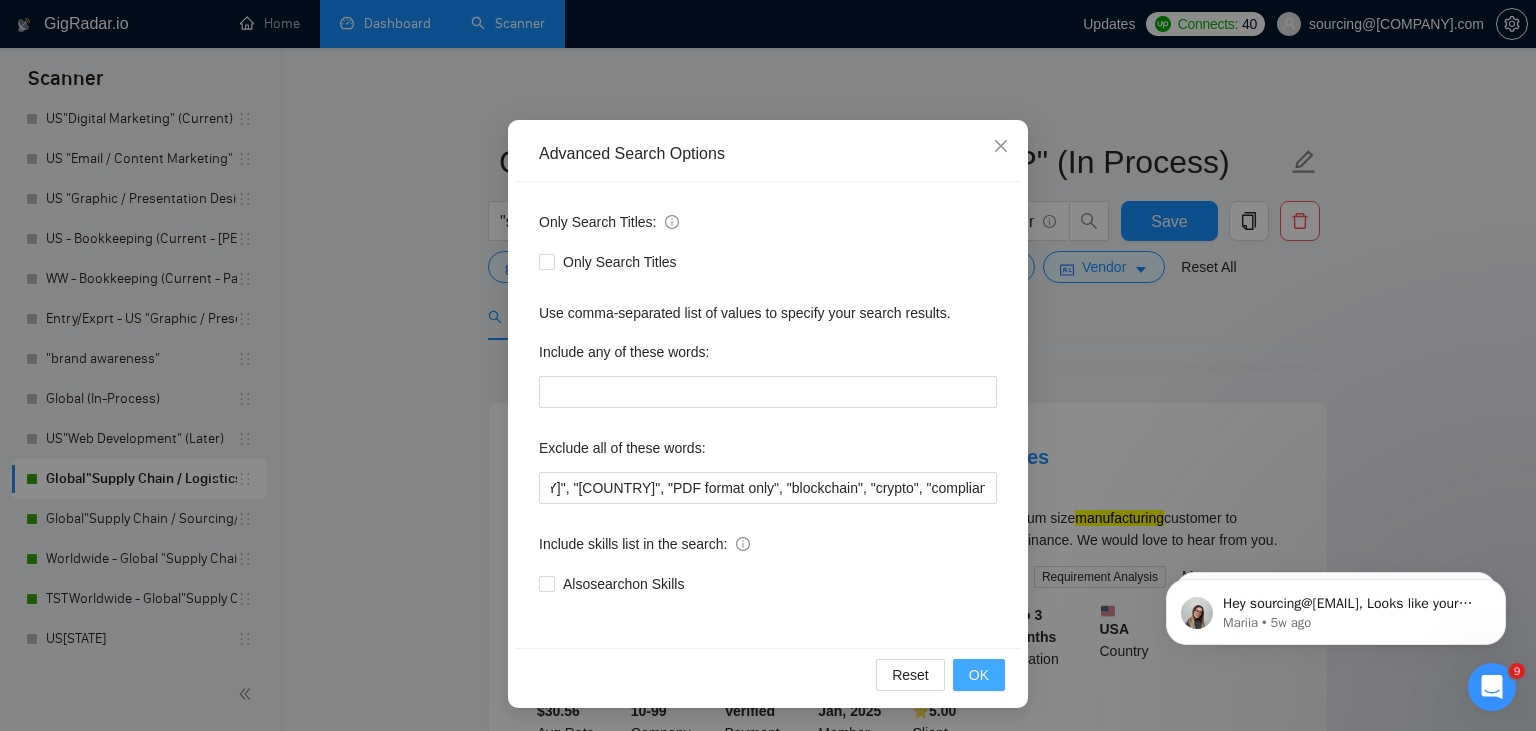 click on "OK" at bounding box center (979, 675) 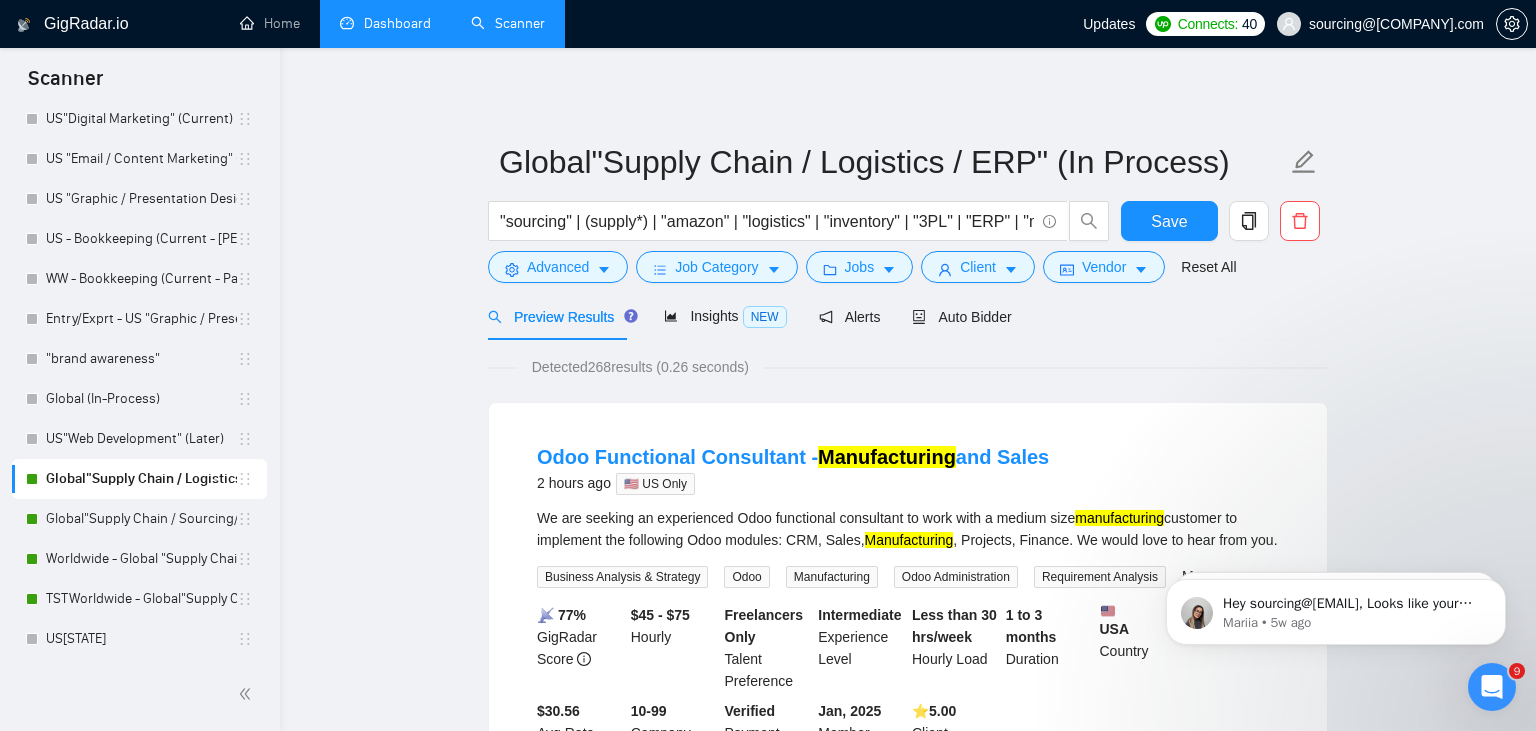 scroll, scrollTop: 0, scrollLeft: 0, axis: both 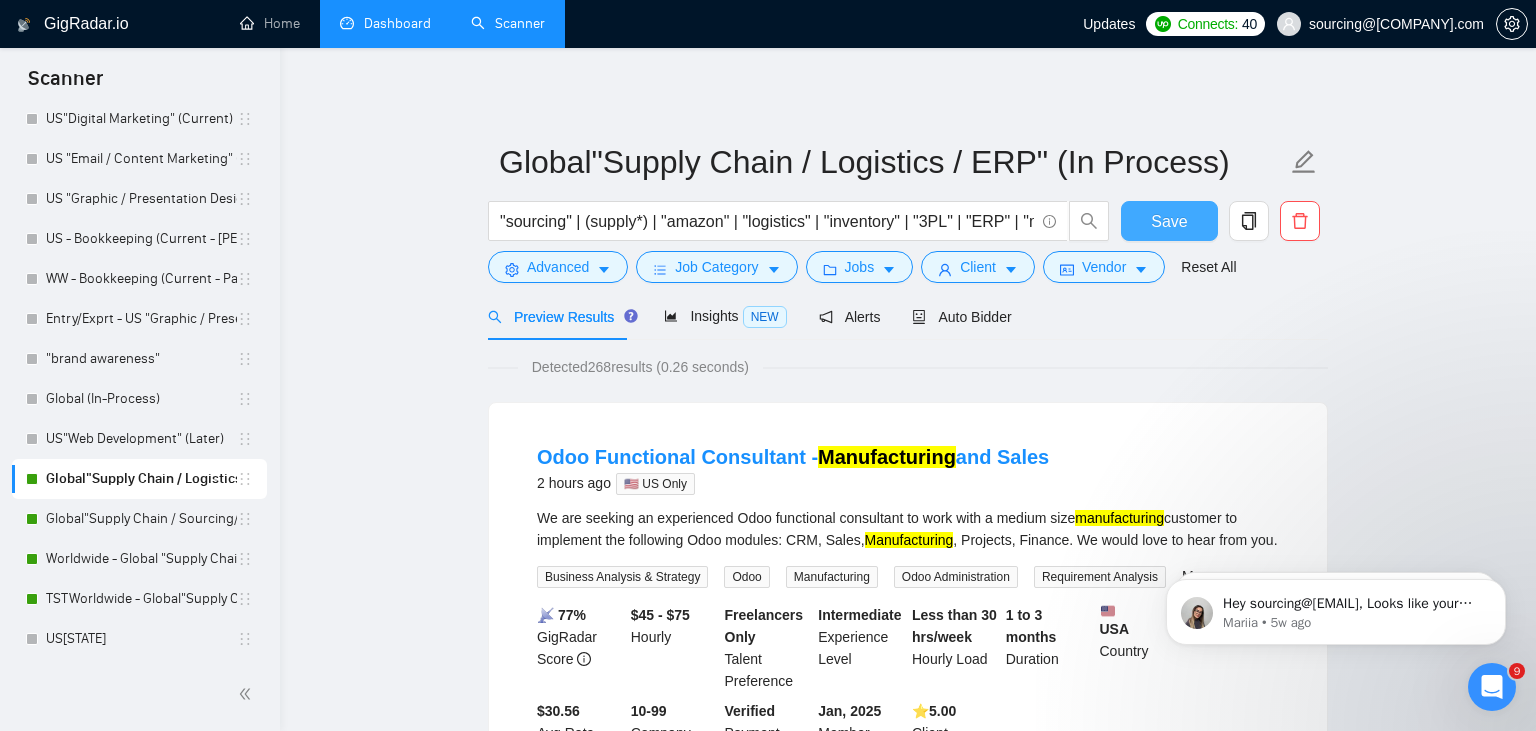 click on "Save" at bounding box center (1169, 221) 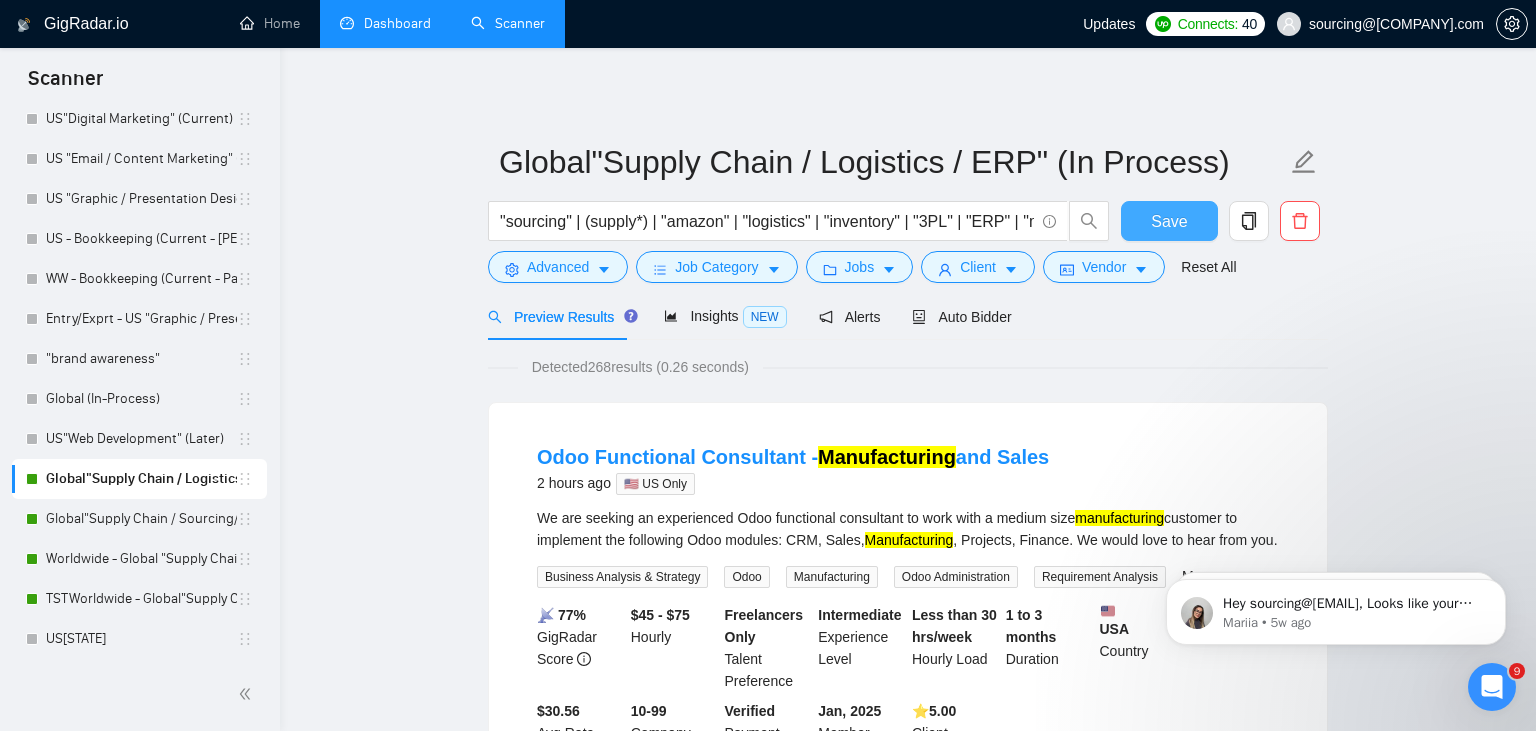 click on "Save" at bounding box center [1169, 221] 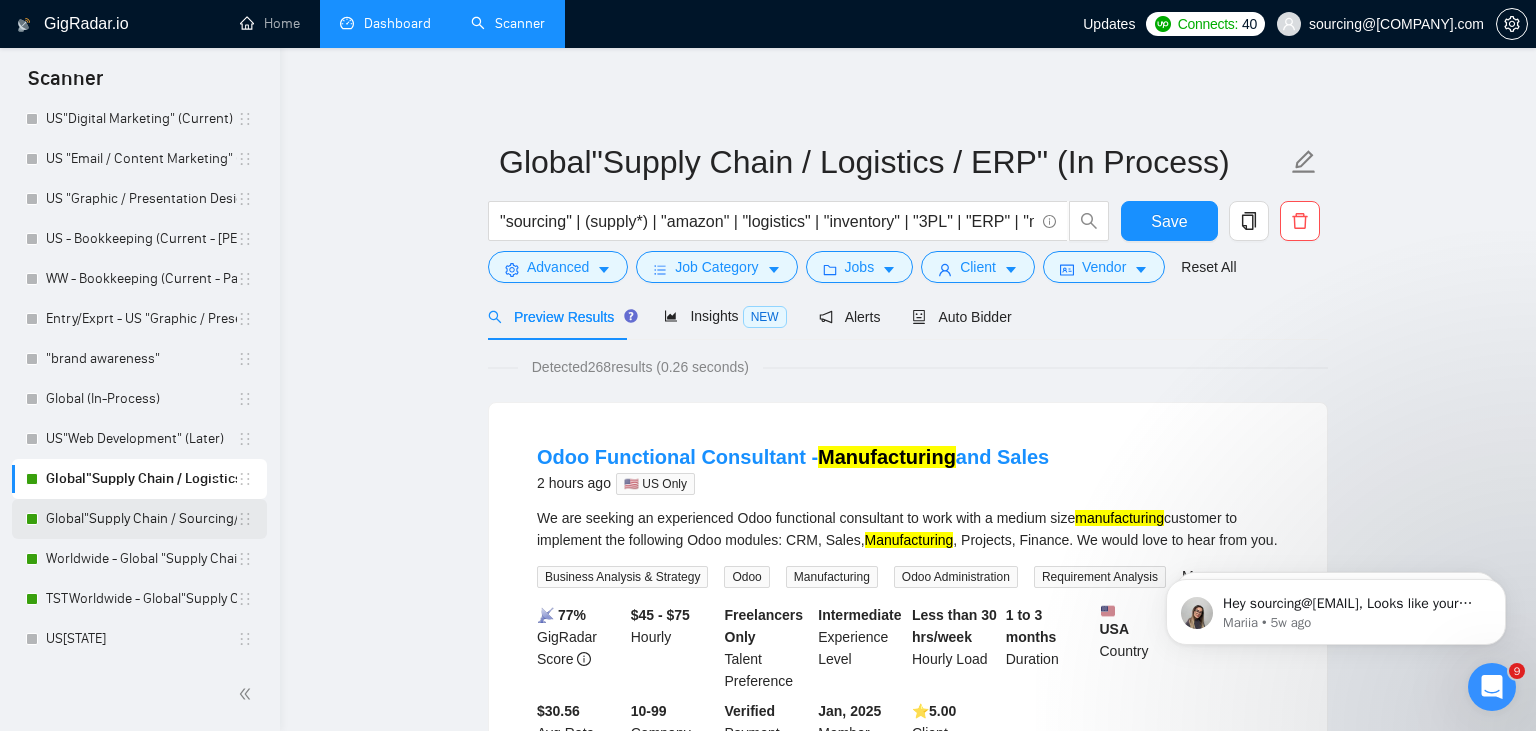 click on "Global"Supply Chain / Sourcing/Procurement" (In Process)" at bounding box center [141, 519] 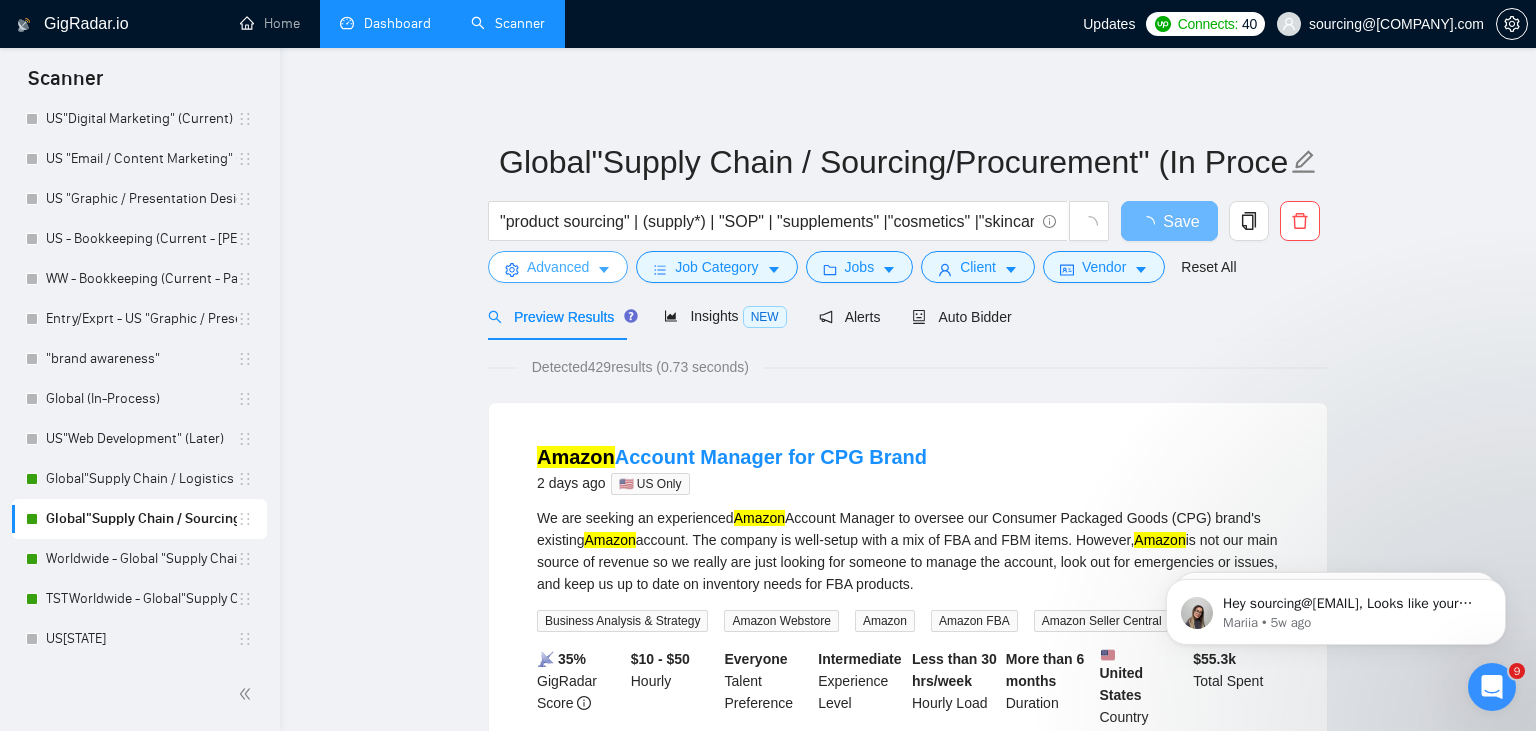 click on "Advanced" at bounding box center [558, 267] 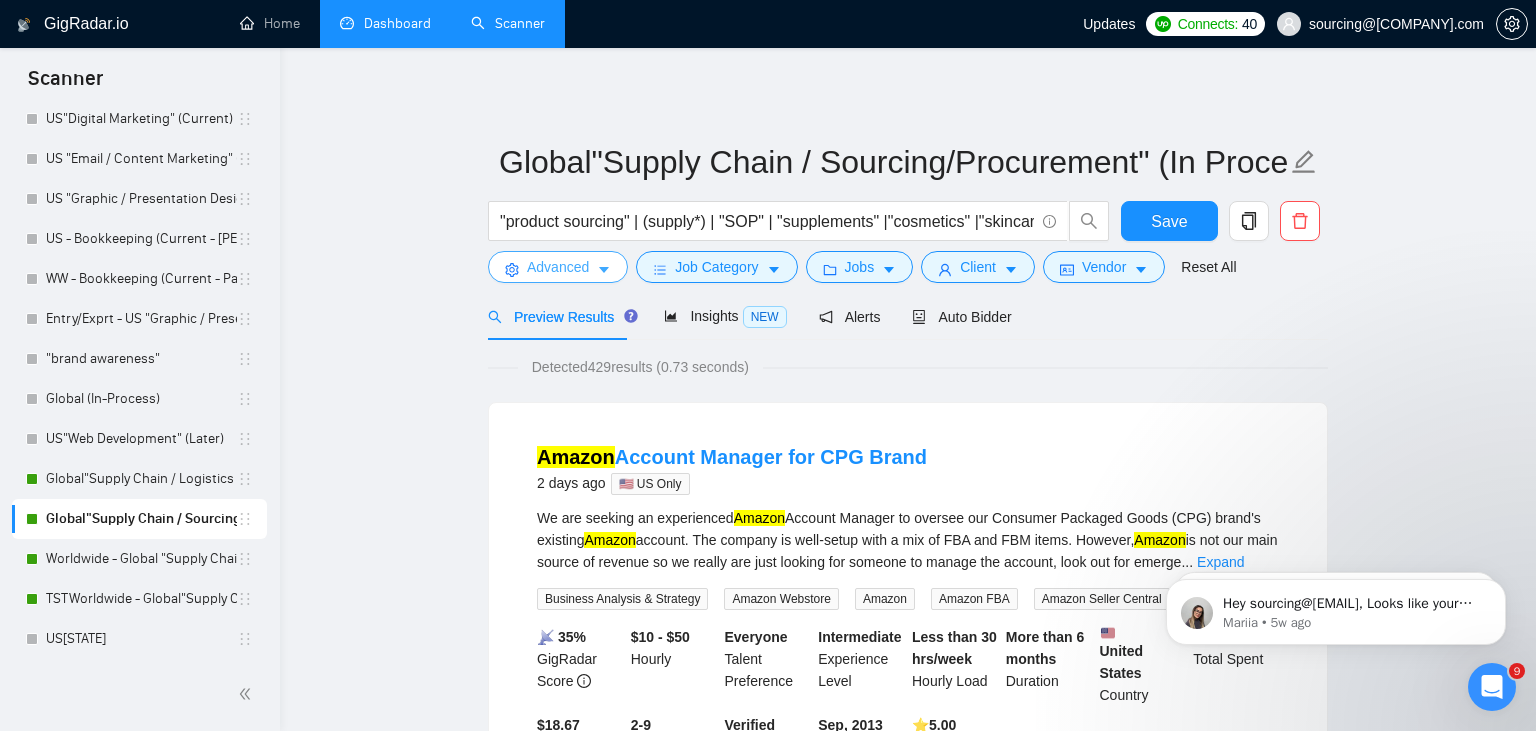 scroll, scrollTop: 0, scrollLeft: 2902, axis: horizontal 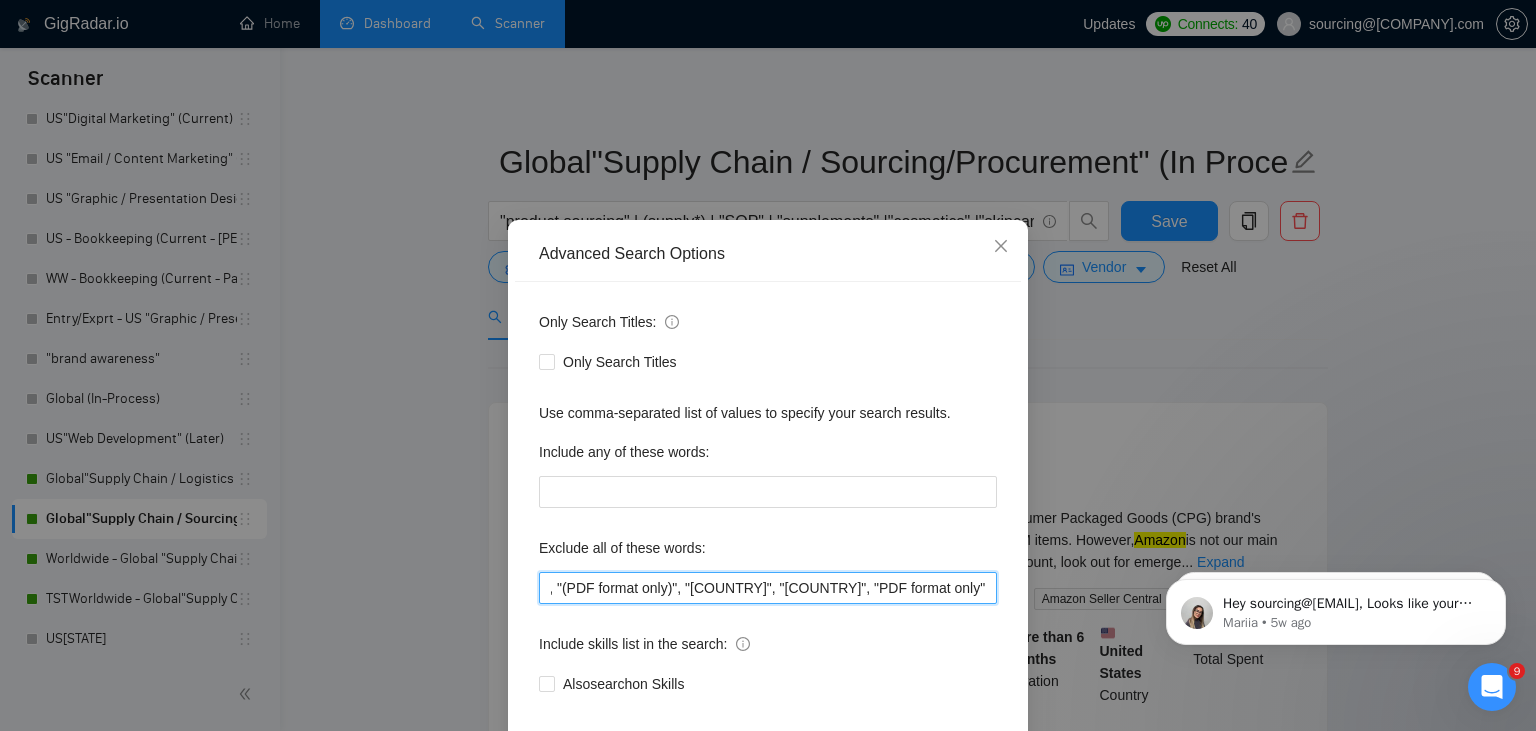 click on "", "(PDF format only)", "(PDF format only)", "[COUNTRY]", "[COUNTRY]", "PDF format only"" at bounding box center [768, 588] 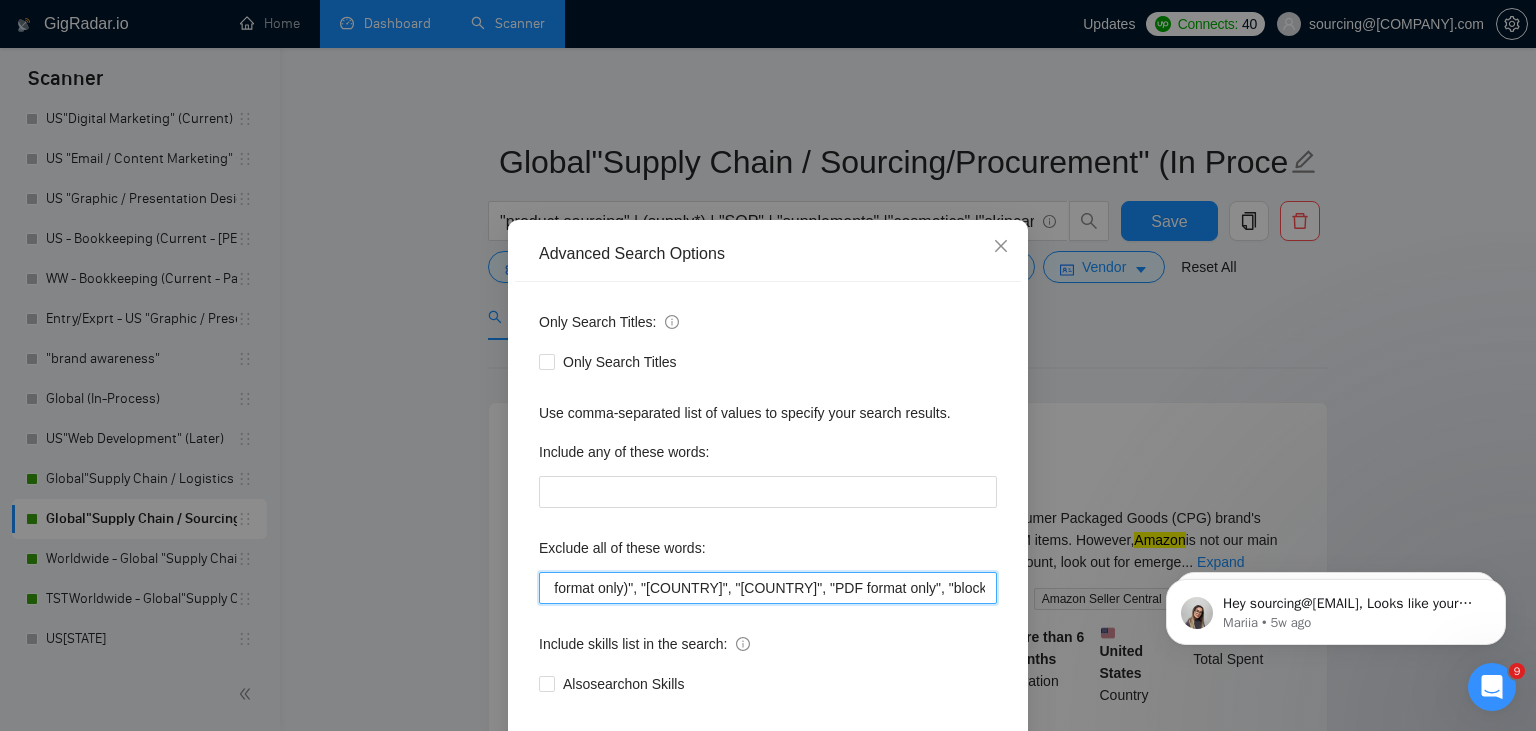 scroll, scrollTop: 0, scrollLeft: 3064, axis: horizontal 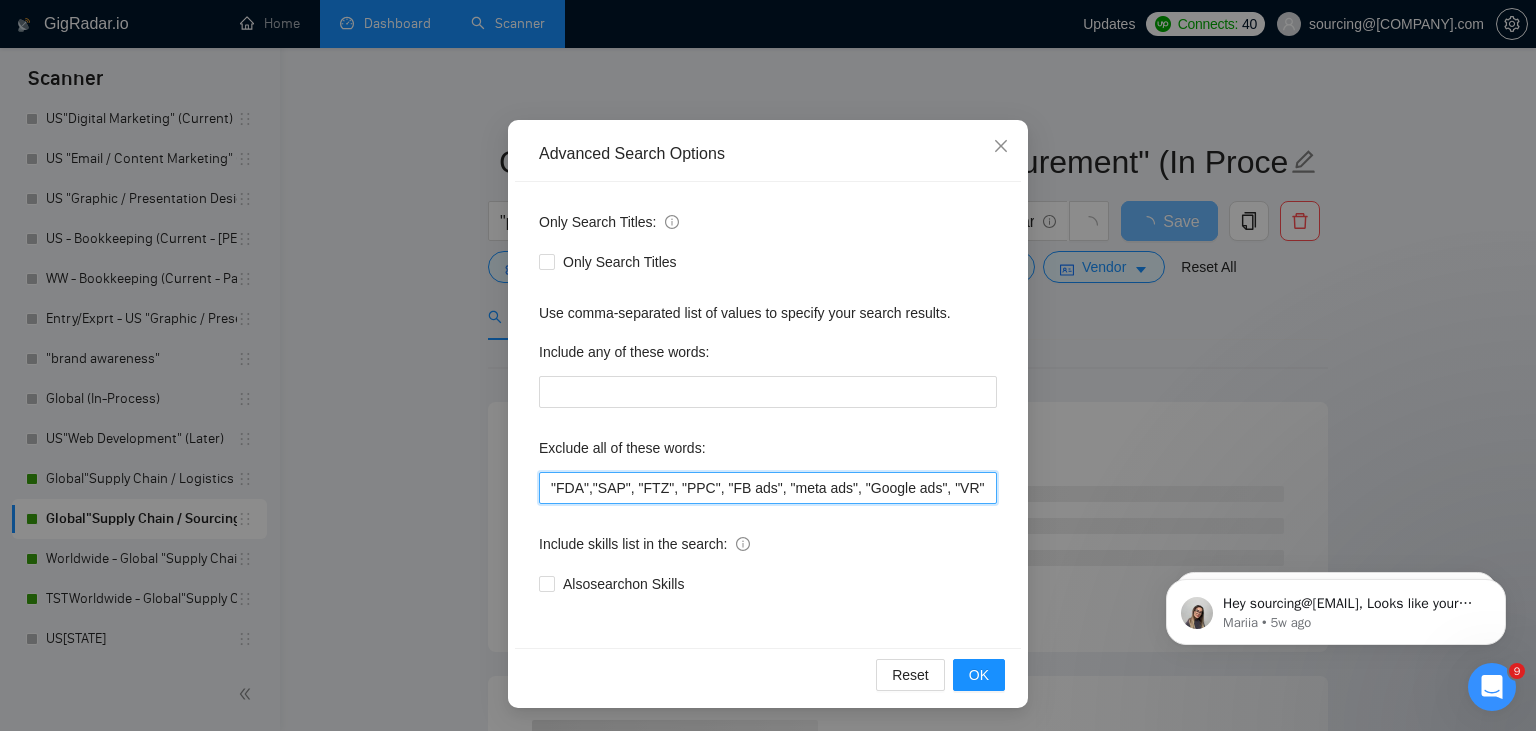 drag, startPoint x: 748, startPoint y: 475, endPoint x: 324, endPoint y: 433, distance: 426.0751 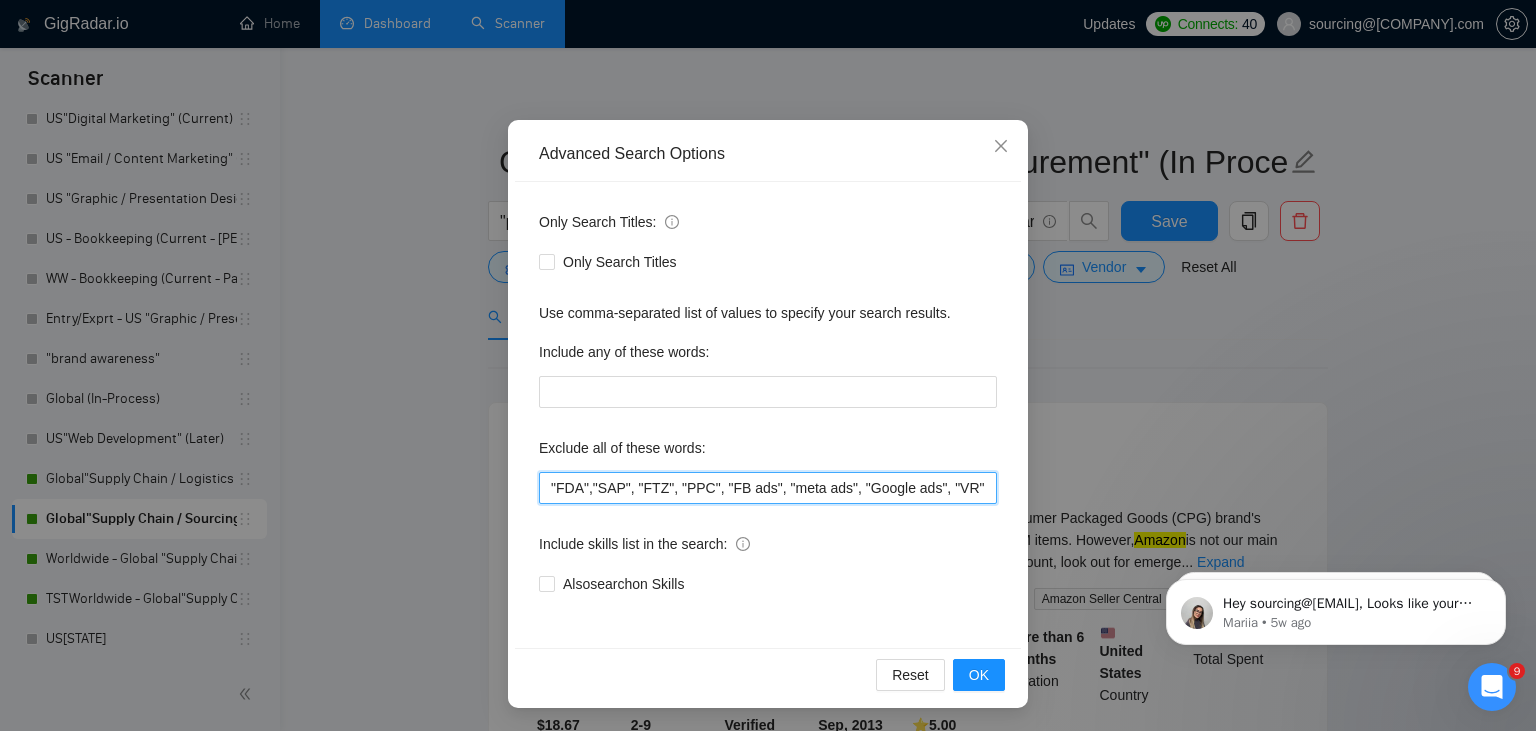 click on ""FDA","SAP", "FTZ", "PPC", "FB ads", "meta ads", "Google ads", "VR", "cold call", "change management" , "deals", "Coordinator", "housing", "sql", "AI", "Zoho", "SAS", "Big Query", "sales agent", "commission", "sharepoint", "developer", "cloud", "dropshipping", "Netsuite", "iBPM", "commission", "instructional design", "online course", "e-learning", "commission-only", "bid writer", "government", "STEM", "writer", "writing", "instructional design", "APackaging Group", "(PDF format only)", "[COUNTRY]", "[COUNTRY]", "PDF format only", "blockchain", "crypto", "compliance", "doctor"" at bounding box center [768, 488] 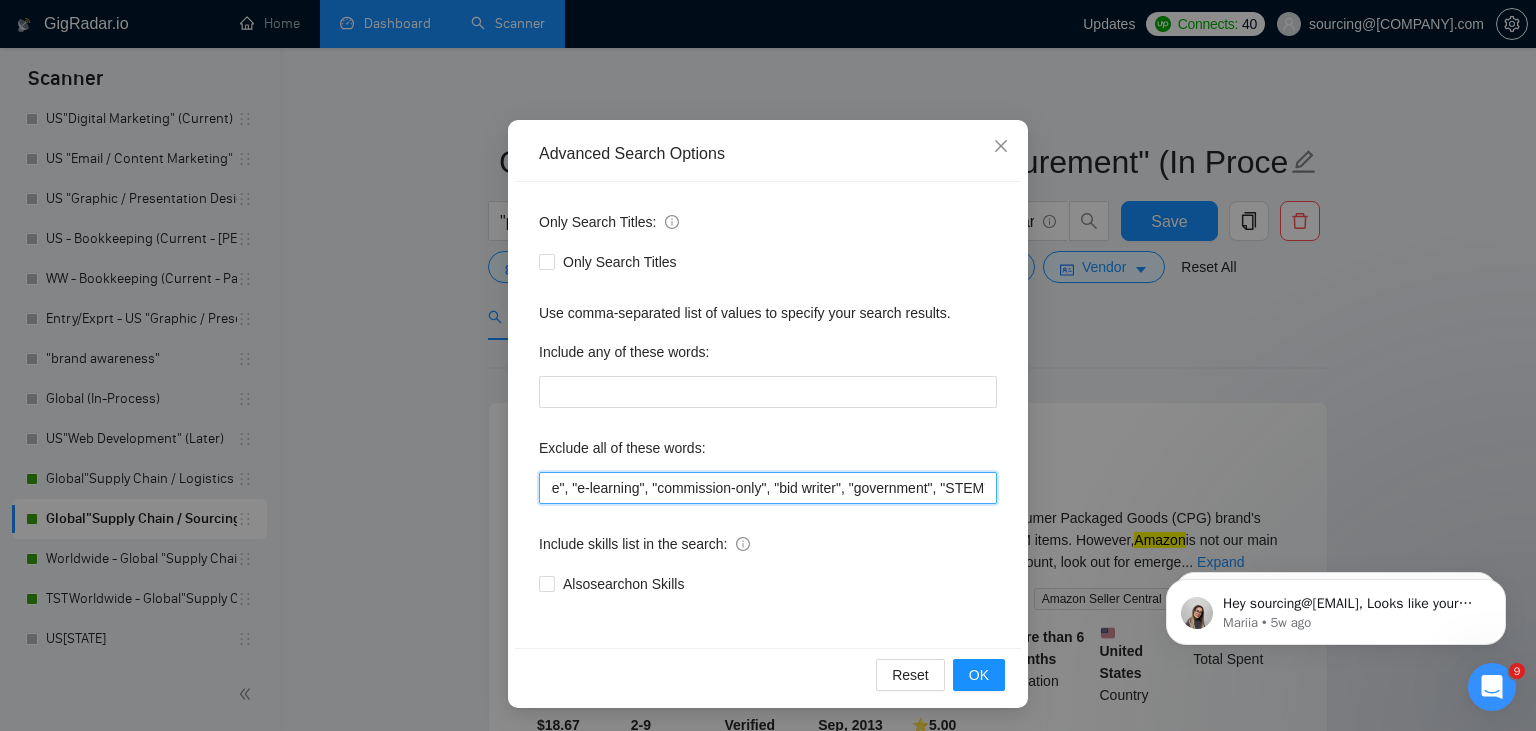 scroll, scrollTop: 0, scrollLeft: 3064, axis: horizontal 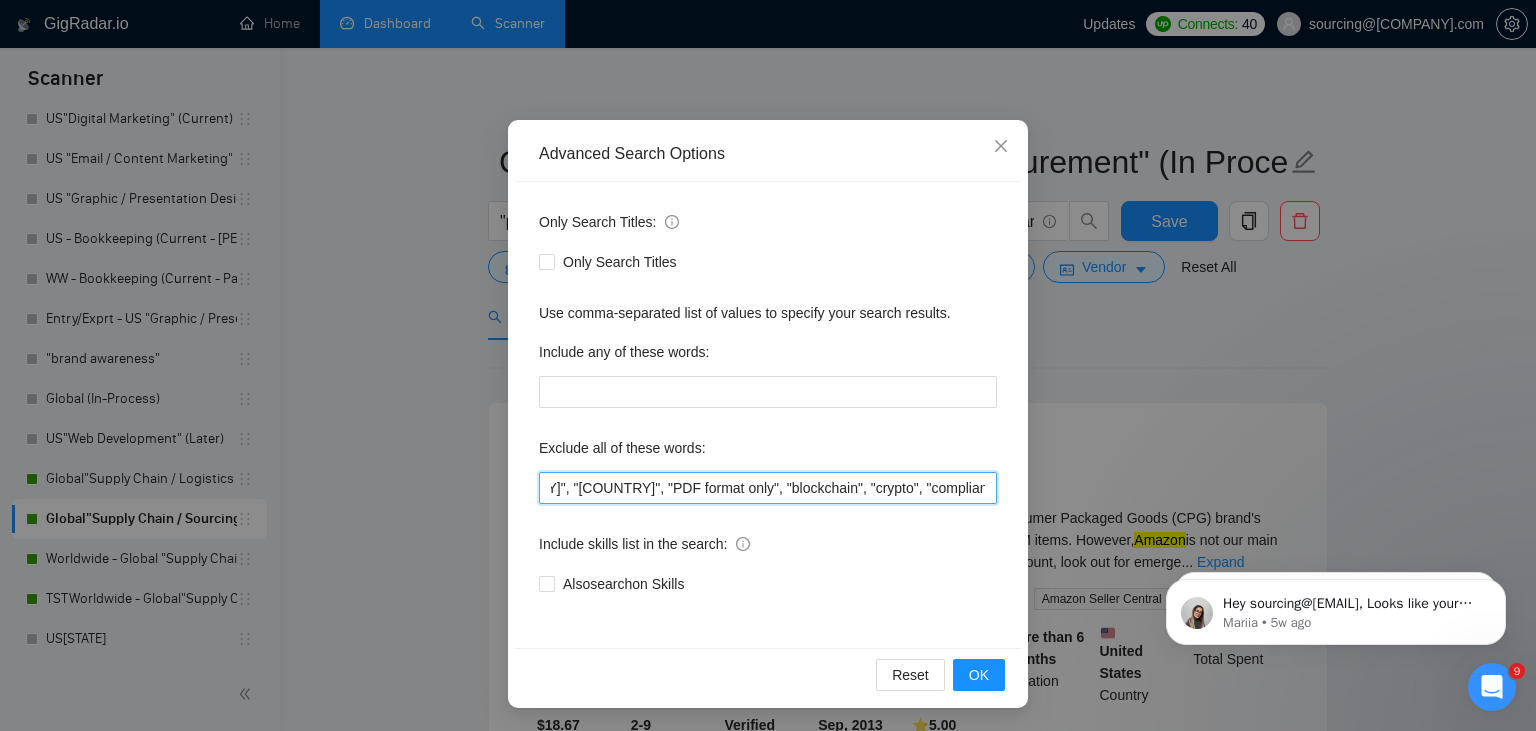 drag, startPoint x: 946, startPoint y: 502, endPoint x: 1234, endPoint y: 521, distance: 288.62607 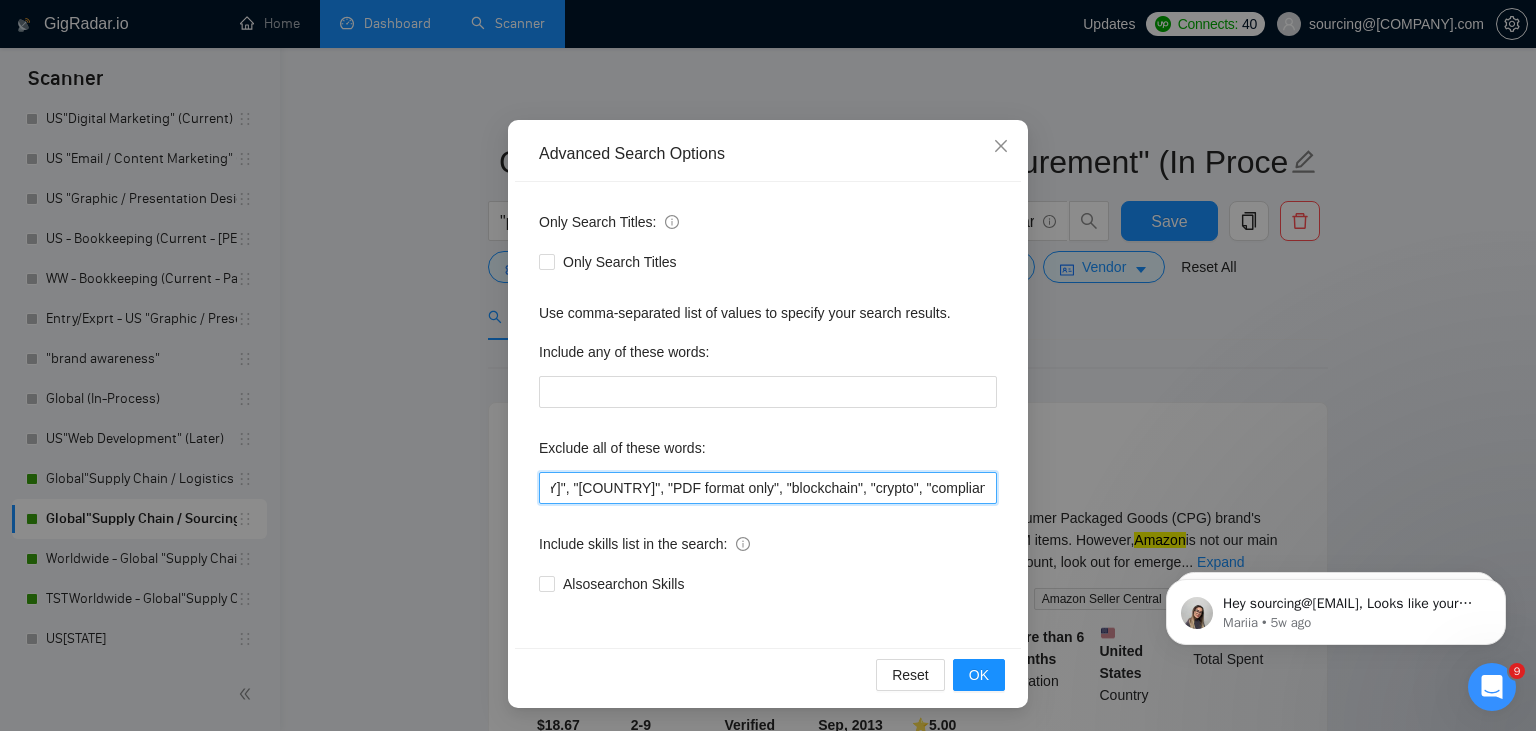 click on ""FDA","SAP", "FTZ", "PPC", "FB ads", "meta ads", "Google ads", "VR", "cold call", "change management" , "deals", "Coordinator", "housing", "sql", "AI", "Zoho", "SAS", "Big Query", "sales agent", "commission", "sharepoint", "developer", "cloud", "dropshipping", "Netsuite", "iBPM", "commission", "instructional design", "online course", "e-learning", "commission-only", "bid writer", "government", "STEM", "writer", "writing", "instructional design", "APackaging Group", "(PDF format only)", "[COUNTRY]", "[COUNTRY]", "PDF format only", "blockchain", "crypto", "compliance", "doctor"" at bounding box center [768, 488] 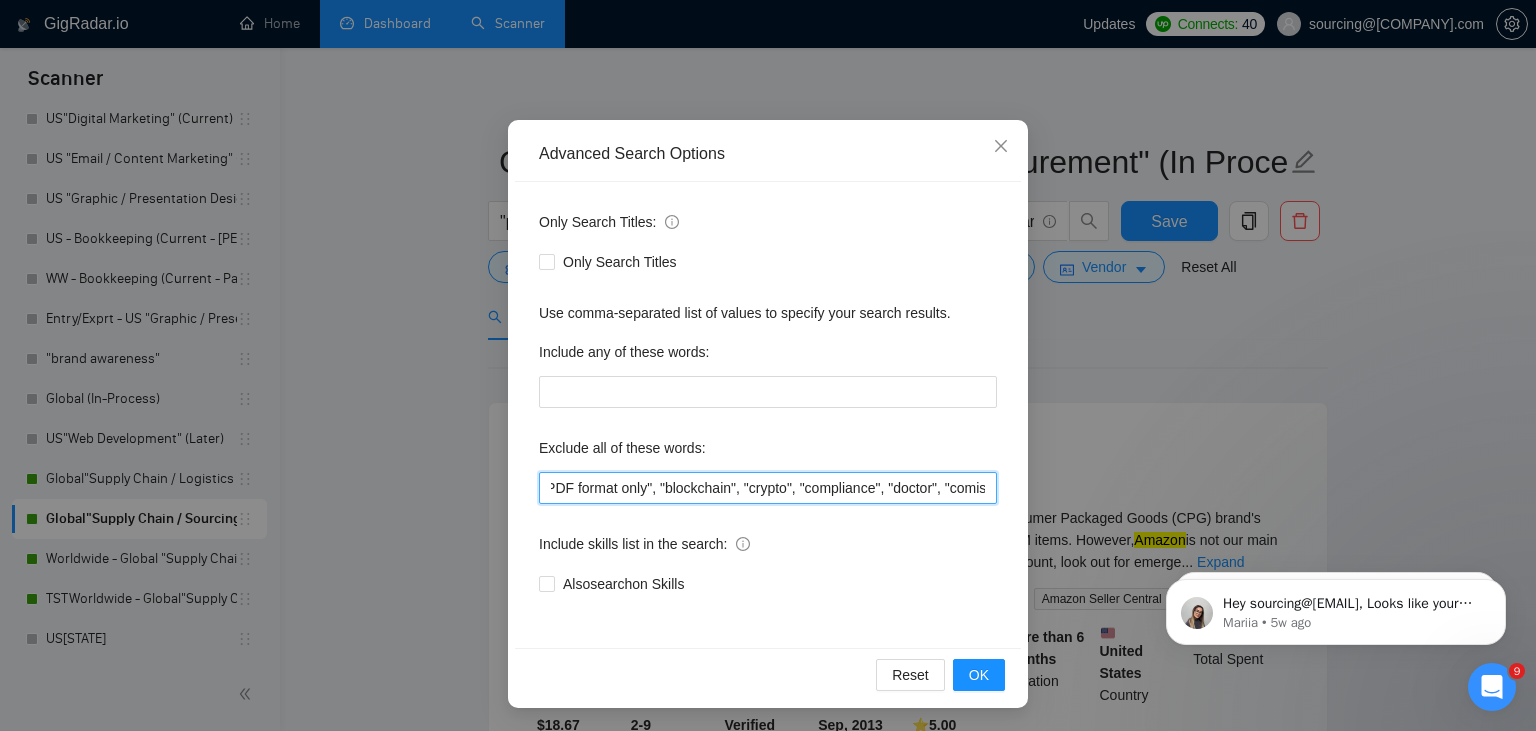 scroll, scrollTop: 0, scrollLeft: 3143, axis: horizontal 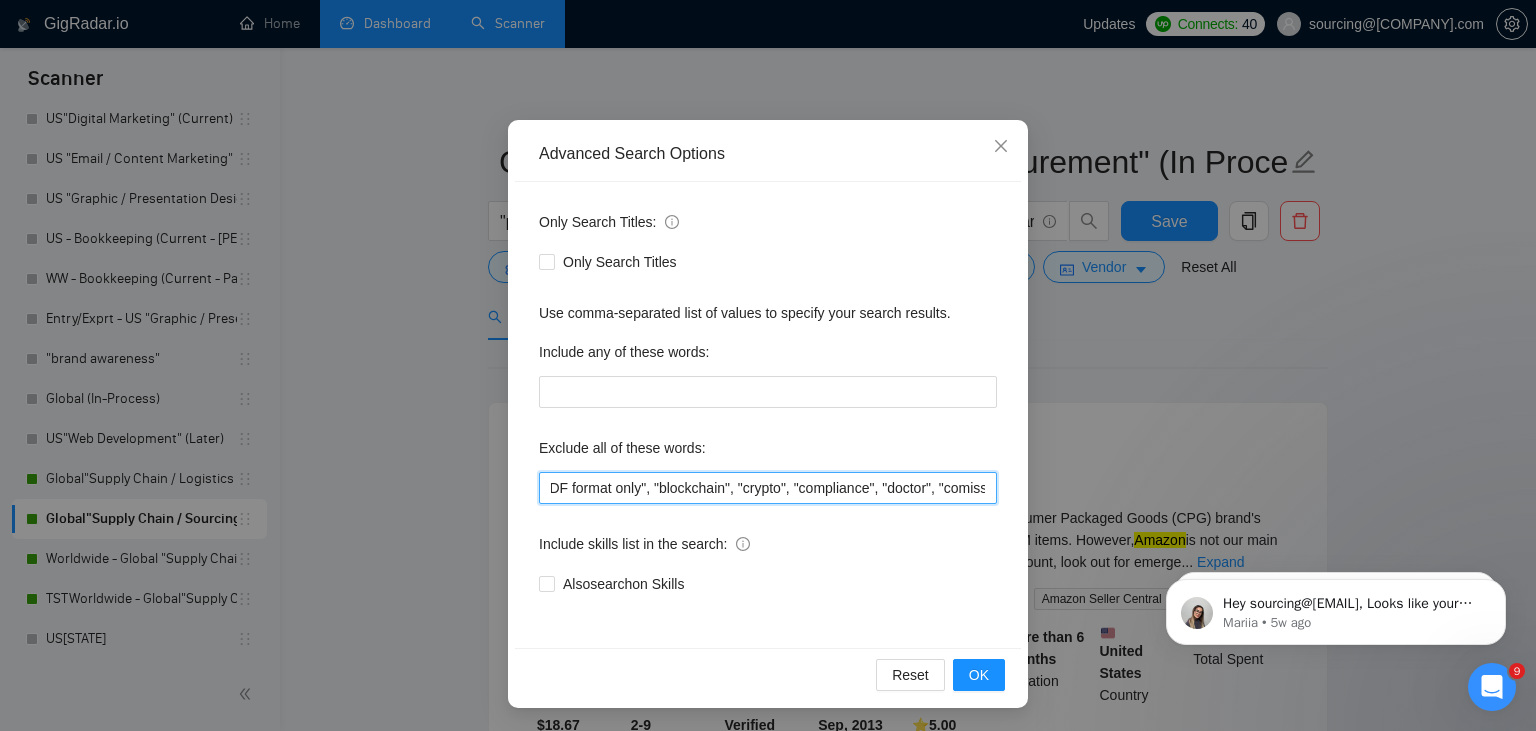 click on ""FDA","SAP", "FTZ", "PPC", "FB ads", "meta ads", "Google ads", "VR", "cold call", "change management" , "deals", "Coordinator", "housing", "sql", "AI", "Zoho", "SAS", "Big Query", "sales agent", "commission", "sharepoint", "developer", "cloud", "dropshipping", "Netsuite", "iBPM", "commission", "instructional design", "online course", "e-learning", "commission-only", "bid writer", "government", "STEM", "writer", "writing", "instructional design", "APackaging Group", "(PDF format only)", "Cambodia", "Egypt", "PDF format only", "blockchain", "crypto", "compliance", "doctor", "comission"" at bounding box center [768, 488] 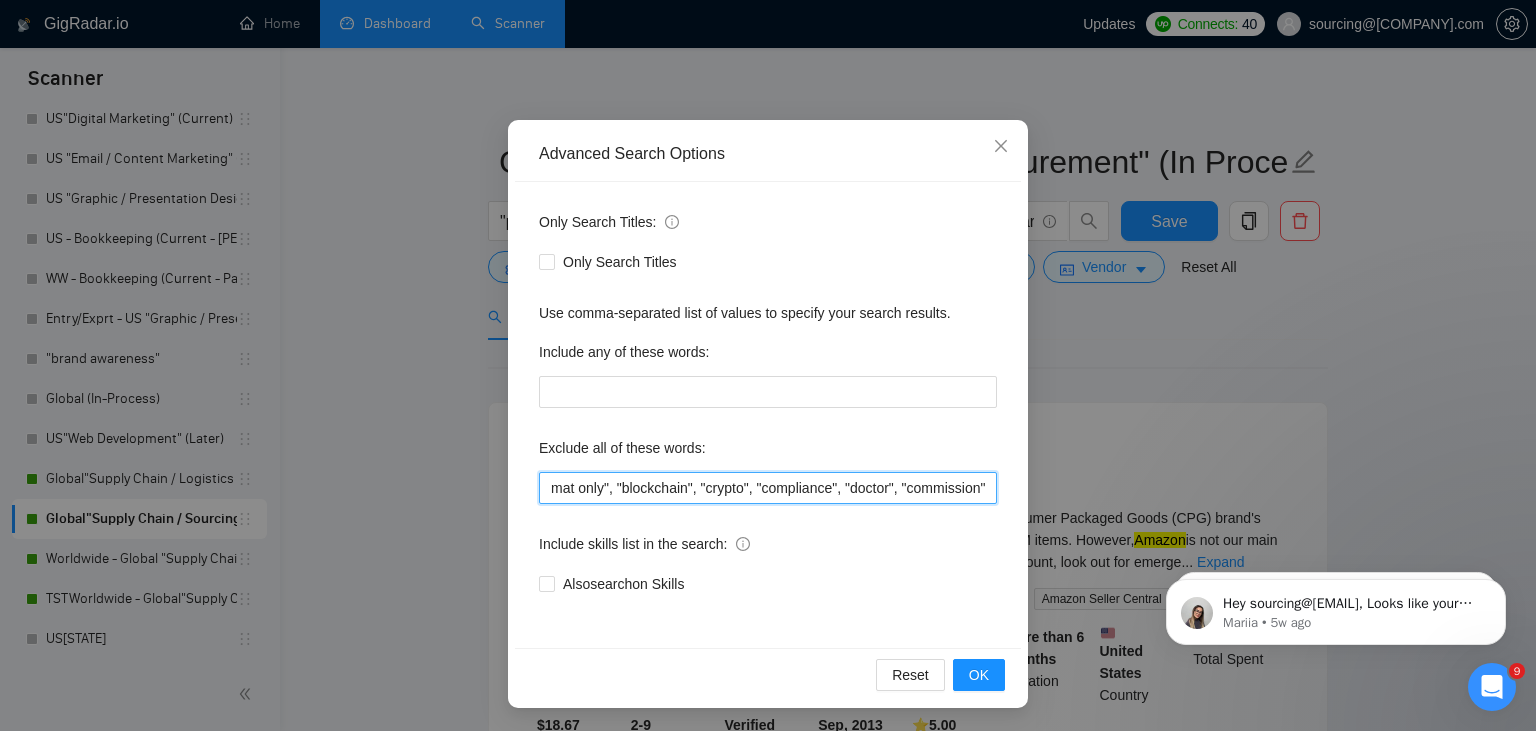click on "", "(PDF format only)", "[COUNTRY]", "[COUNTRY]", "PDF format only", "blockchain", "crypto", "compliance", "doctor", "commission"" at bounding box center [768, 488] 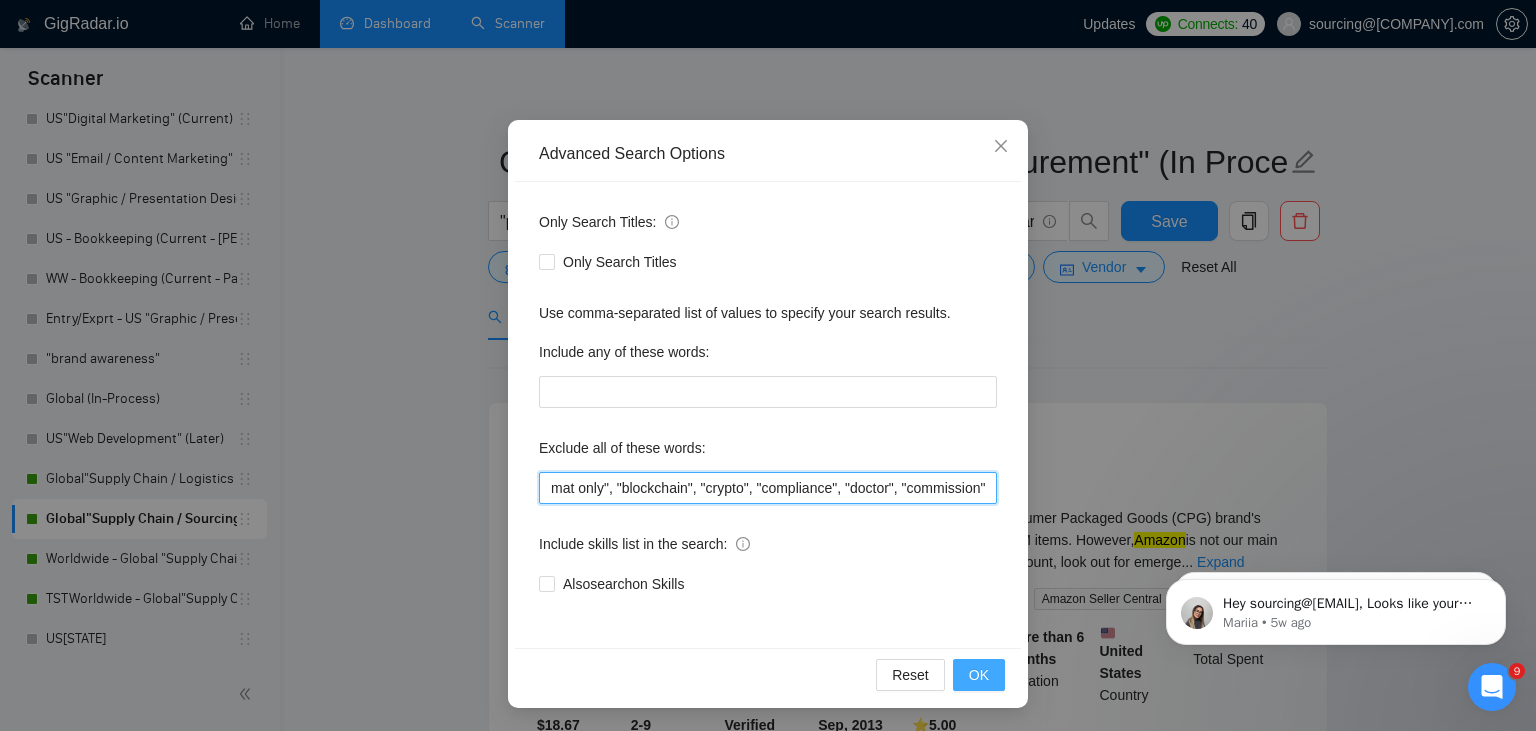 type on "", "(PDF format only)", "[COUNTRY]", "[COUNTRY]", "PDF format only", "blockchain", "crypto", "compliance", "doctor", "commission"" 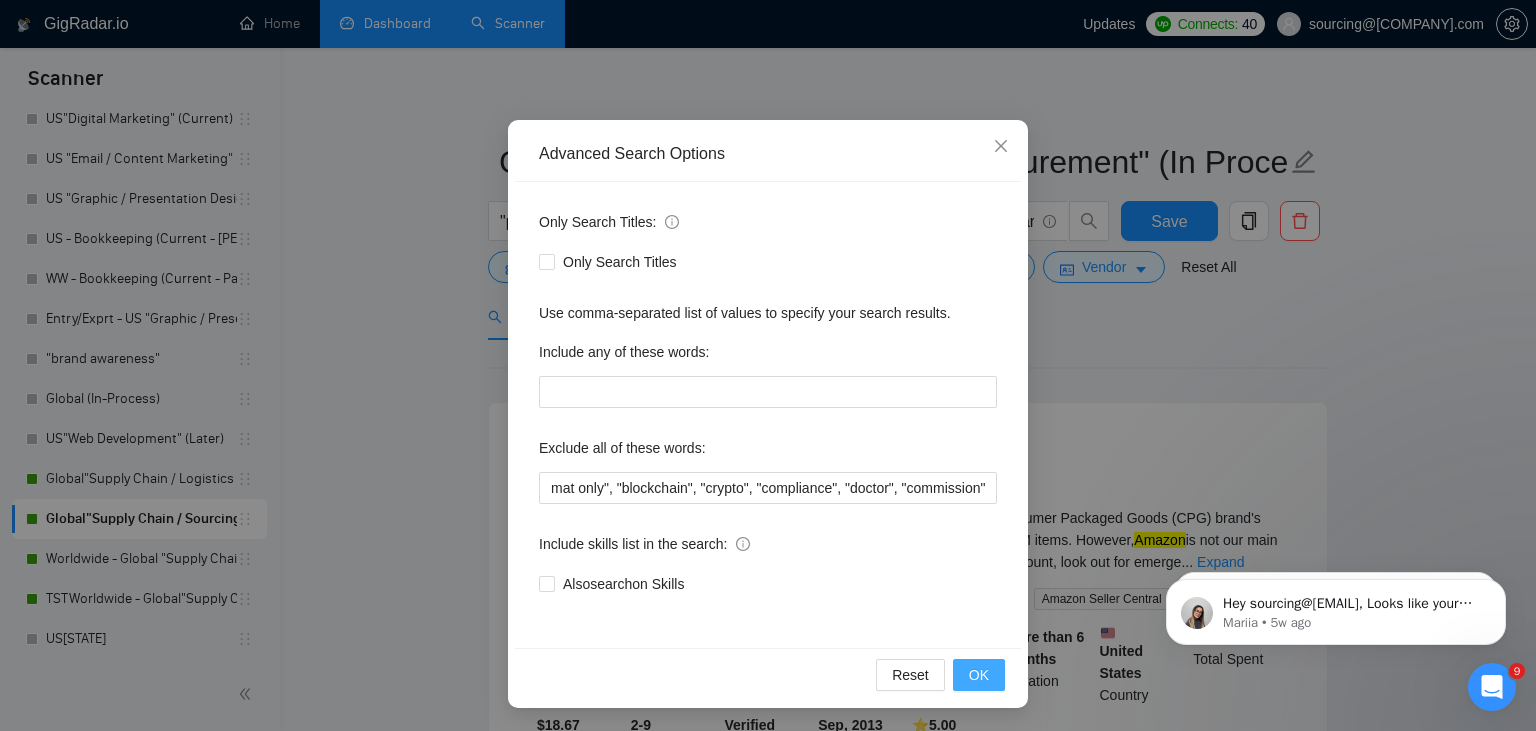 click on "OK" at bounding box center (979, 675) 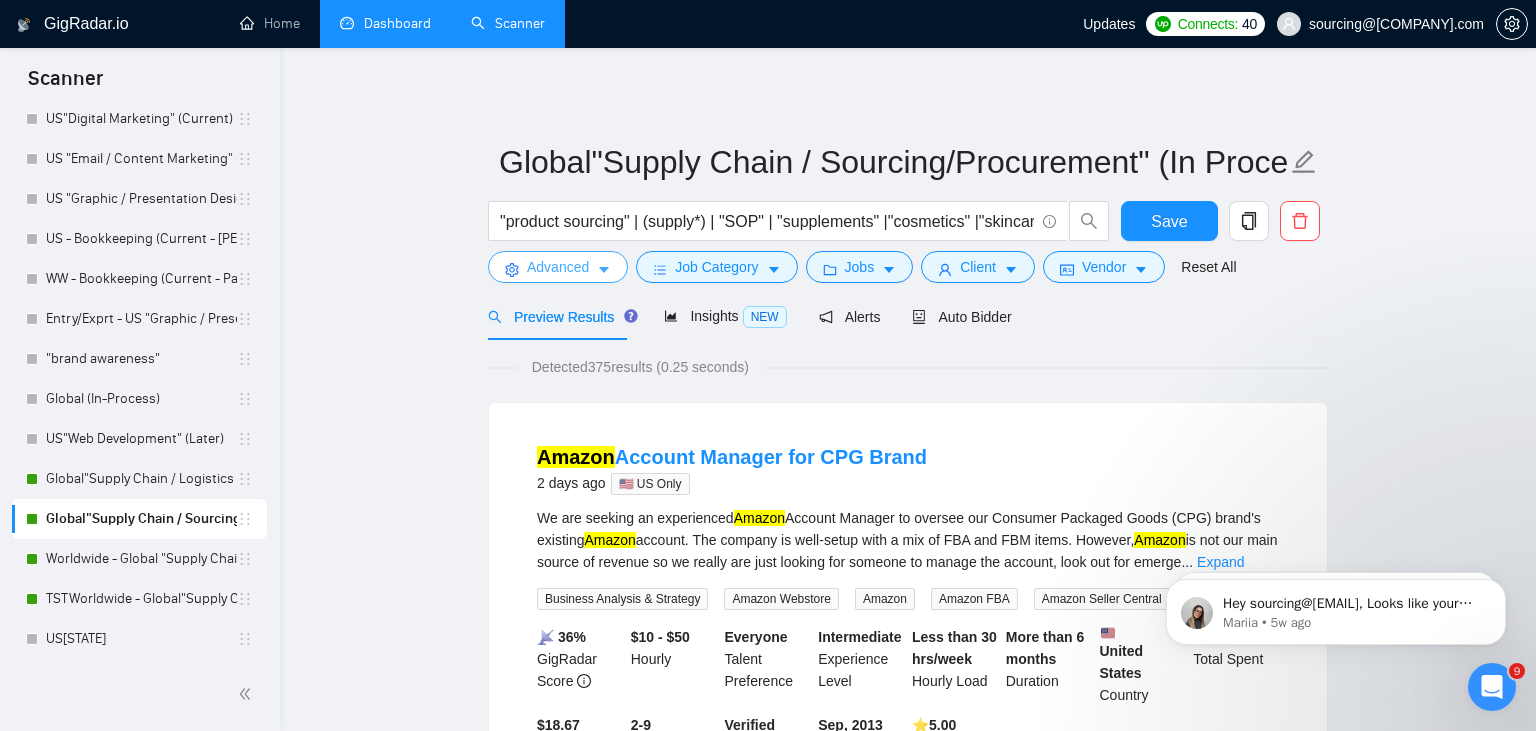 scroll, scrollTop: 0, scrollLeft: 0, axis: both 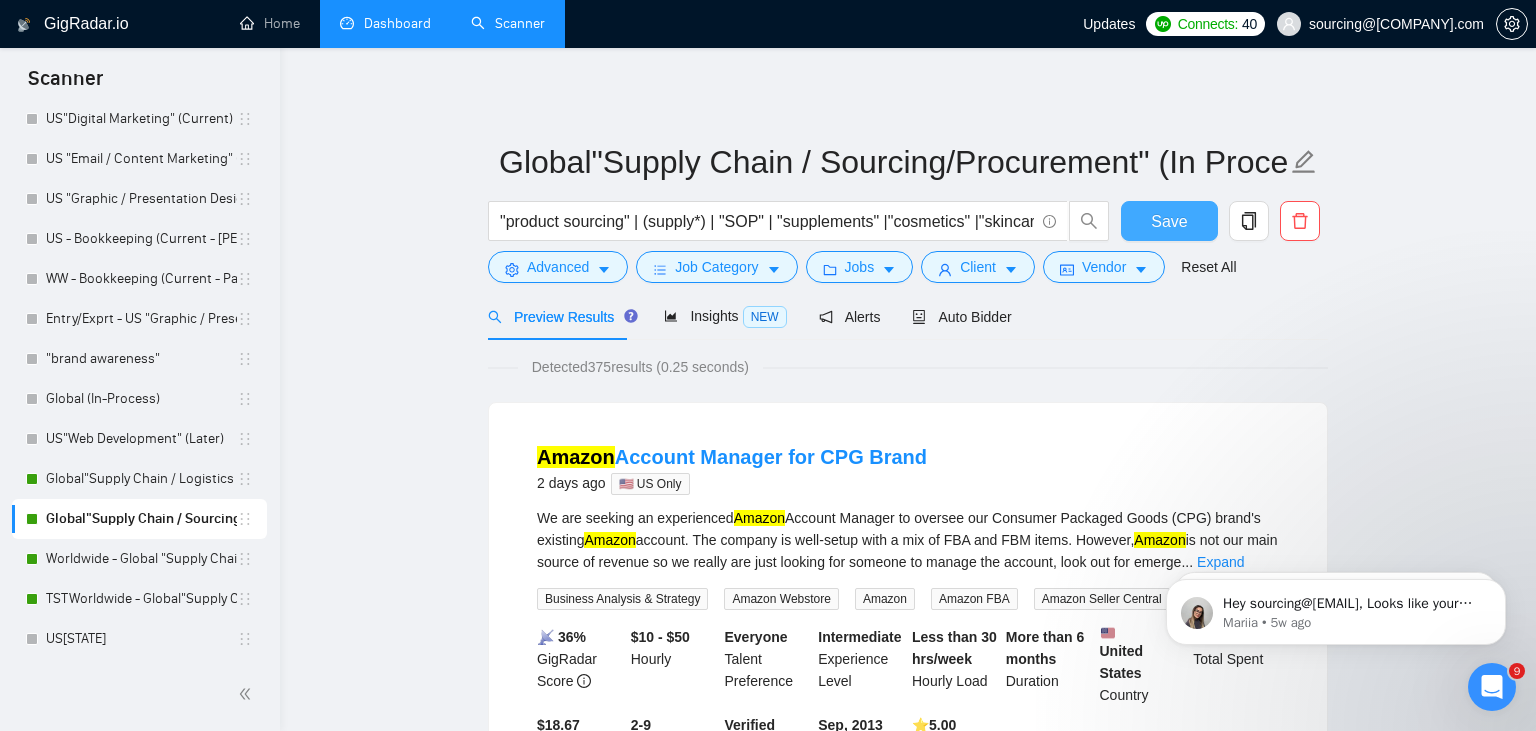 click on "Save" at bounding box center (1169, 221) 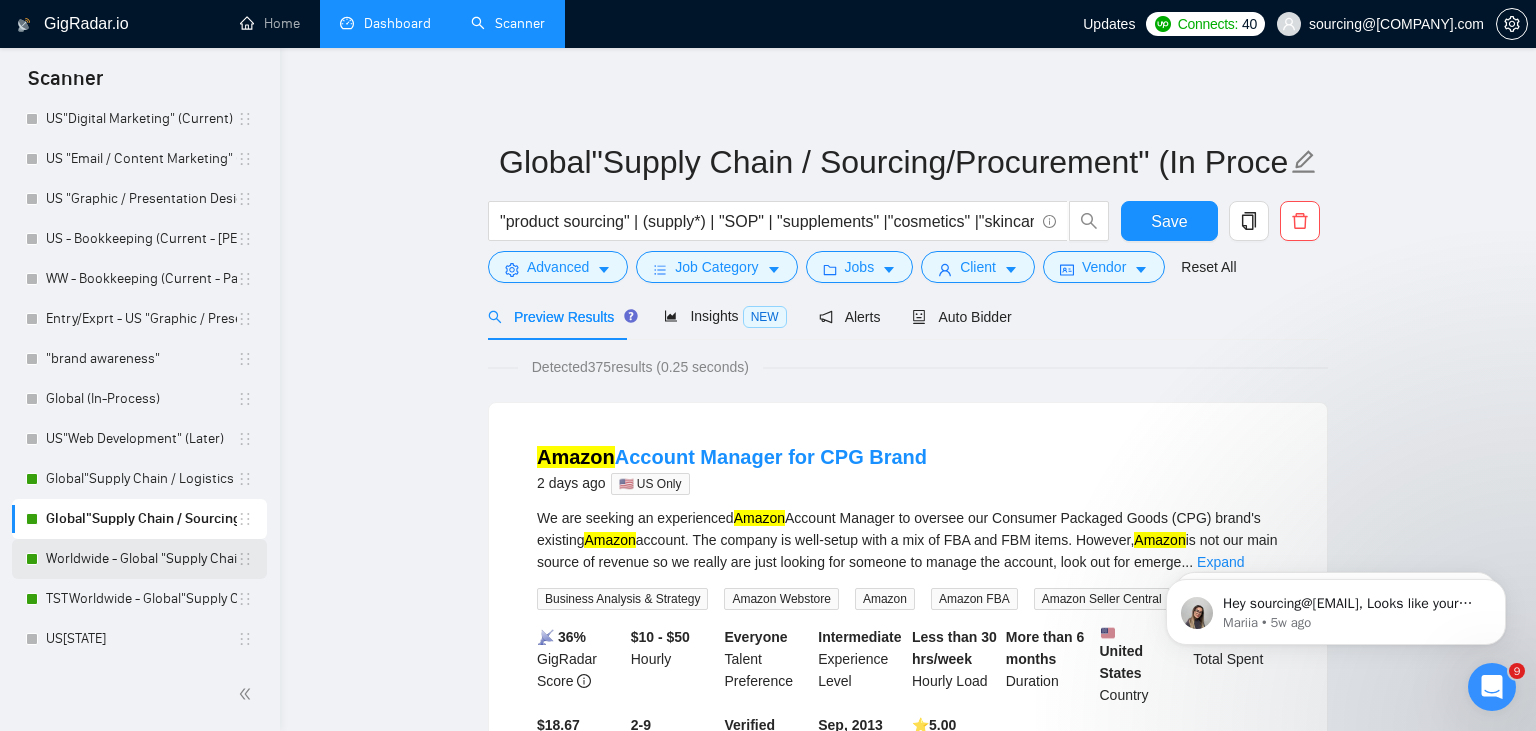 click on "Worldwide - Global "Supply Chain / Logistics / ERP" (In Process)" at bounding box center (141, 559) 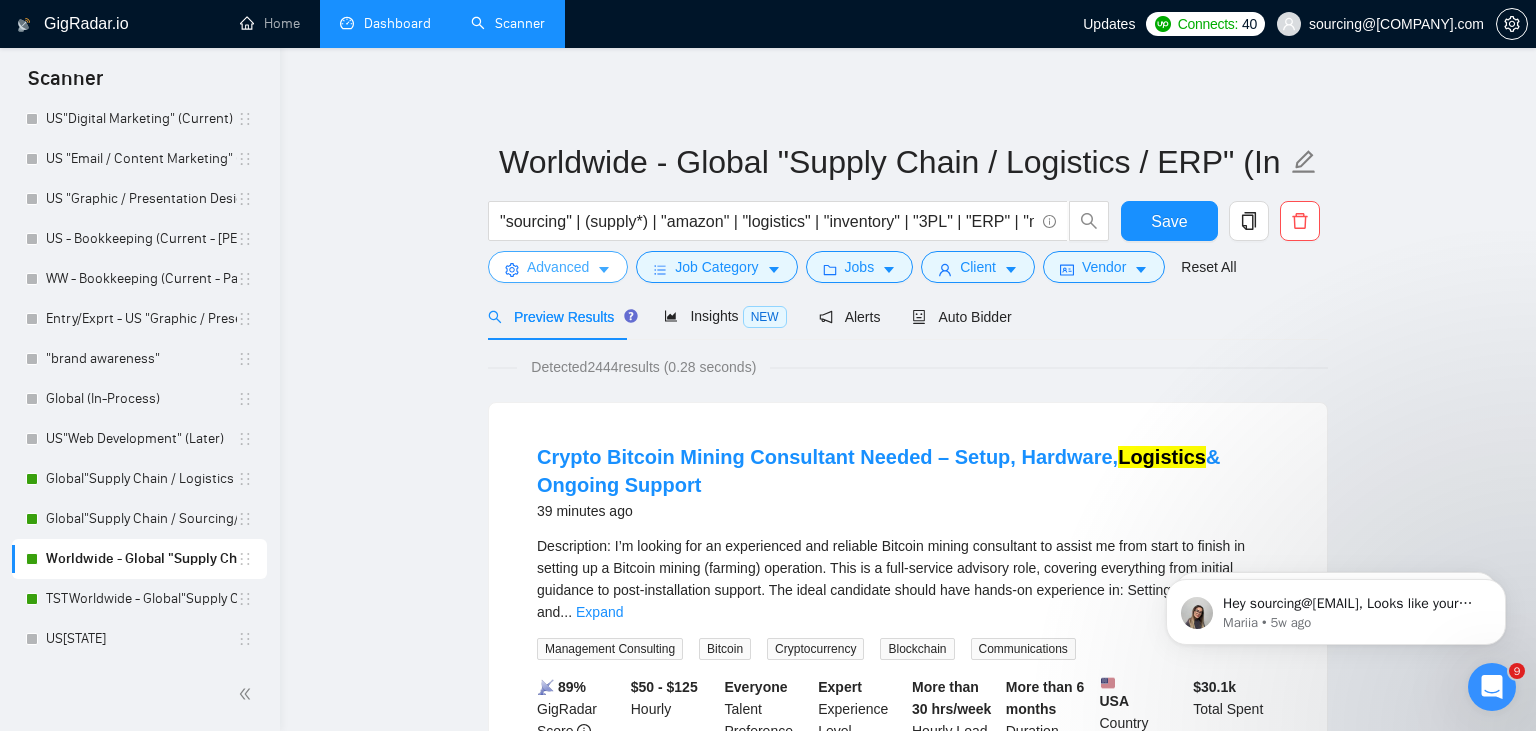 click on "Advanced" at bounding box center [558, 267] 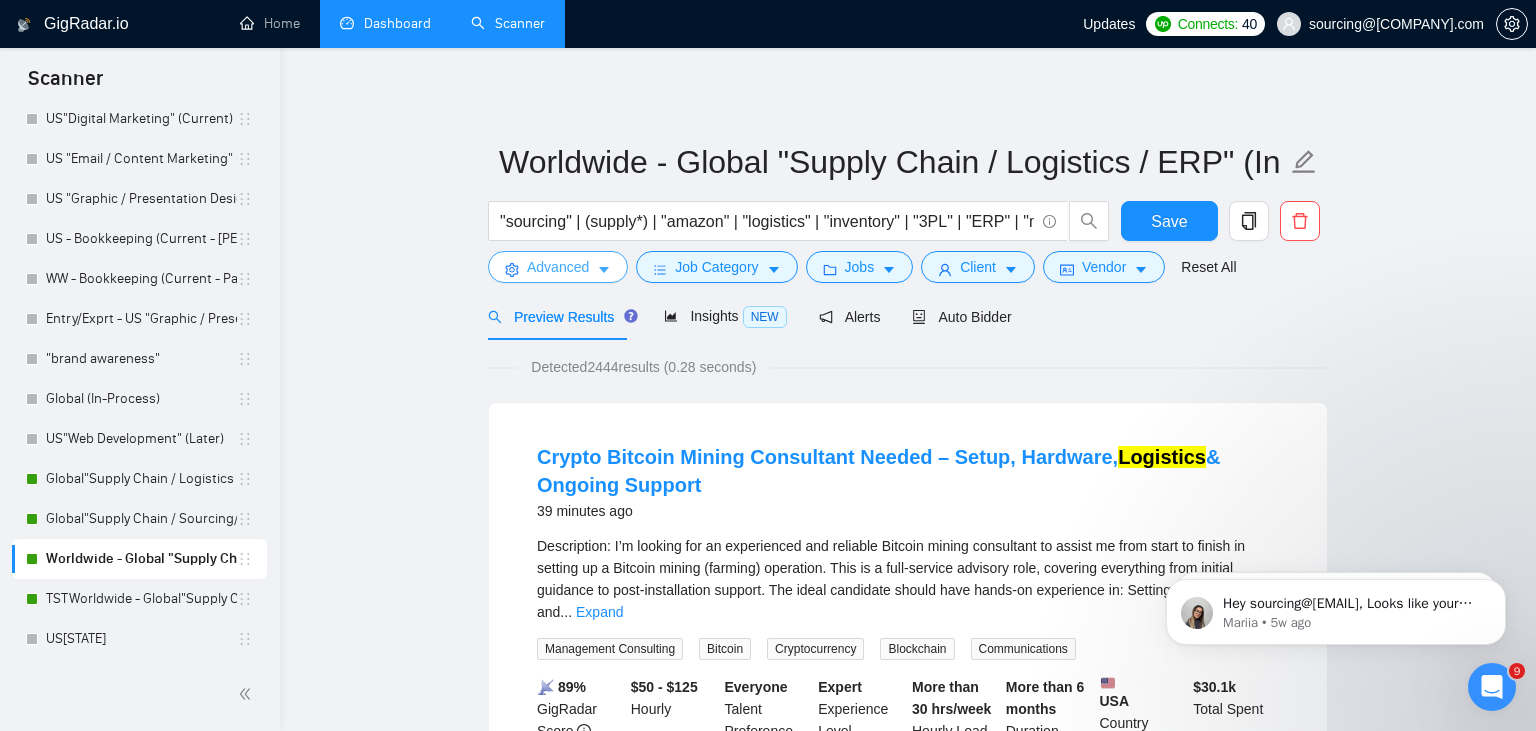 scroll, scrollTop: 0, scrollLeft: 2902, axis: horizontal 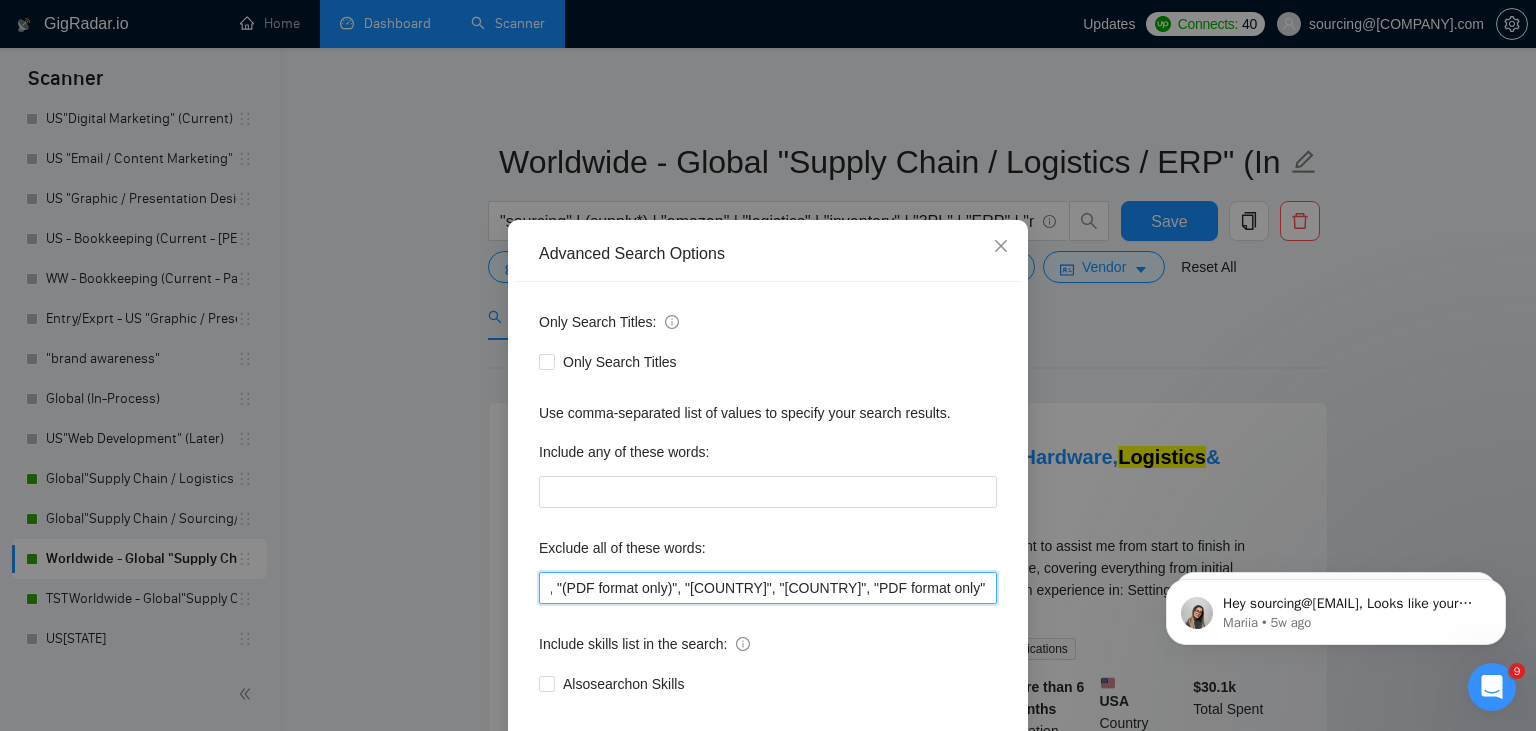 click on "", "(PDF format only)", "(PDF format only)", "[COUNTRY]", "[COUNTRY]", "PDF format only"" at bounding box center (768, 588) 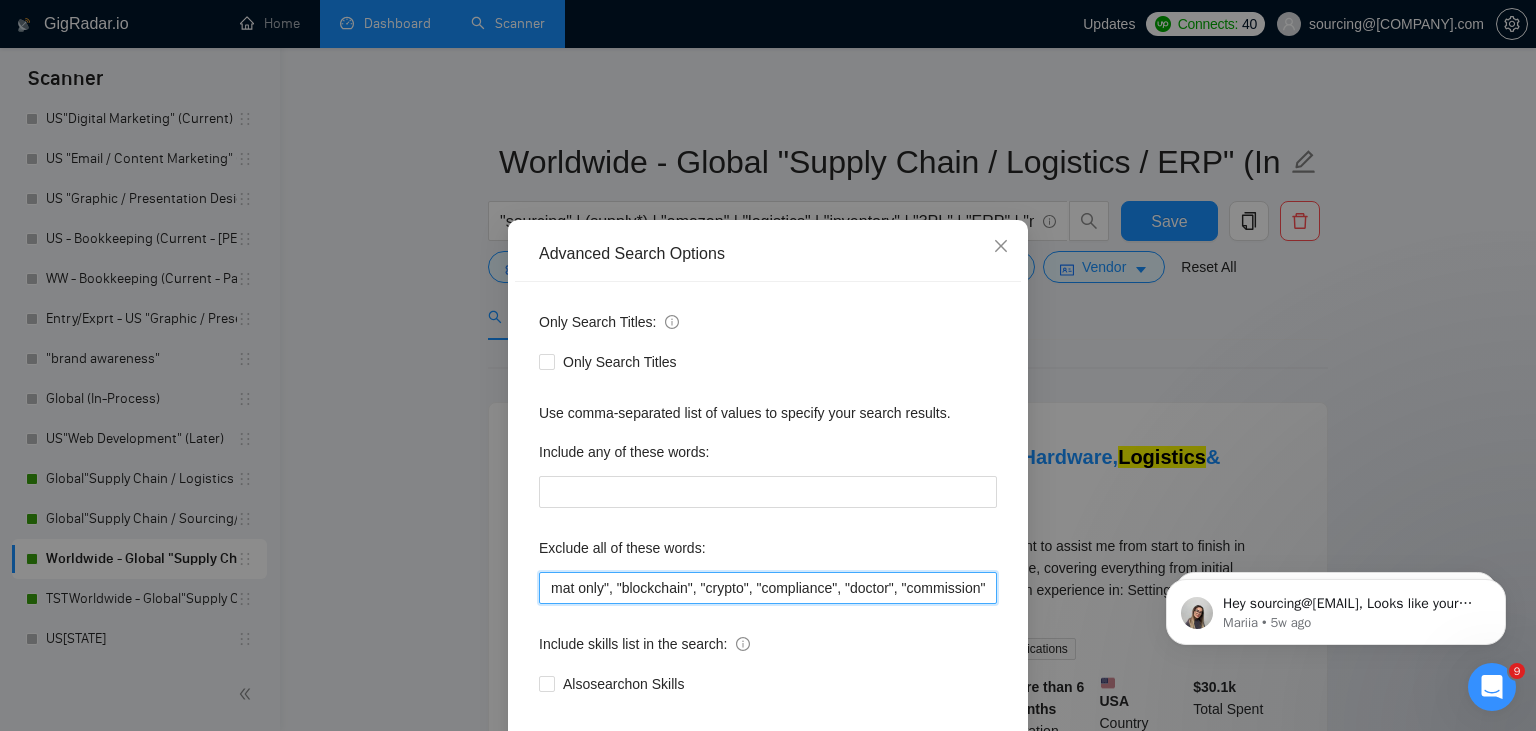 scroll, scrollTop: 0, scrollLeft: 3155, axis: horizontal 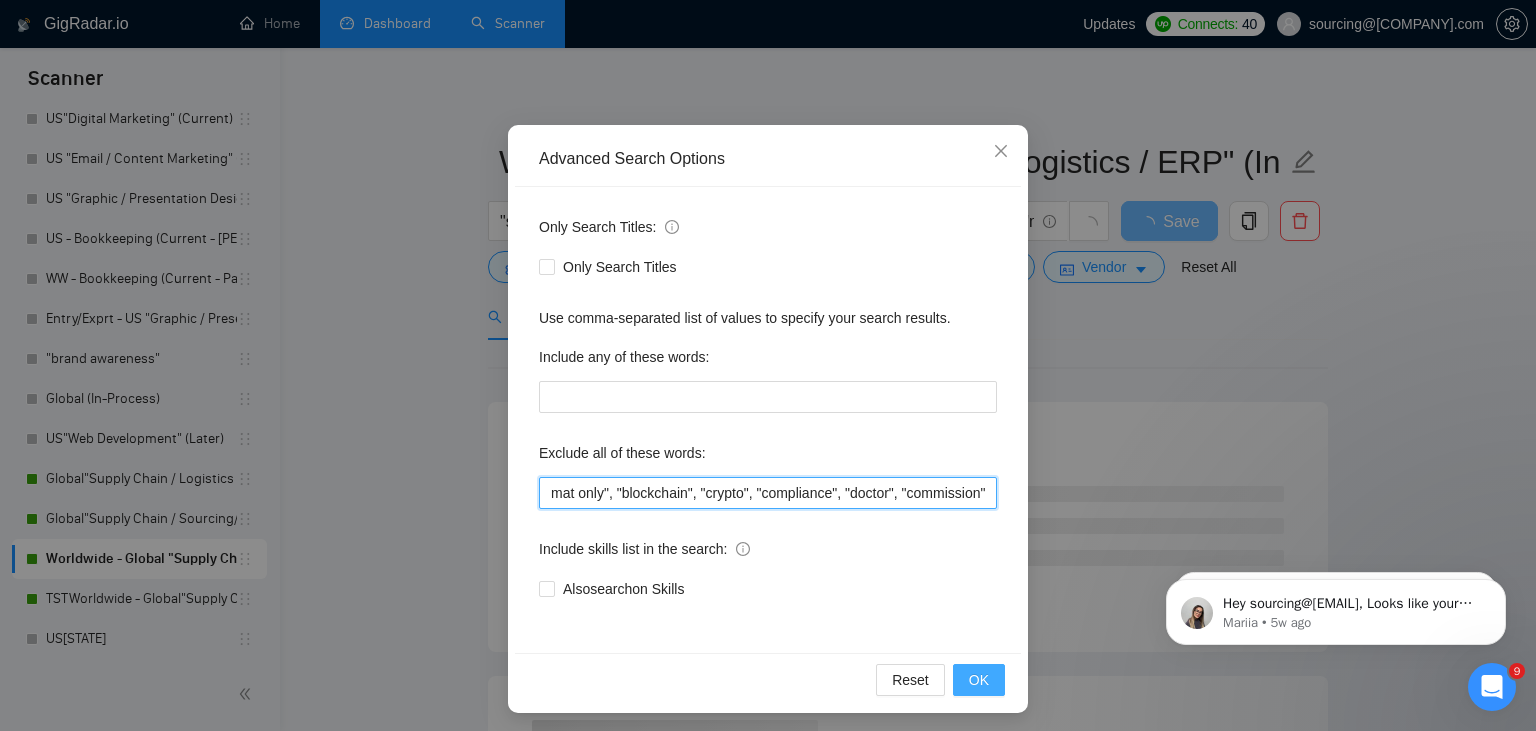 type on "", "(PDF format only)", "[COUNTRY]", "[COUNTRY]", "PDF format only", "blockchain", "crypto", "compliance", "doctor", "commission"" 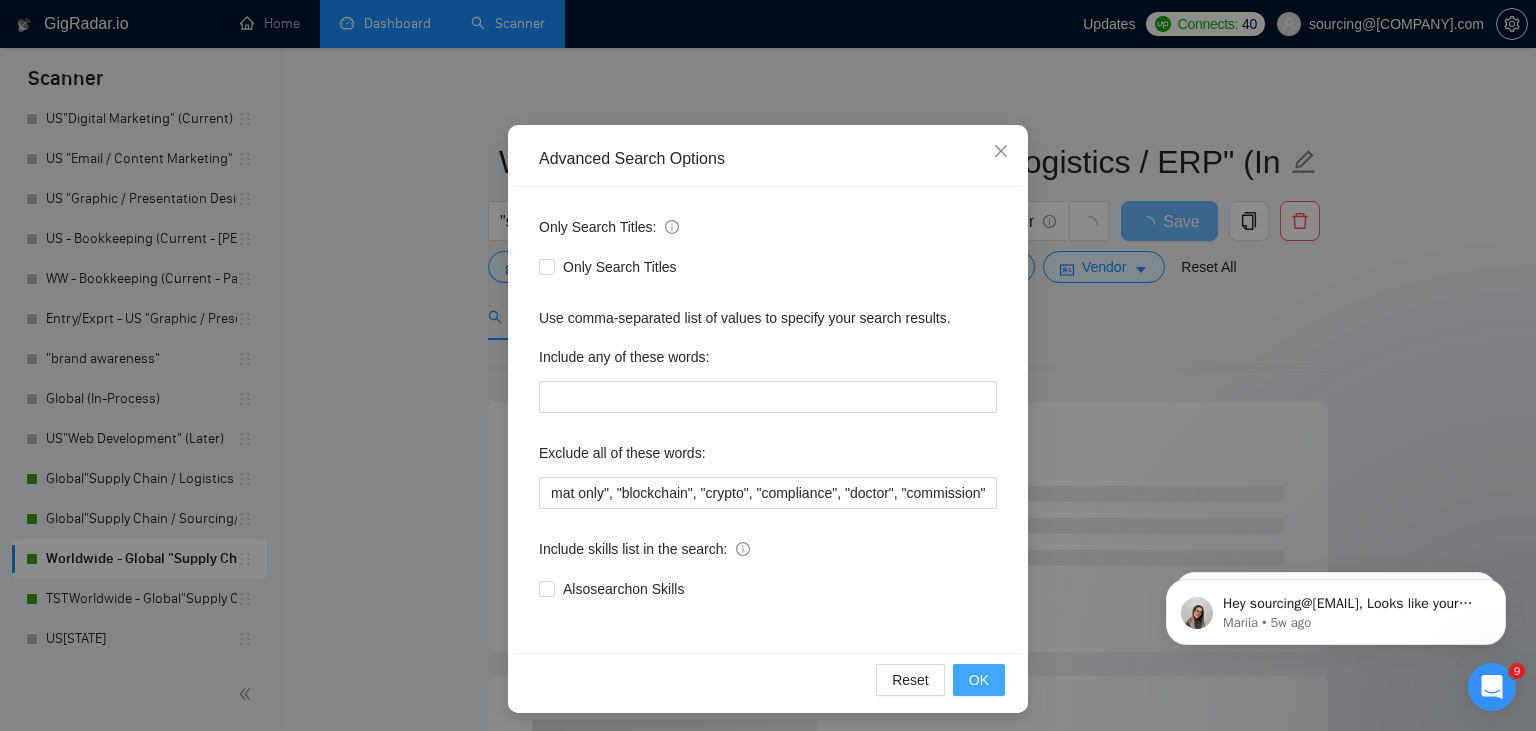click on "OK" at bounding box center (979, 680) 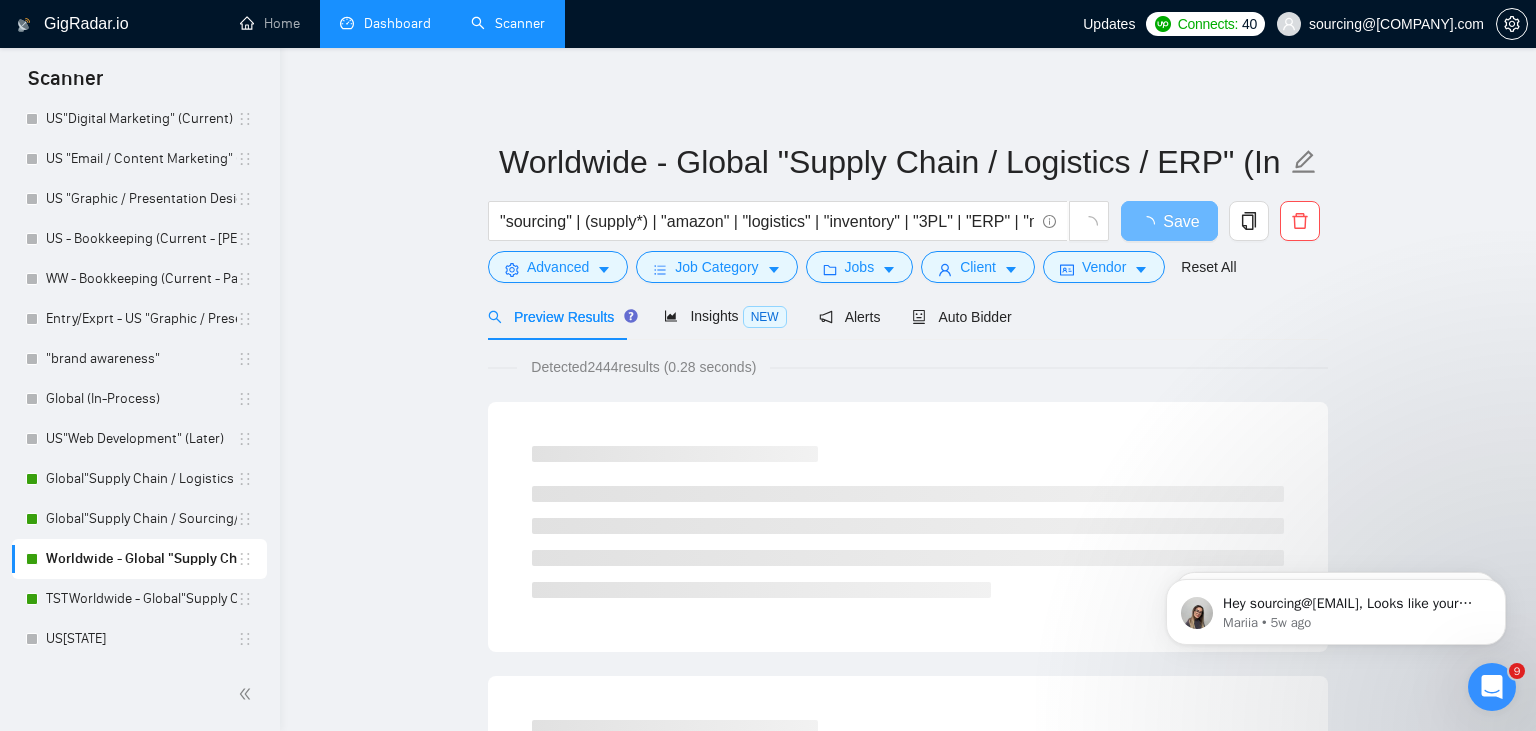 scroll, scrollTop: 0, scrollLeft: 0, axis: both 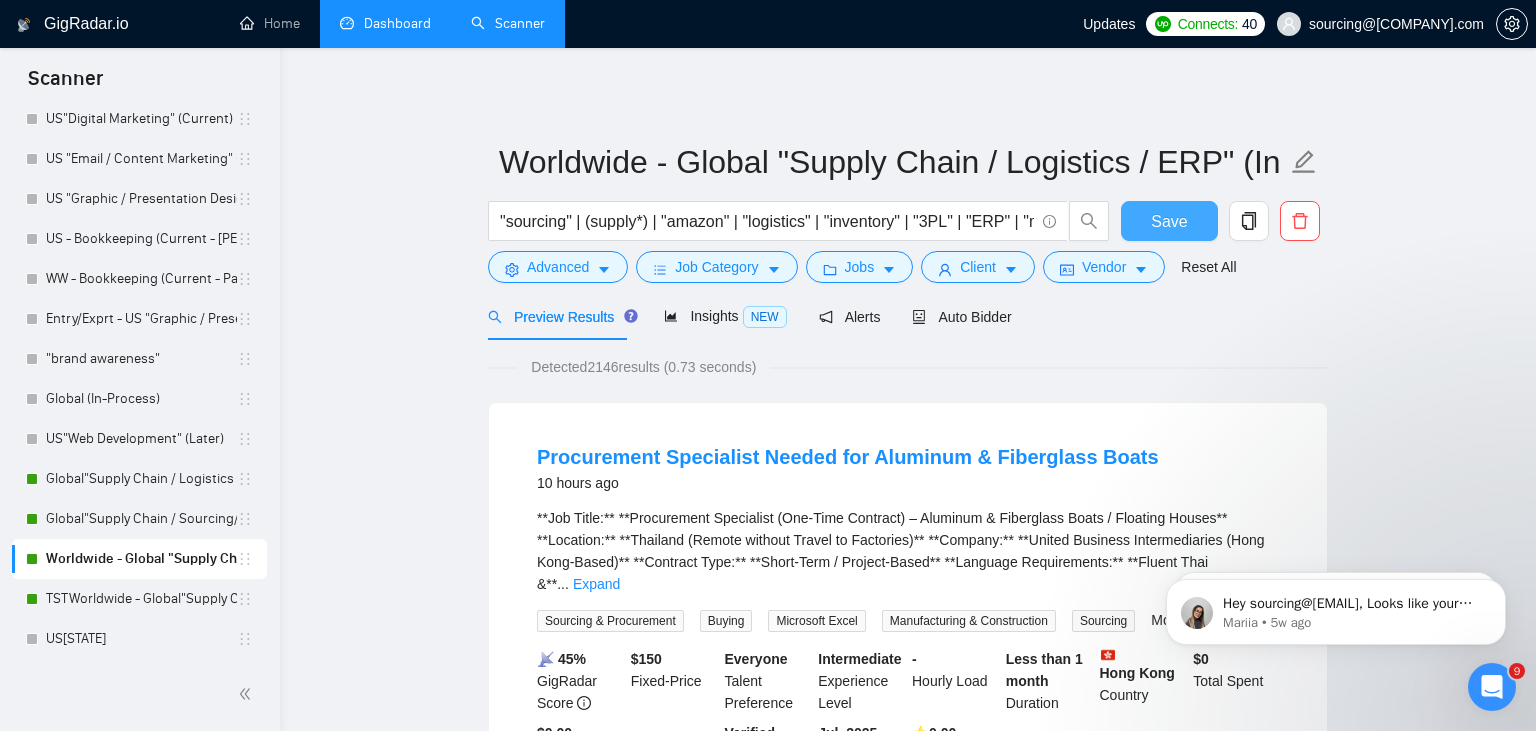 click on "Save" at bounding box center [1169, 221] 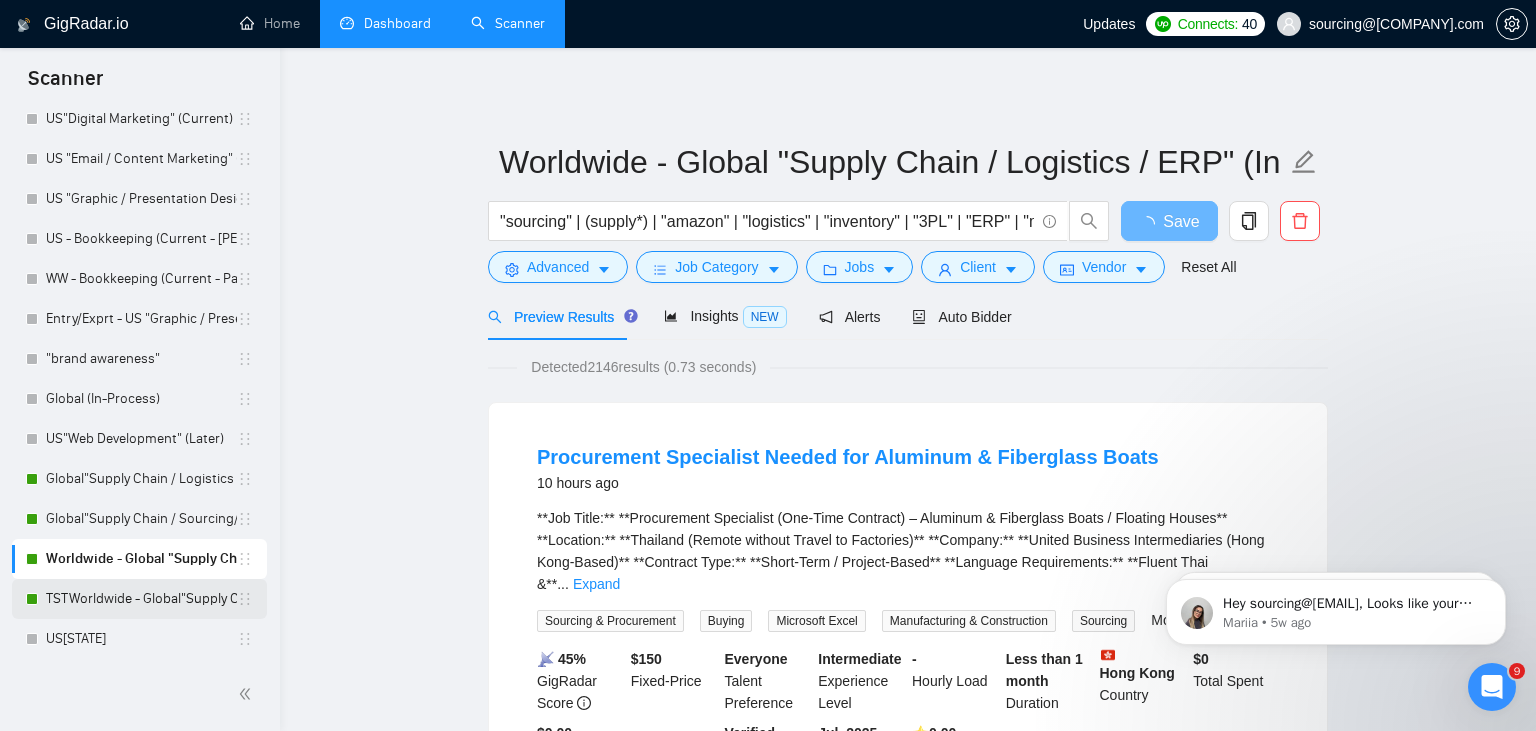 click on "TSTWorldwide - Global"Supply Chain / Sourcing/Procurement" (In Process)" at bounding box center [141, 599] 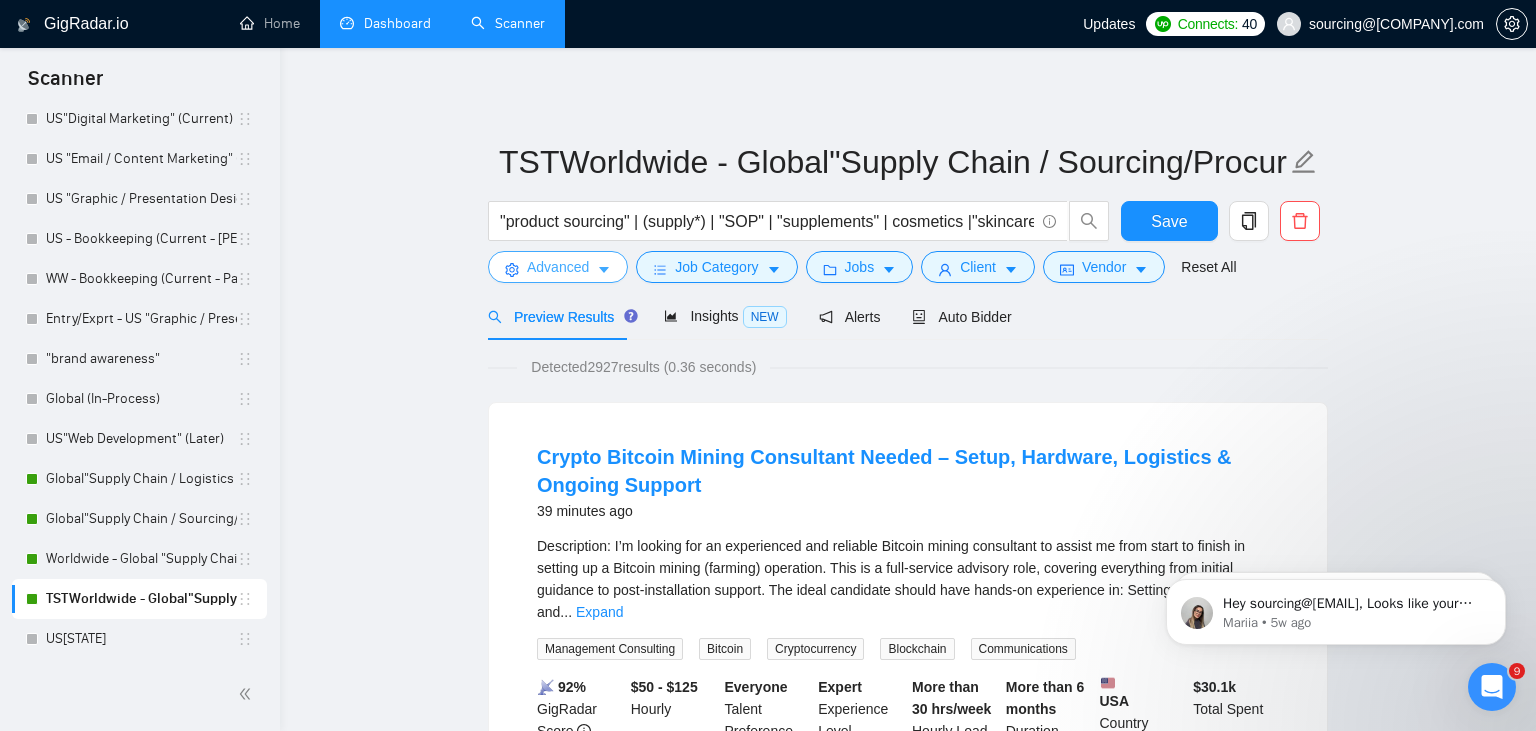click on "Advanced" at bounding box center [558, 267] 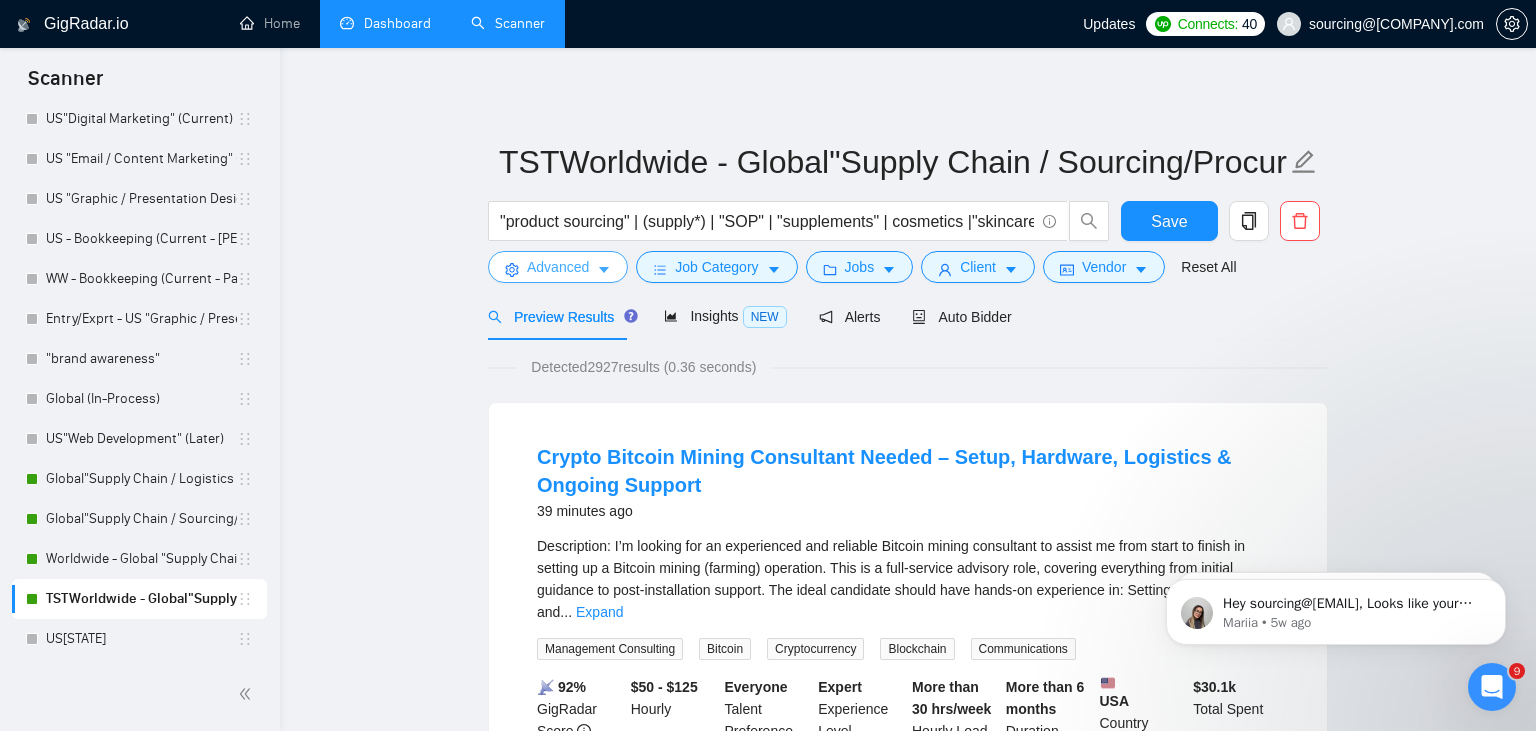 scroll, scrollTop: 0, scrollLeft: 2902, axis: horizontal 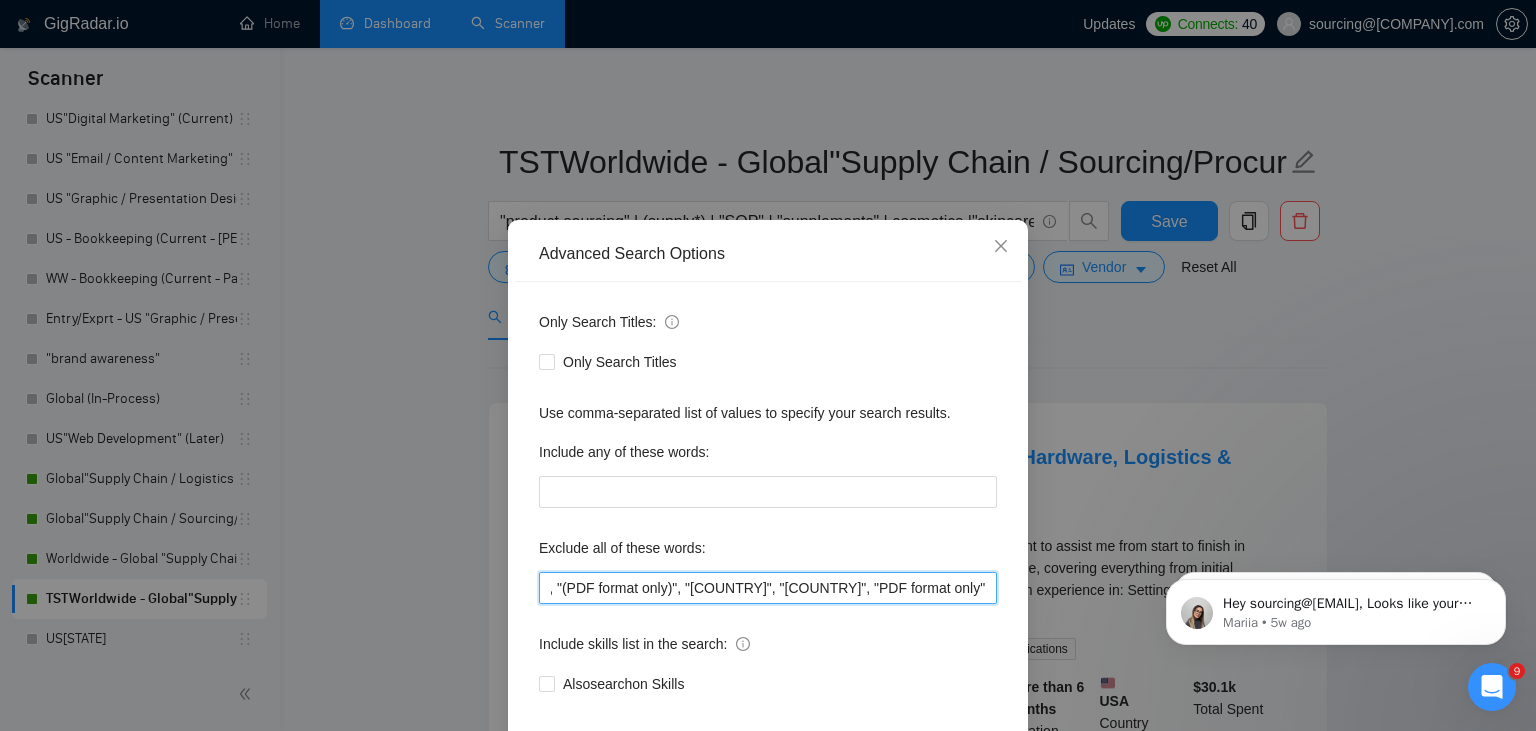 click on "", "(PDF format only)", "(PDF format only)", "[COUNTRY]", "[COUNTRY]", "PDF format only"" at bounding box center [768, 588] 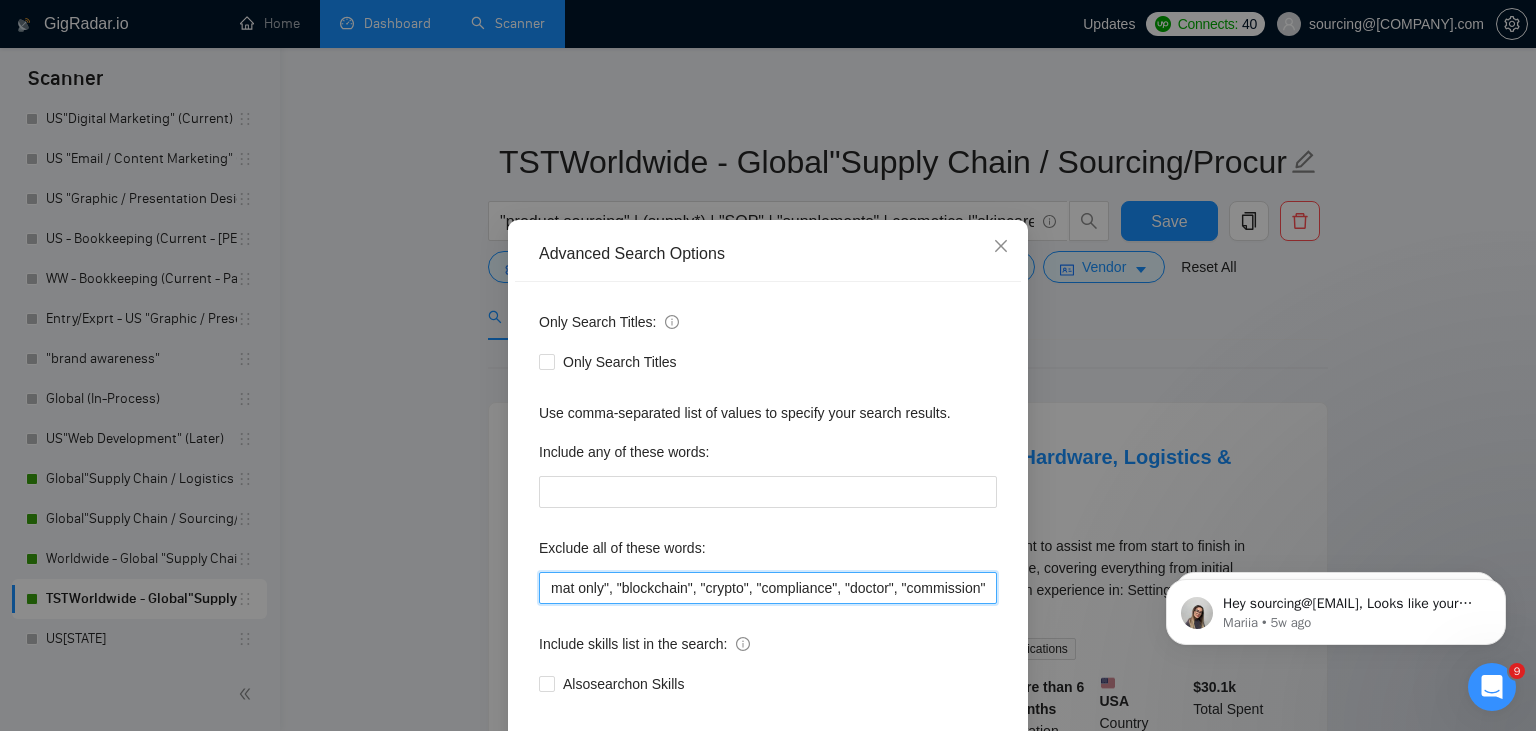 scroll, scrollTop: 0, scrollLeft: 3155, axis: horizontal 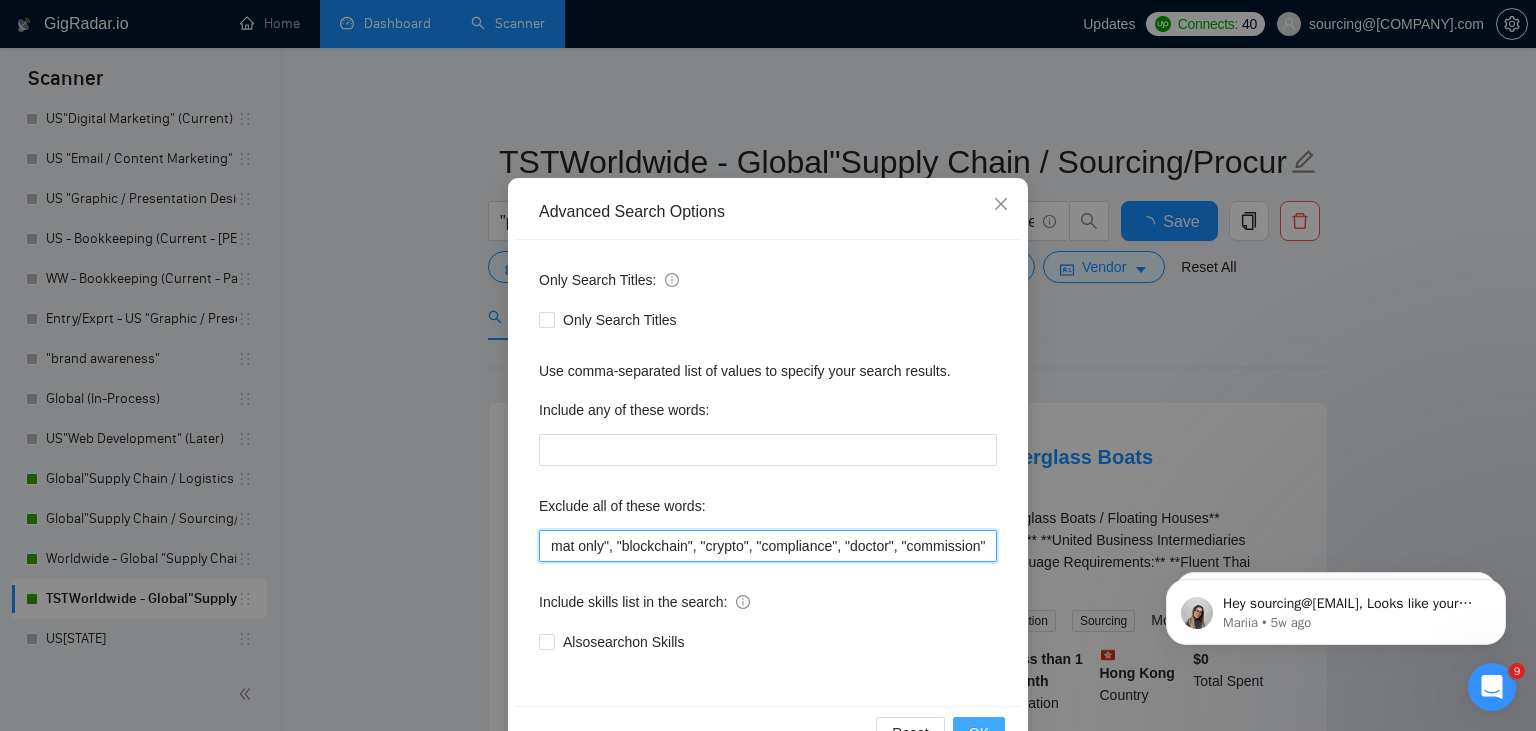 type on "", "(PDF format only)", "[COUNTRY]", "[COUNTRY]", "PDF format only", "blockchain", "crypto", "compliance", "doctor", "commission"" 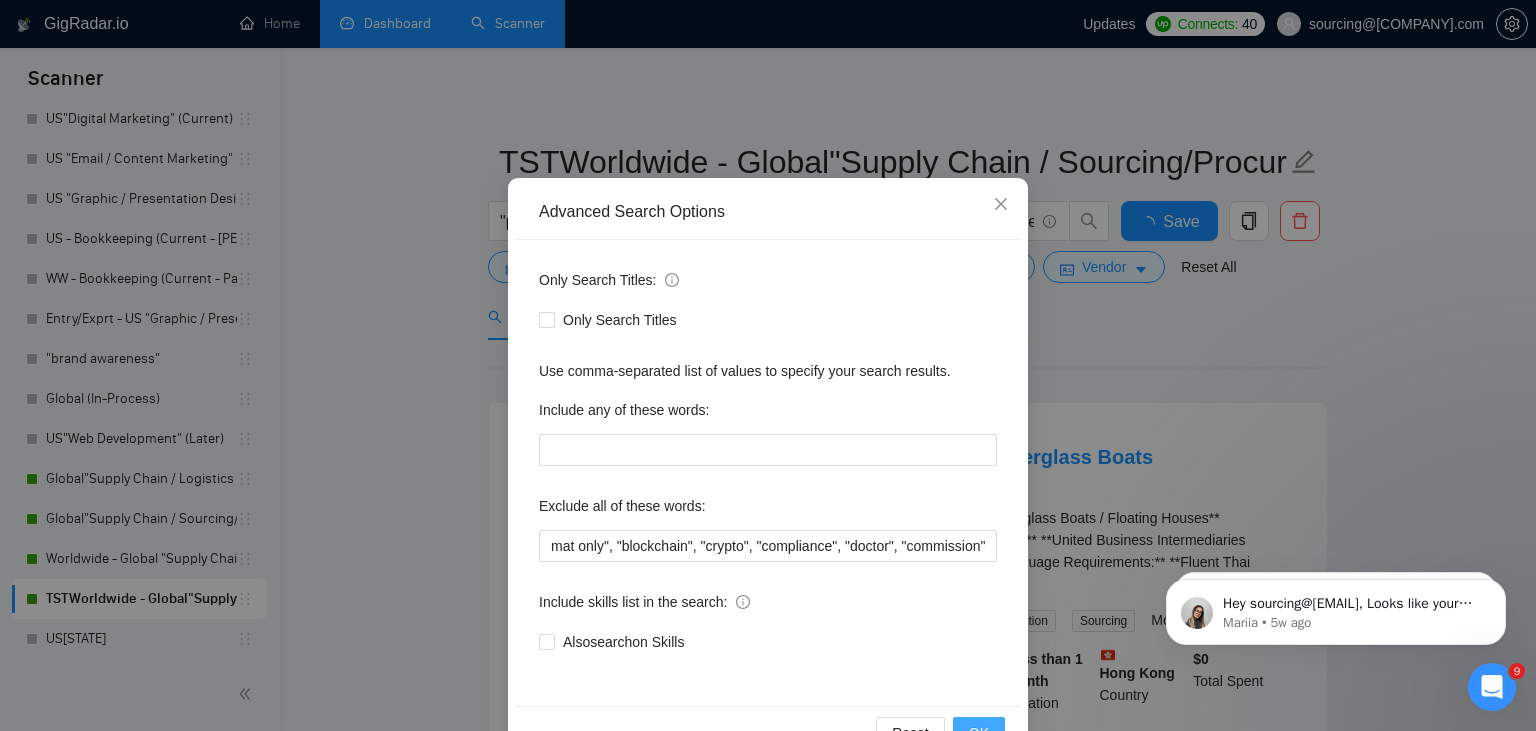 click on "OK" at bounding box center (979, 733) 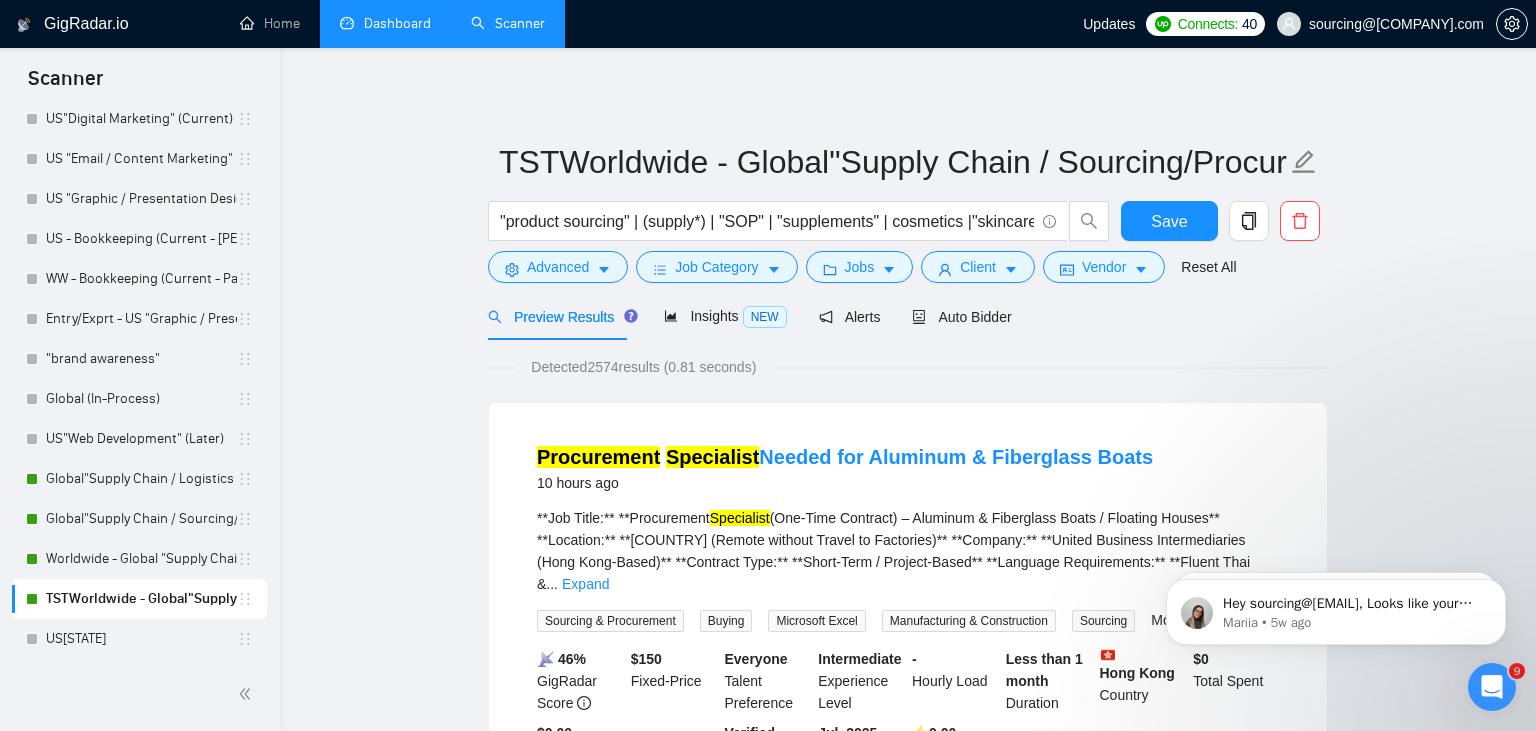 scroll, scrollTop: 0, scrollLeft: 0, axis: both 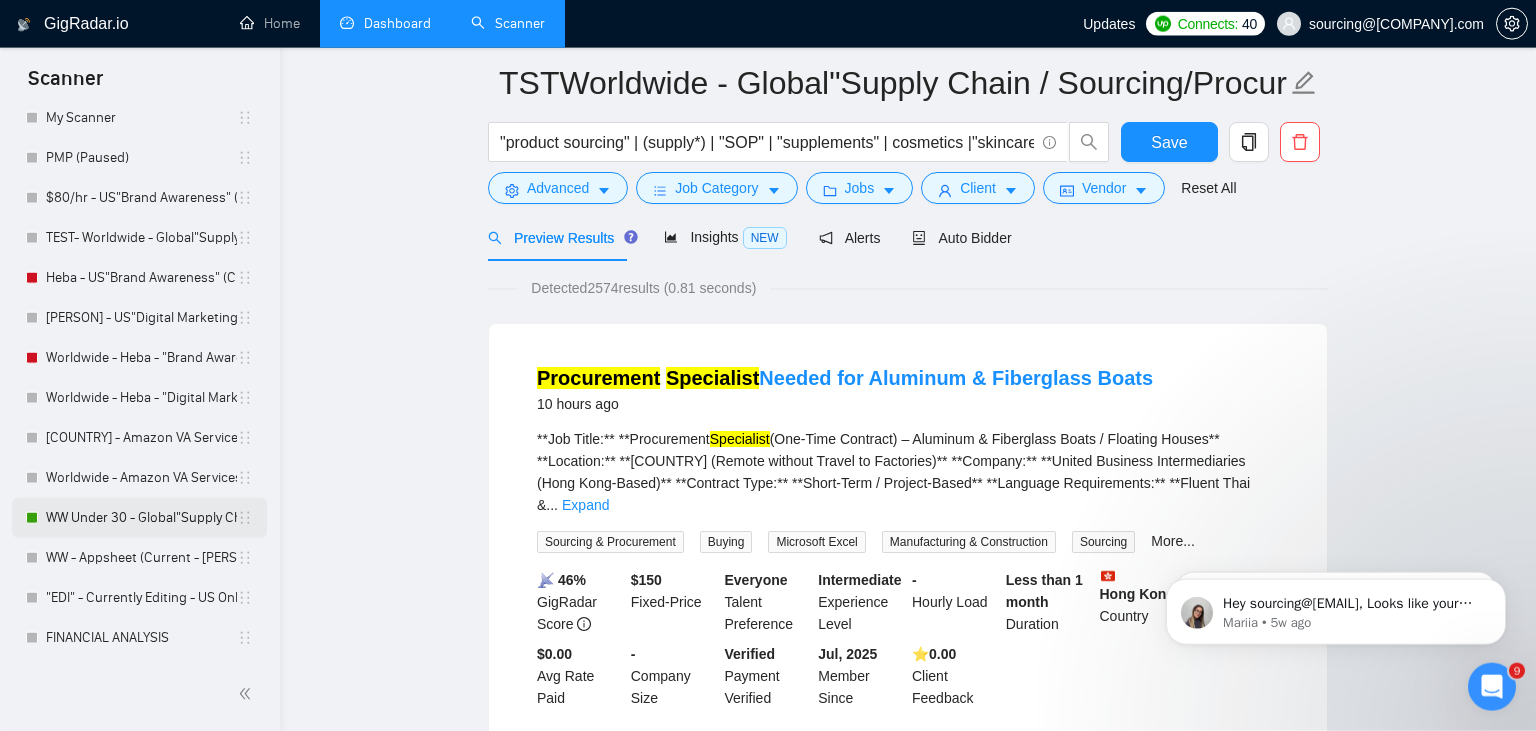 click on "WW Under 30 - Global"Supply Chain / Sourcing/Procurement" (In Process)" at bounding box center (141, 518) 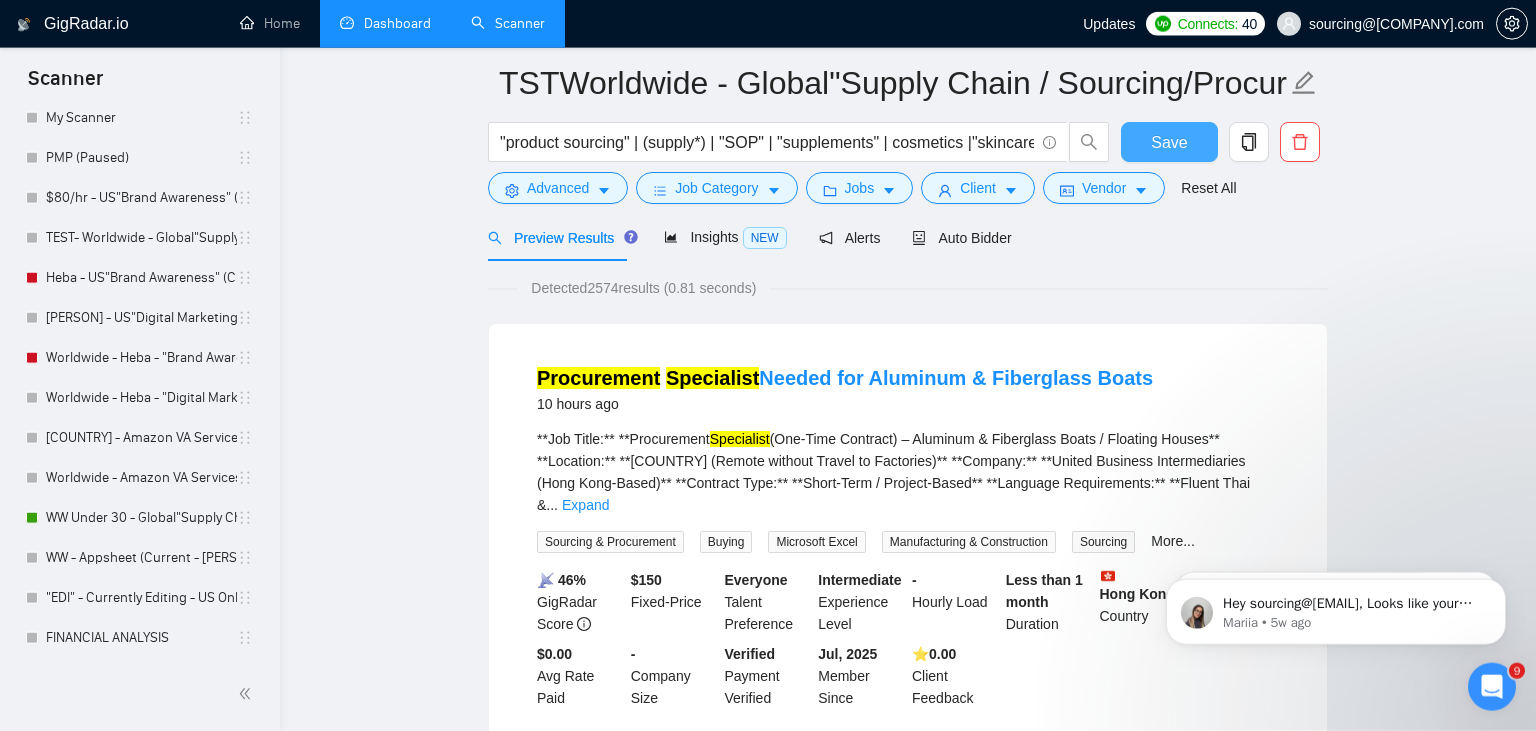click on "Save" at bounding box center (1169, 142) 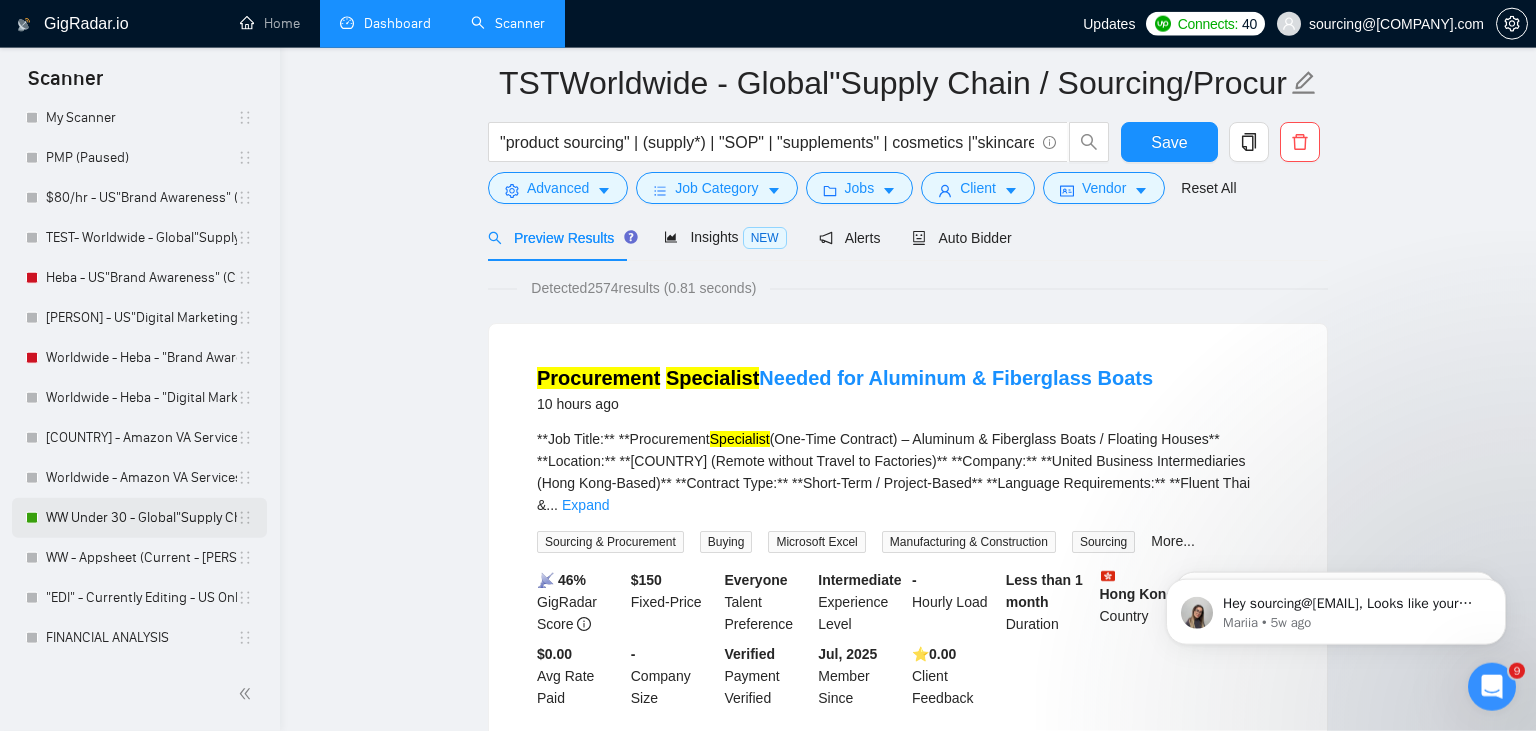 click on "WW Under 30 - Global"Supply Chain / Sourcing/Procurement" (In Process)" at bounding box center [141, 518] 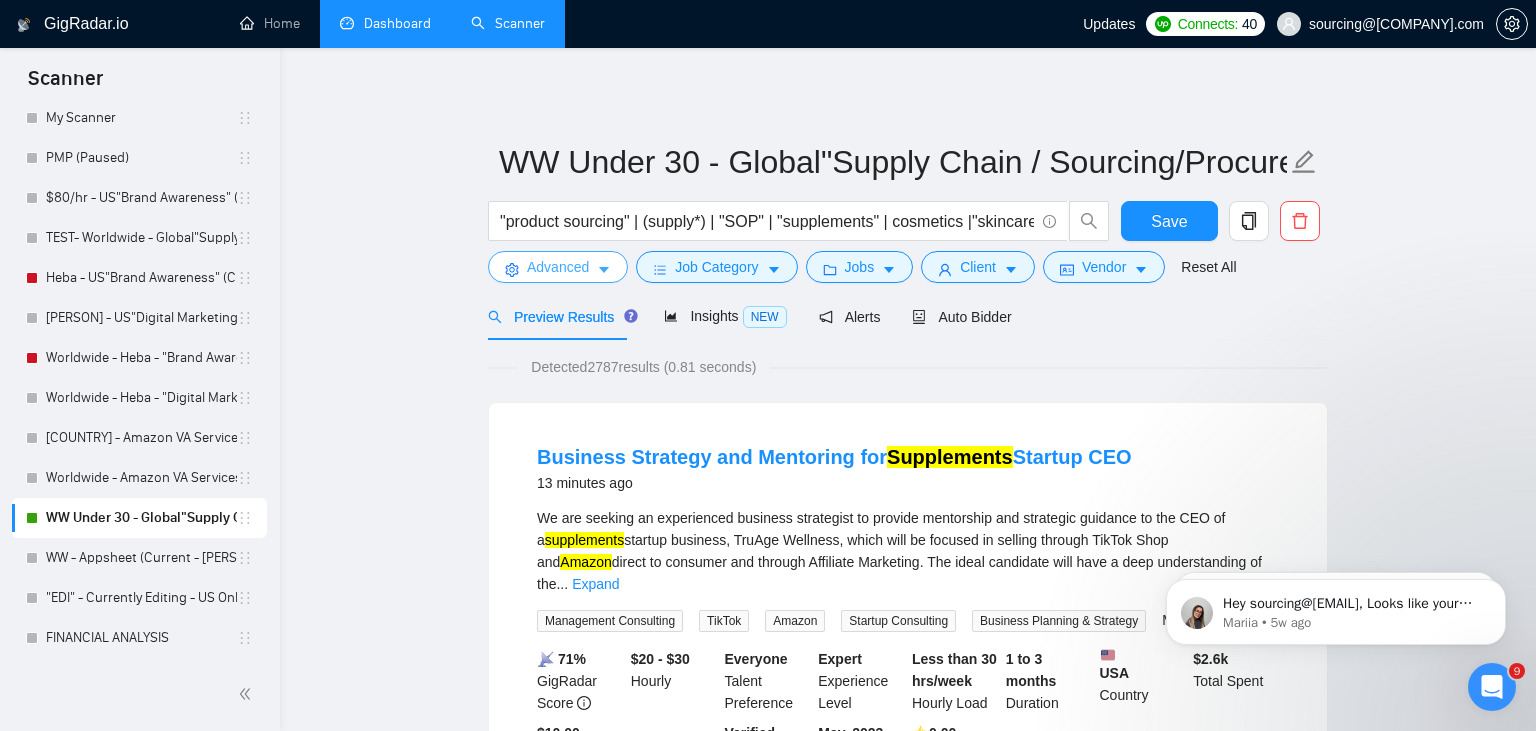 click on "Advanced" at bounding box center (558, 267) 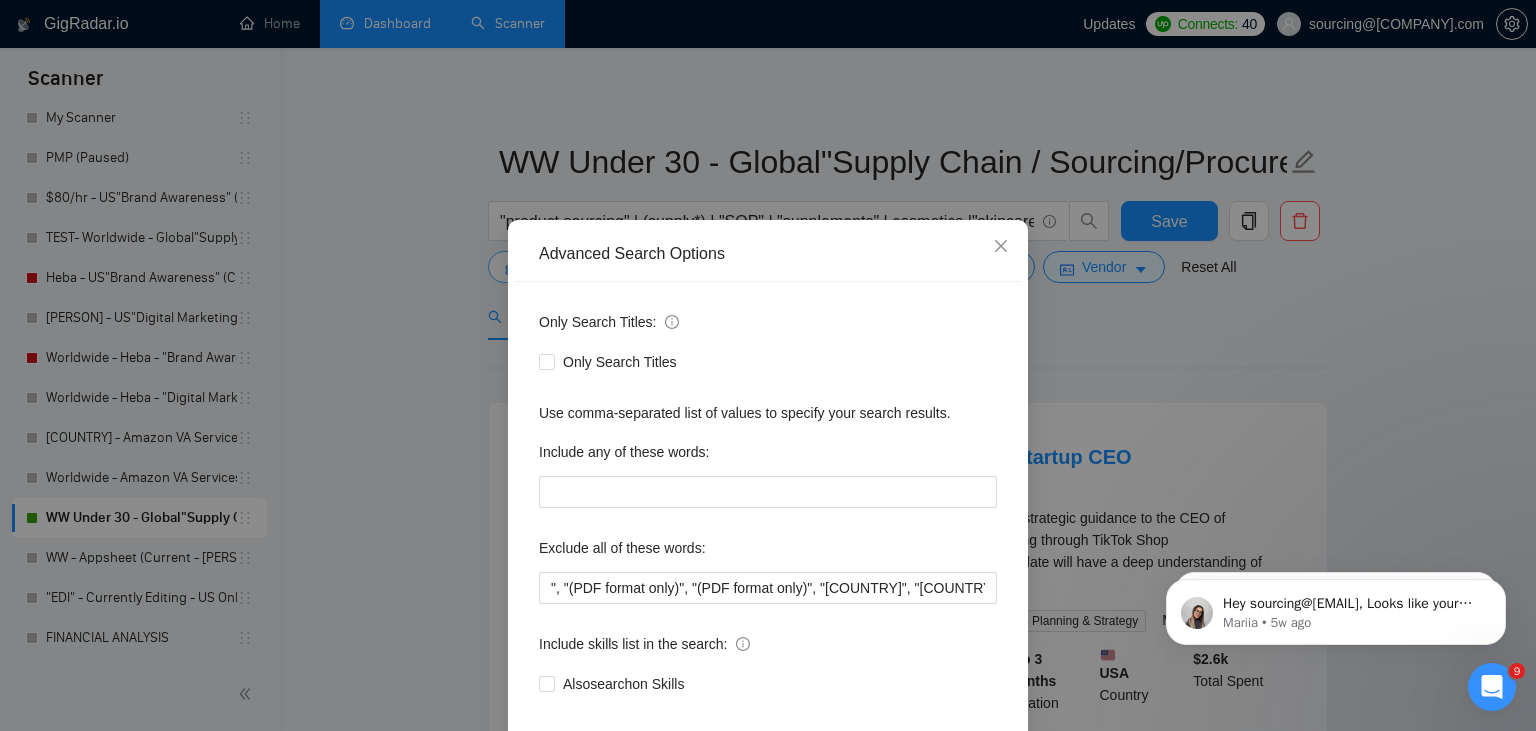 scroll, scrollTop: 0, scrollLeft: 2902, axis: horizontal 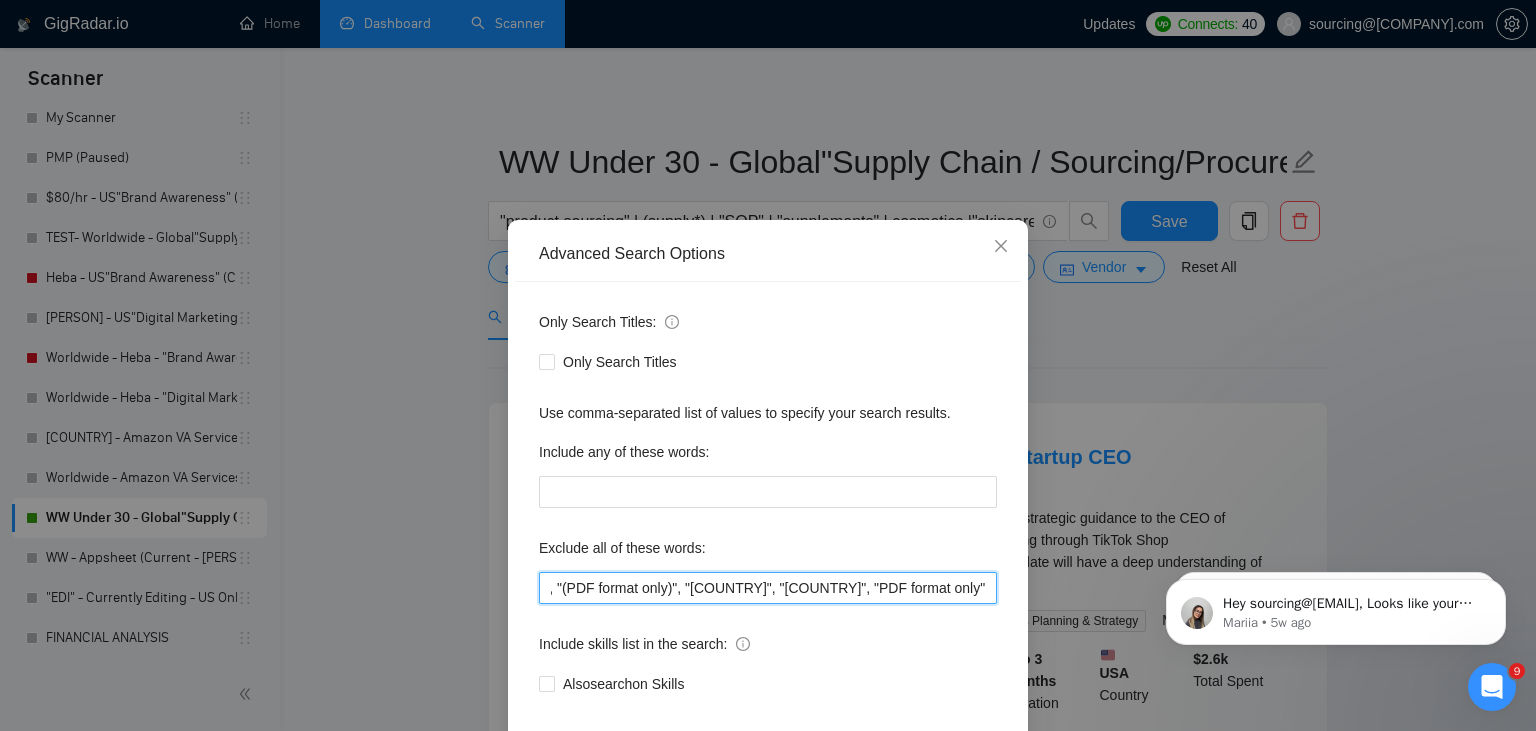 click on "", "(PDF format only)", "(PDF format only)", "[COUNTRY]", "[COUNTRY]", "PDF format only"" at bounding box center (768, 588) 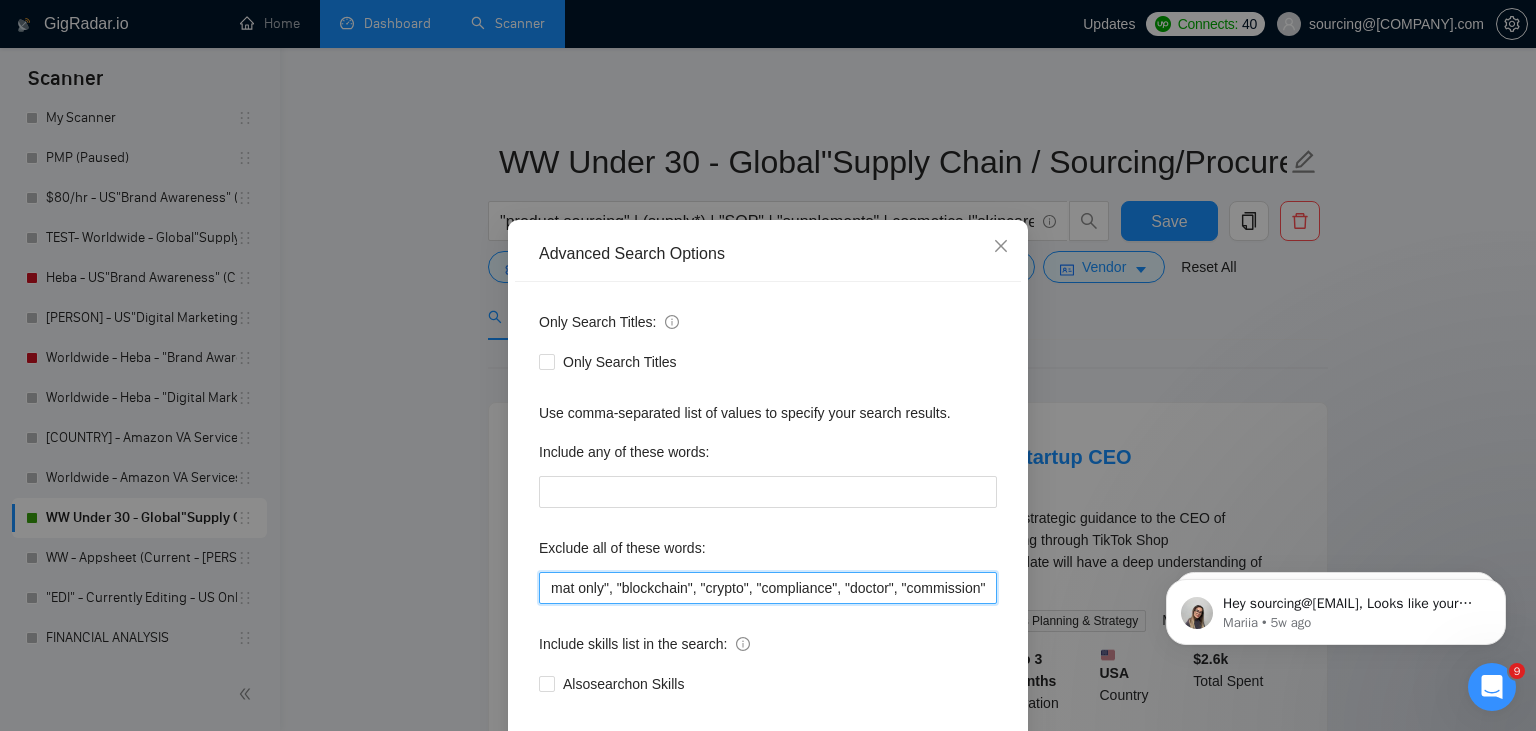 scroll, scrollTop: 0, scrollLeft: 3155, axis: horizontal 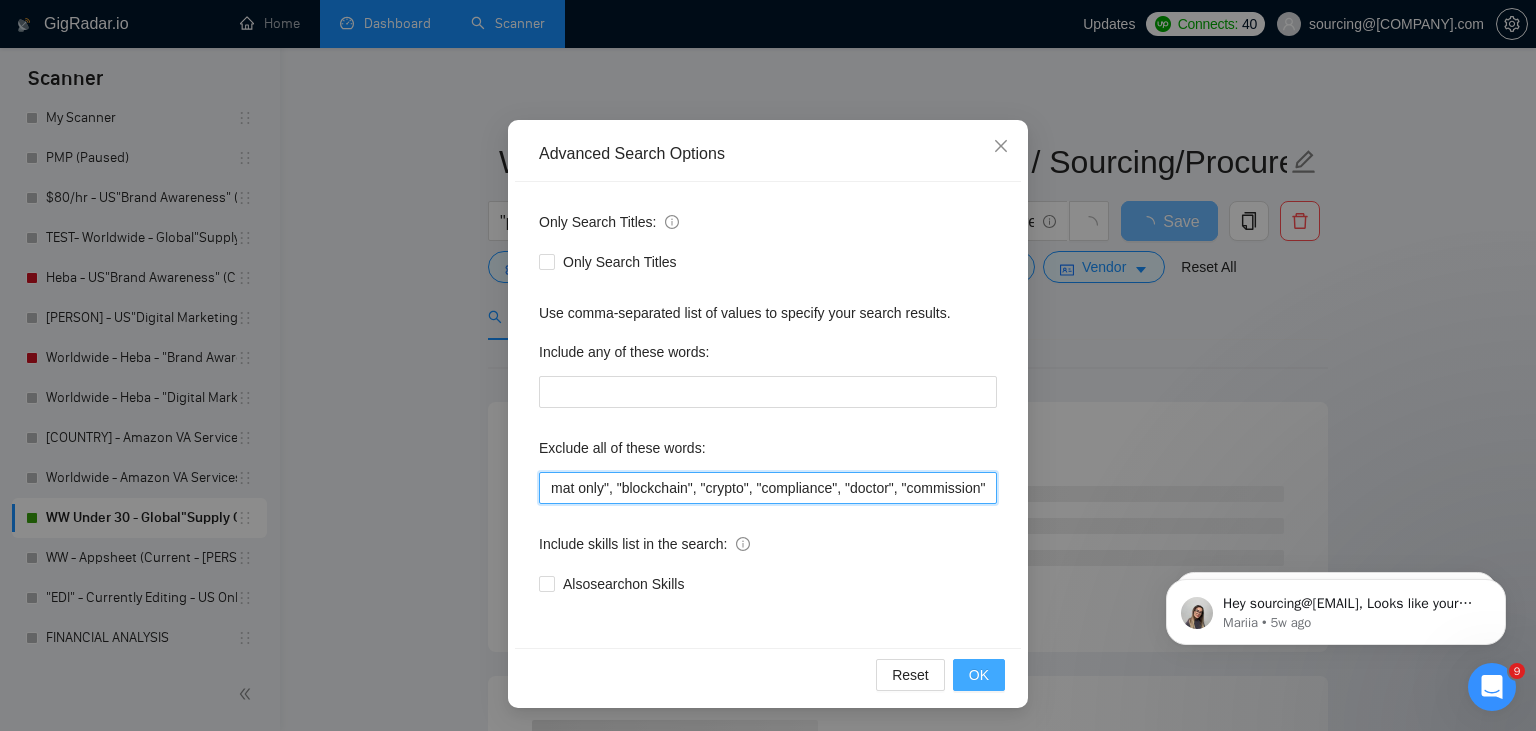 type on "", "(PDF format only)", "[COUNTRY]", "[COUNTRY]", "PDF format only", "blockchain", "crypto", "compliance", "doctor", "commission"" 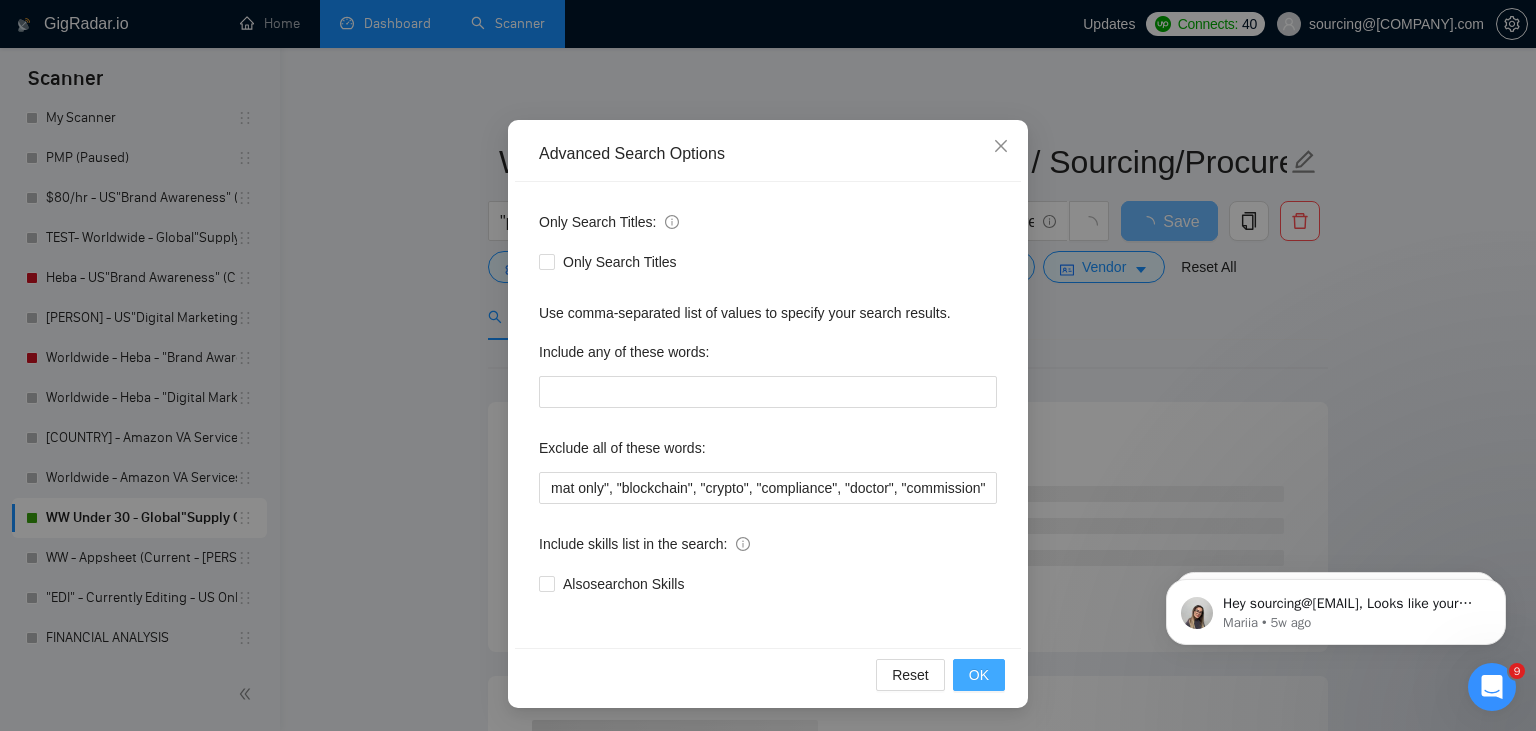 click on "OK" at bounding box center [979, 675] 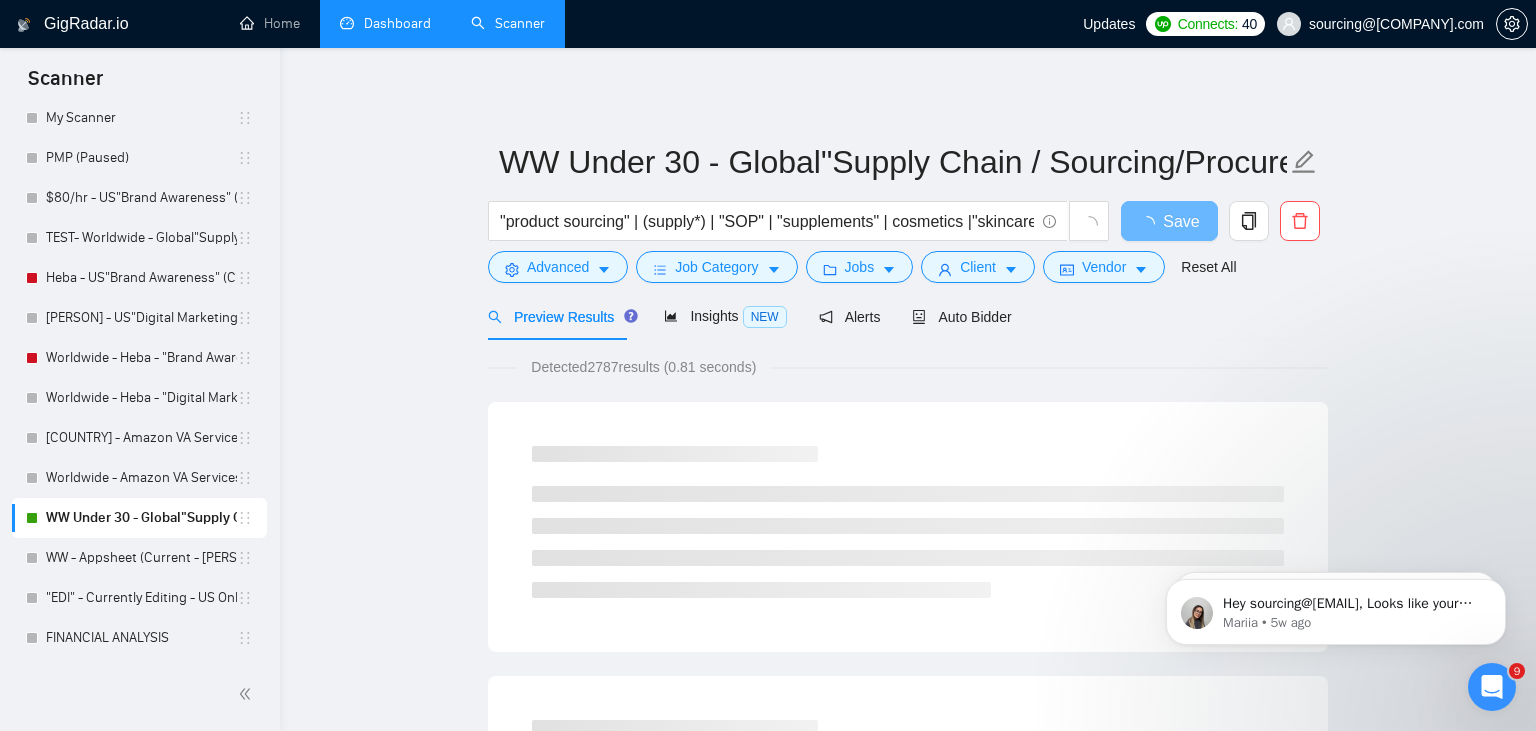 scroll, scrollTop: 0, scrollLeft: 0, axis: both 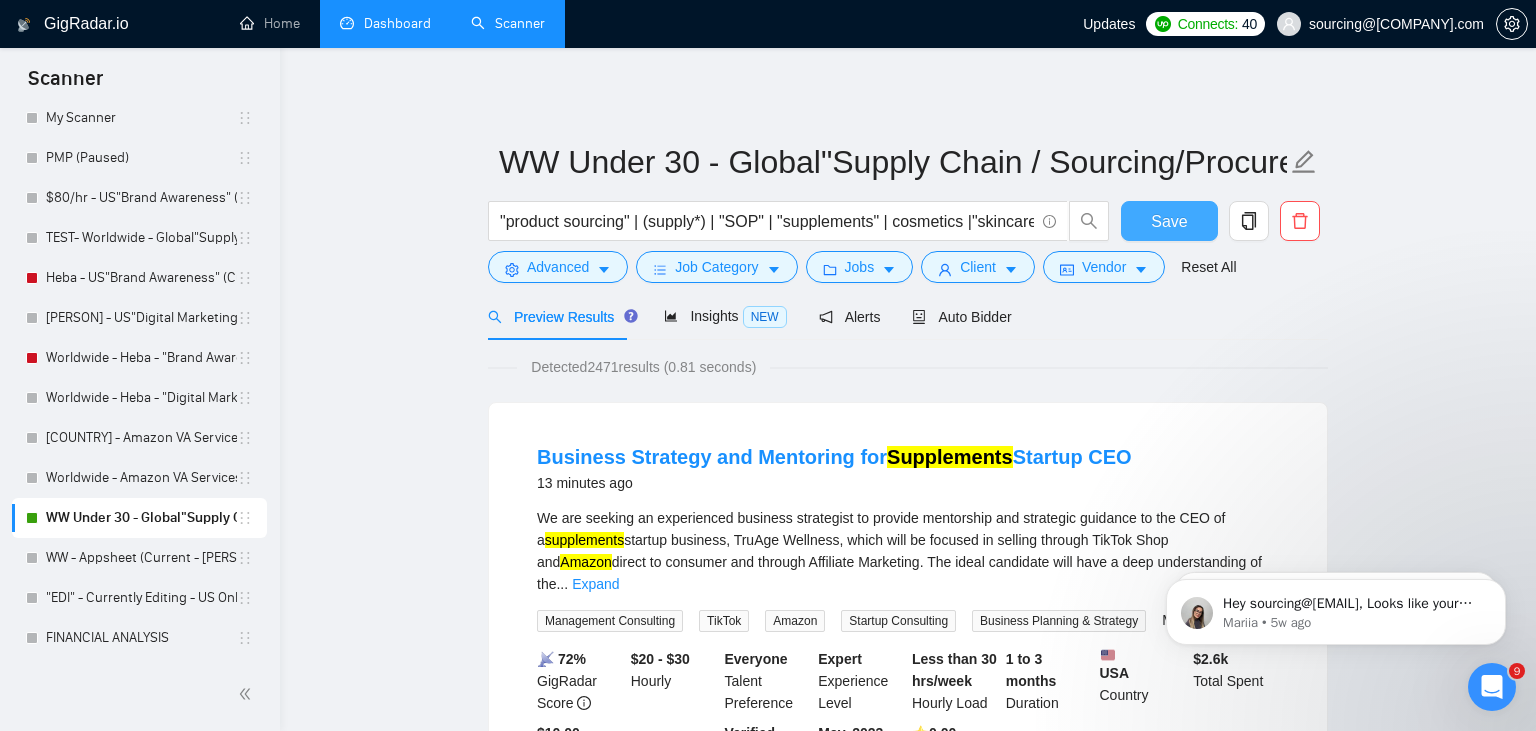 click on "Save" at bounding box center (1169, 221) 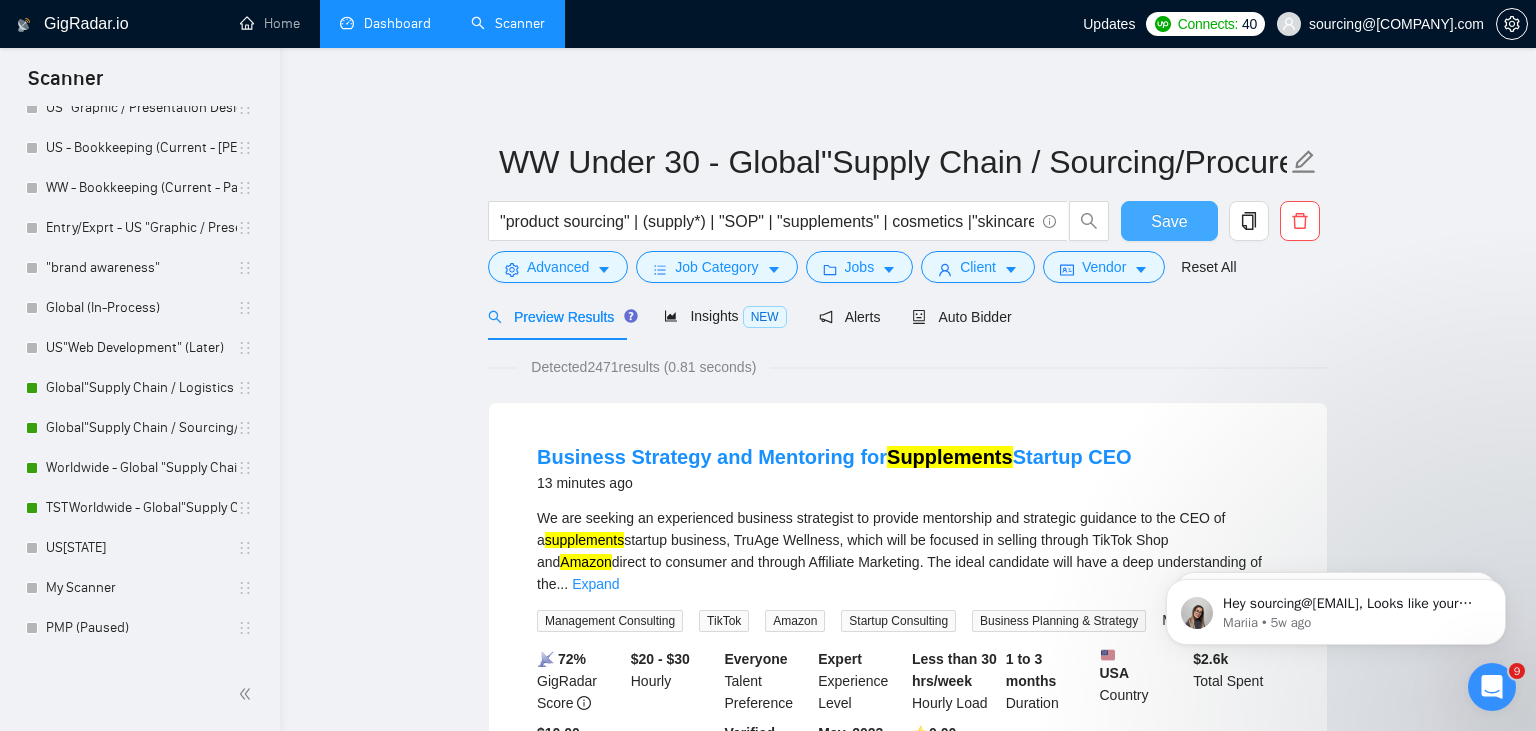 scroll, scrollTop: 236, scrollLeft: 0, axis: vertical 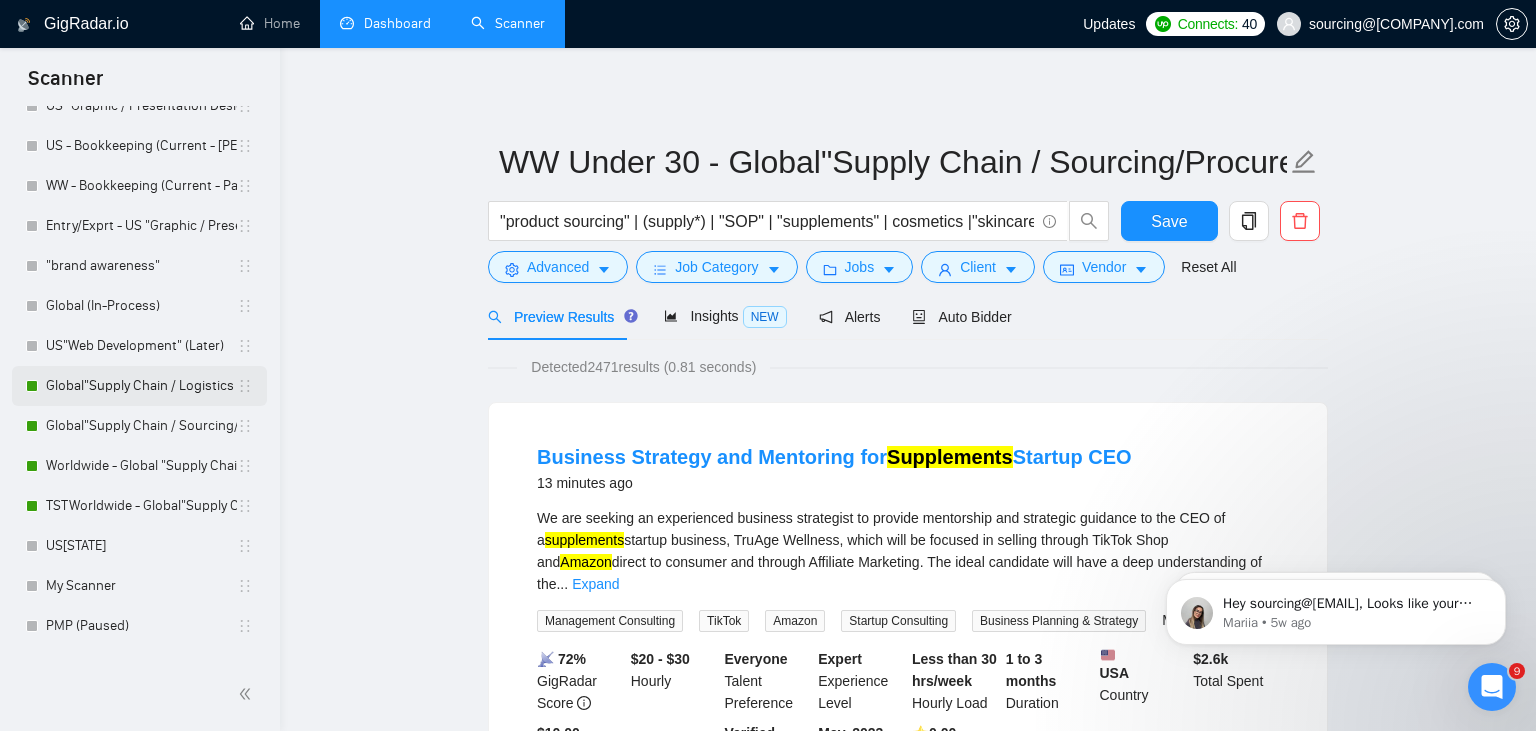 click on "Global"Supply Chain / Logistics / ERP" (In Process)" at bounding box center [141, 386] 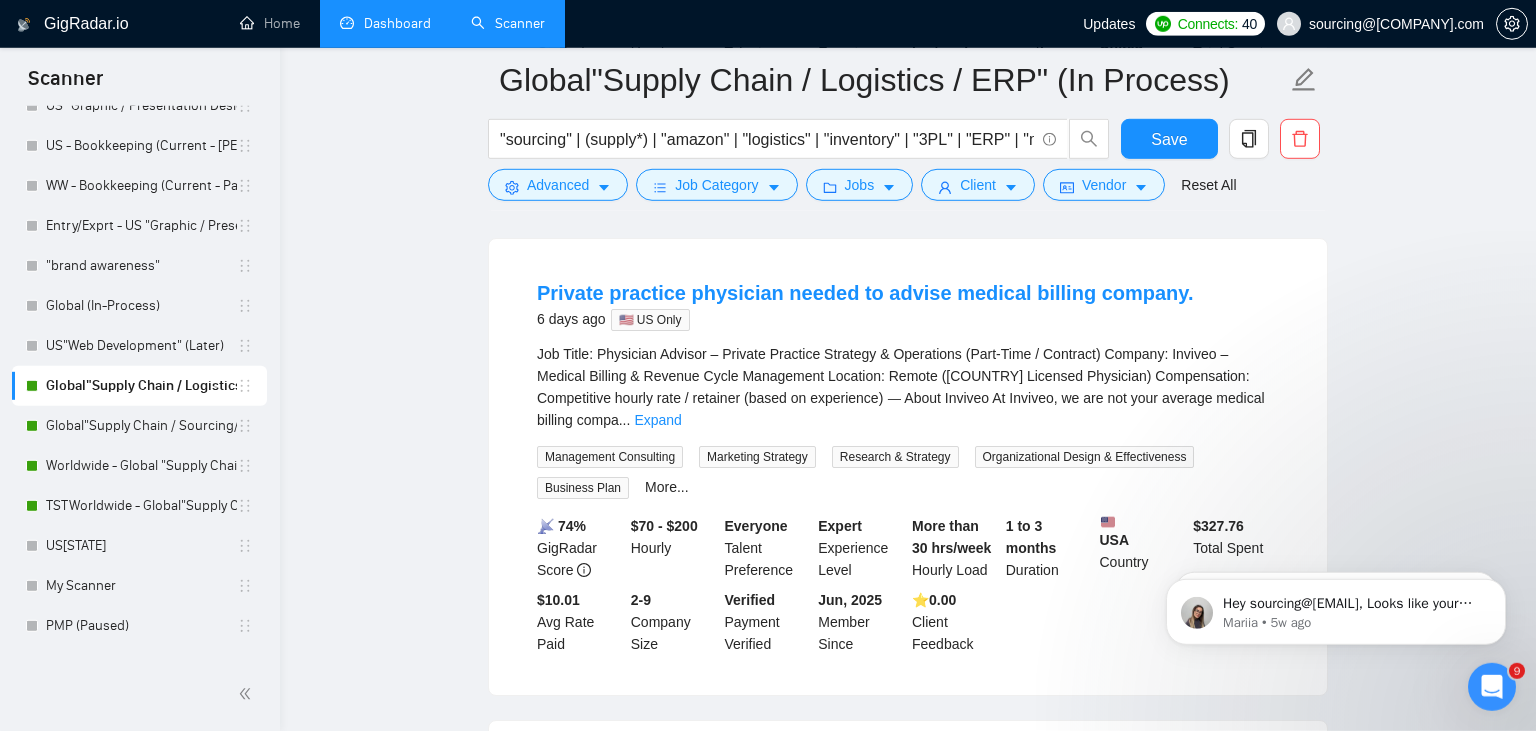 scroll, scrollTop: 1057, scrollLeft: 0, axis: vertical 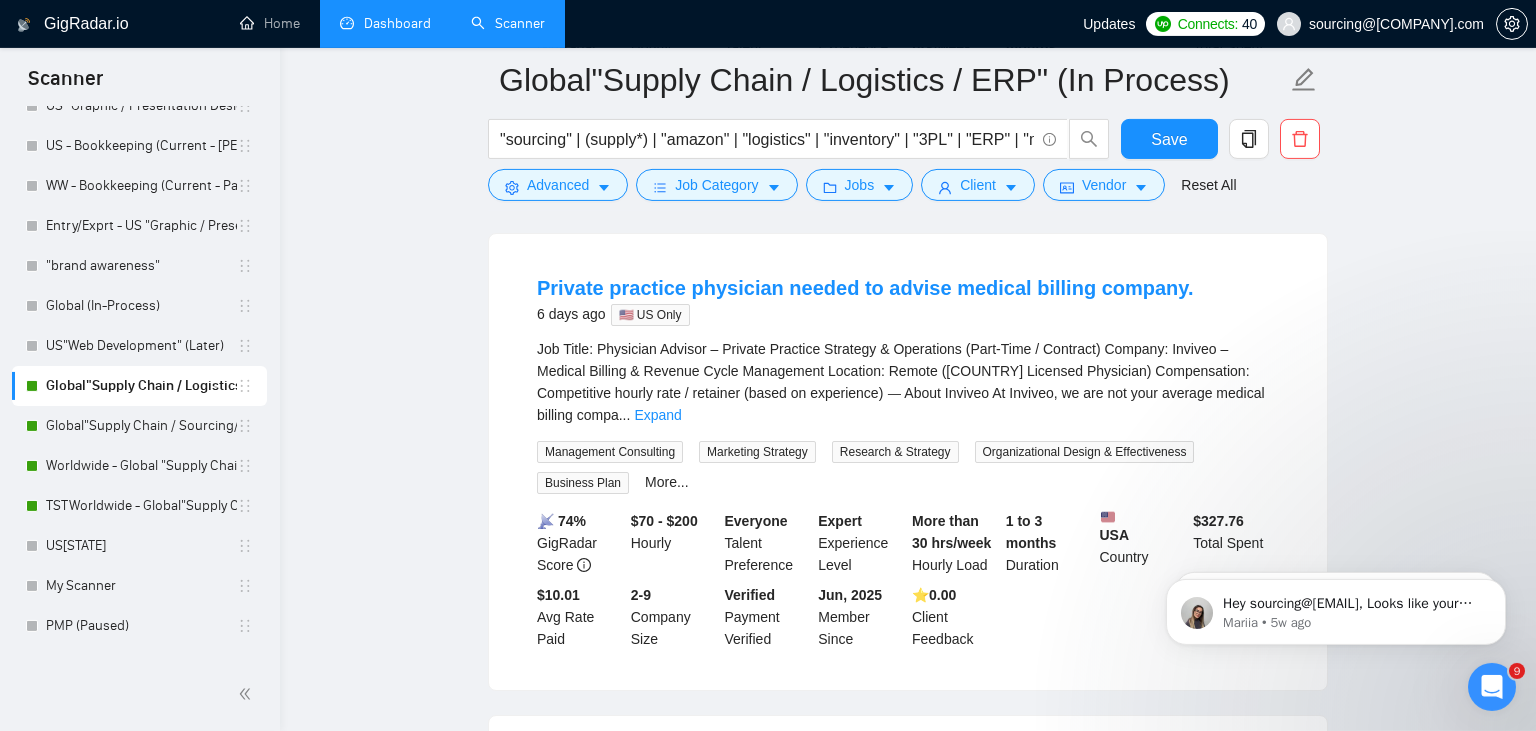 click on "Job Title: Physician Advisor – Private Practice Strategy & Operations (Part-Time / Contract)
Company: Inviveo – Medical Billing & Revenue Cycle Management
Location: Remote ([COUNTRY] Licensed Physician)
Compensation: Competitive hourly rate / retainer (based on experience)
⸻
About Inviveo
At Inviveo, we are not your average medical billing compa ... Expand" at bounding box center (908, 382) 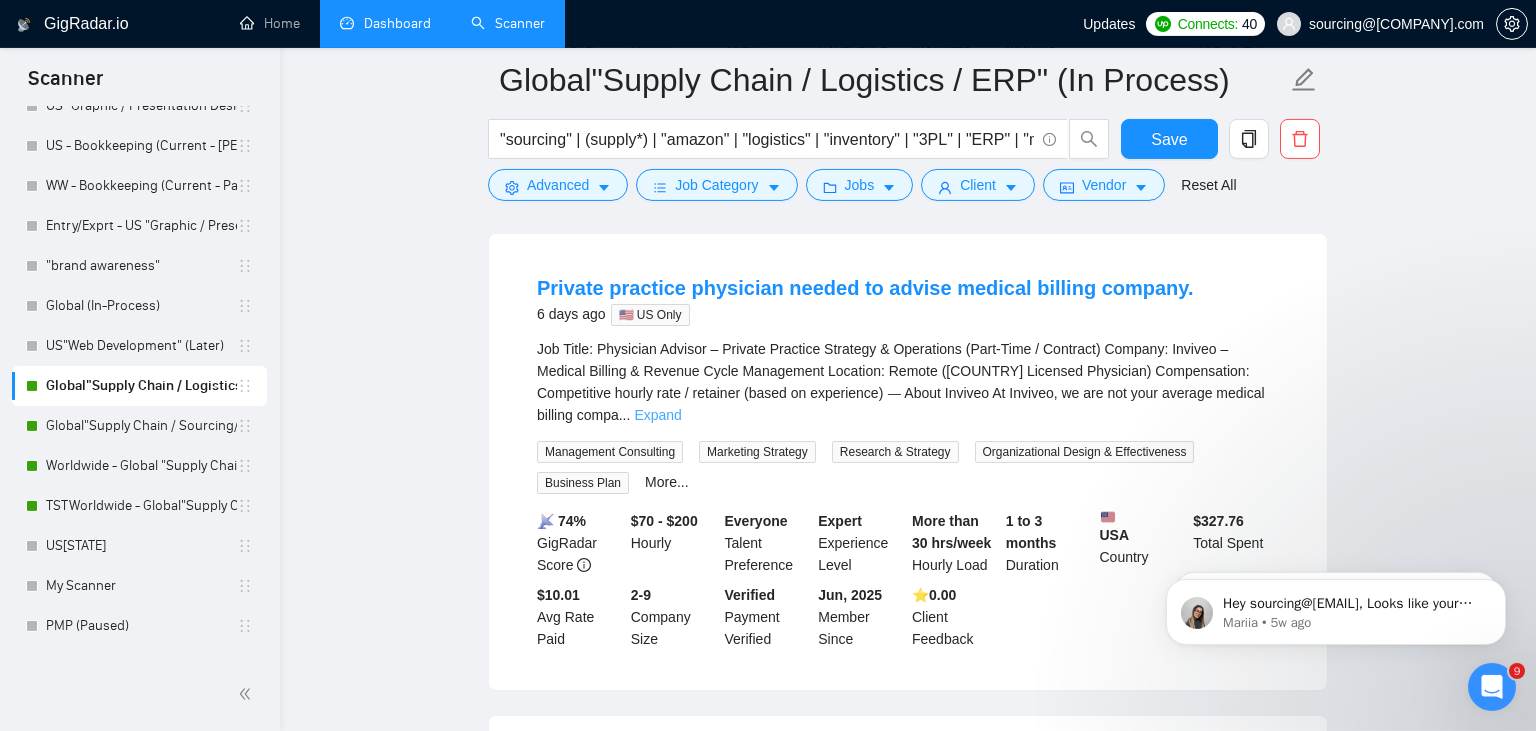 click on "Expand" at bounding box center (657, 415) 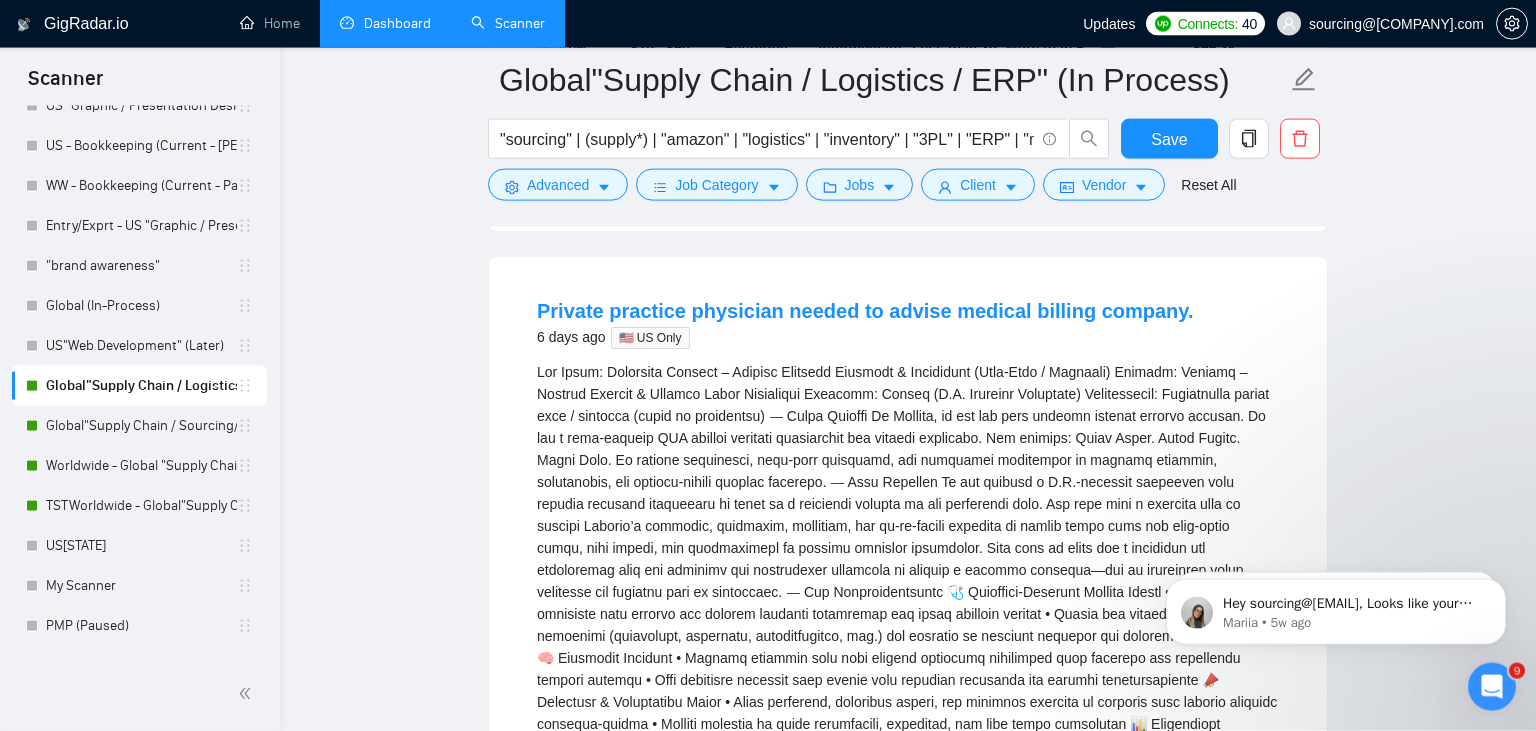 scroll, scrollTop: 1033, scrollLeft: 0, axis: vertical 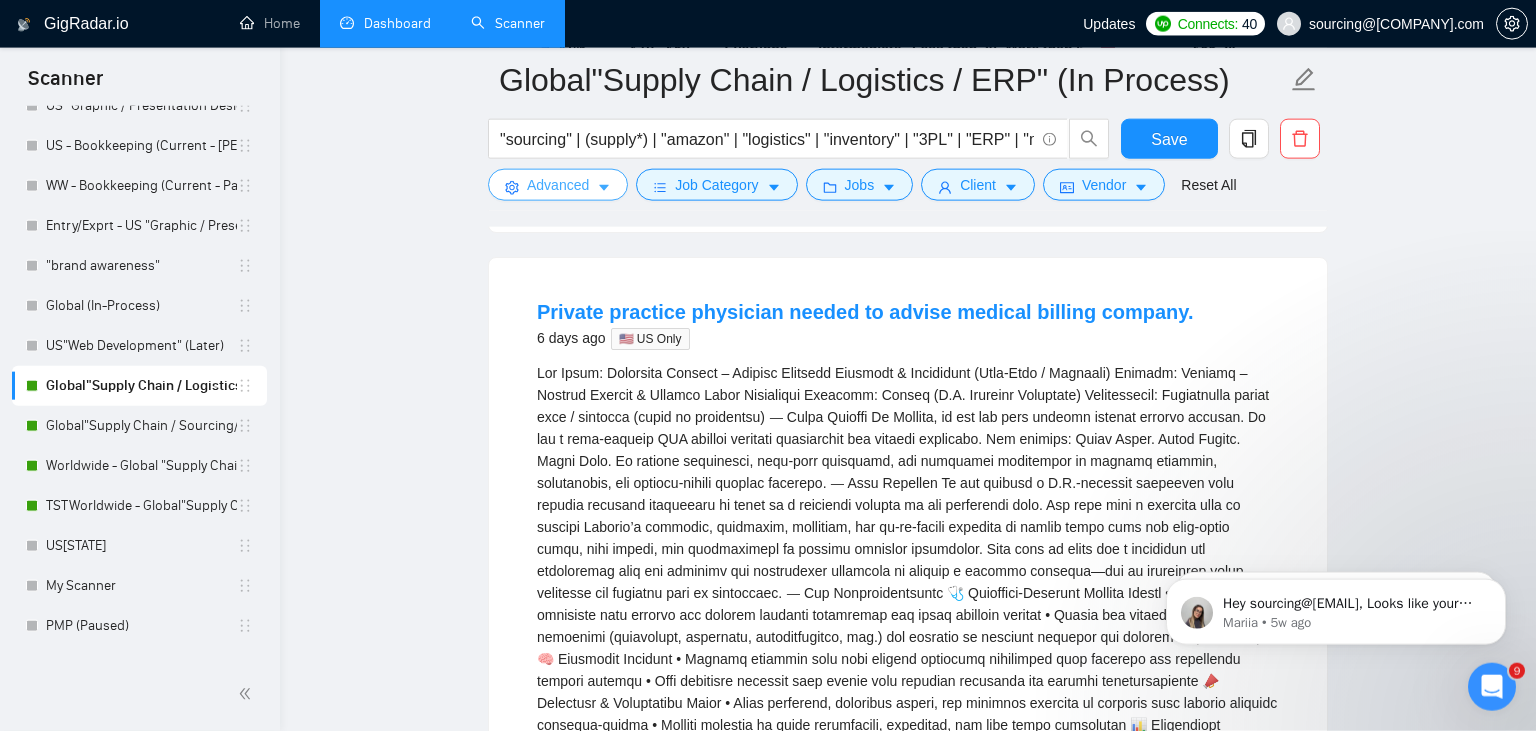 click on "Advanced" at bounding box center [558, 185] 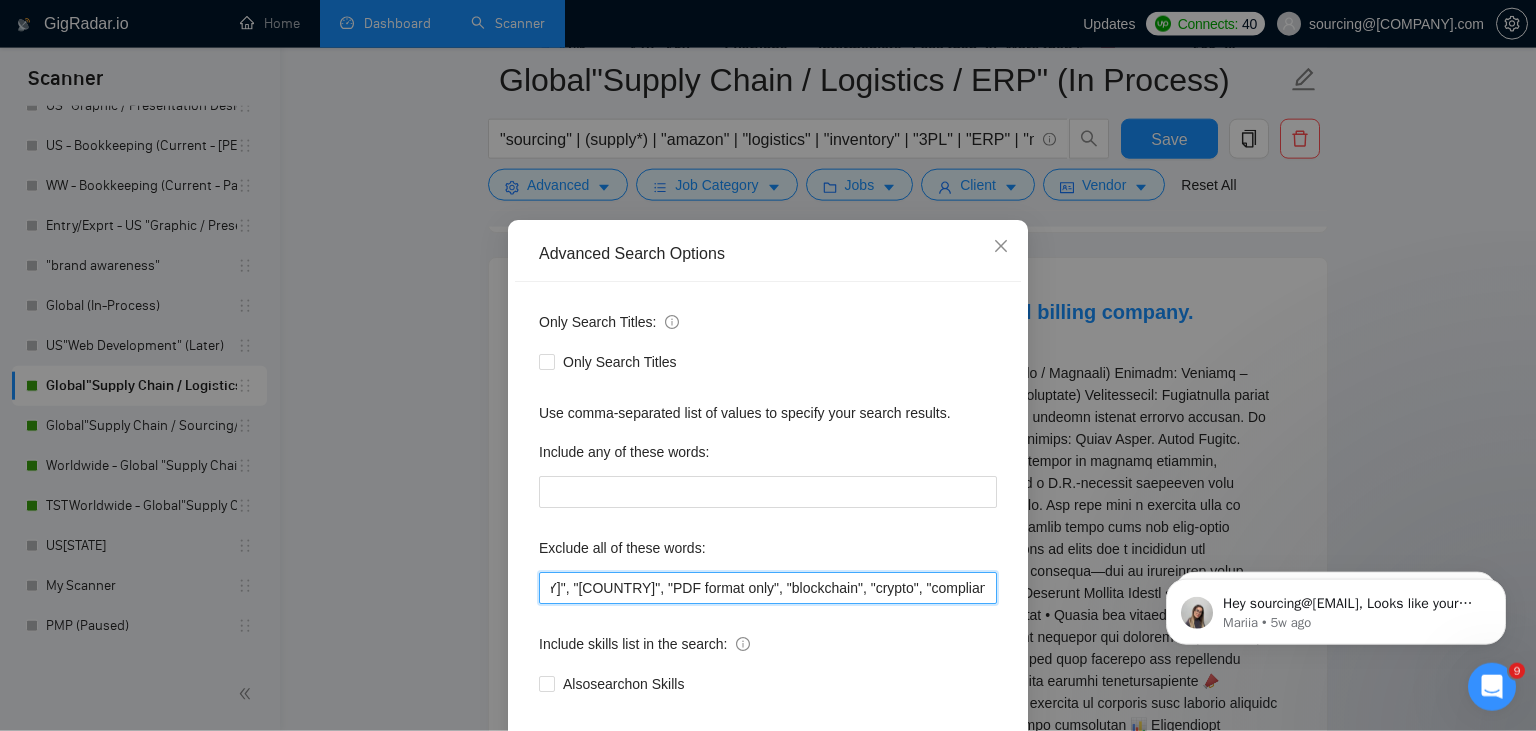 drag, startPoint x: 966, startPoint y: 590, endPoint x: 1147, endPoint y: 616, distance: 182.85786 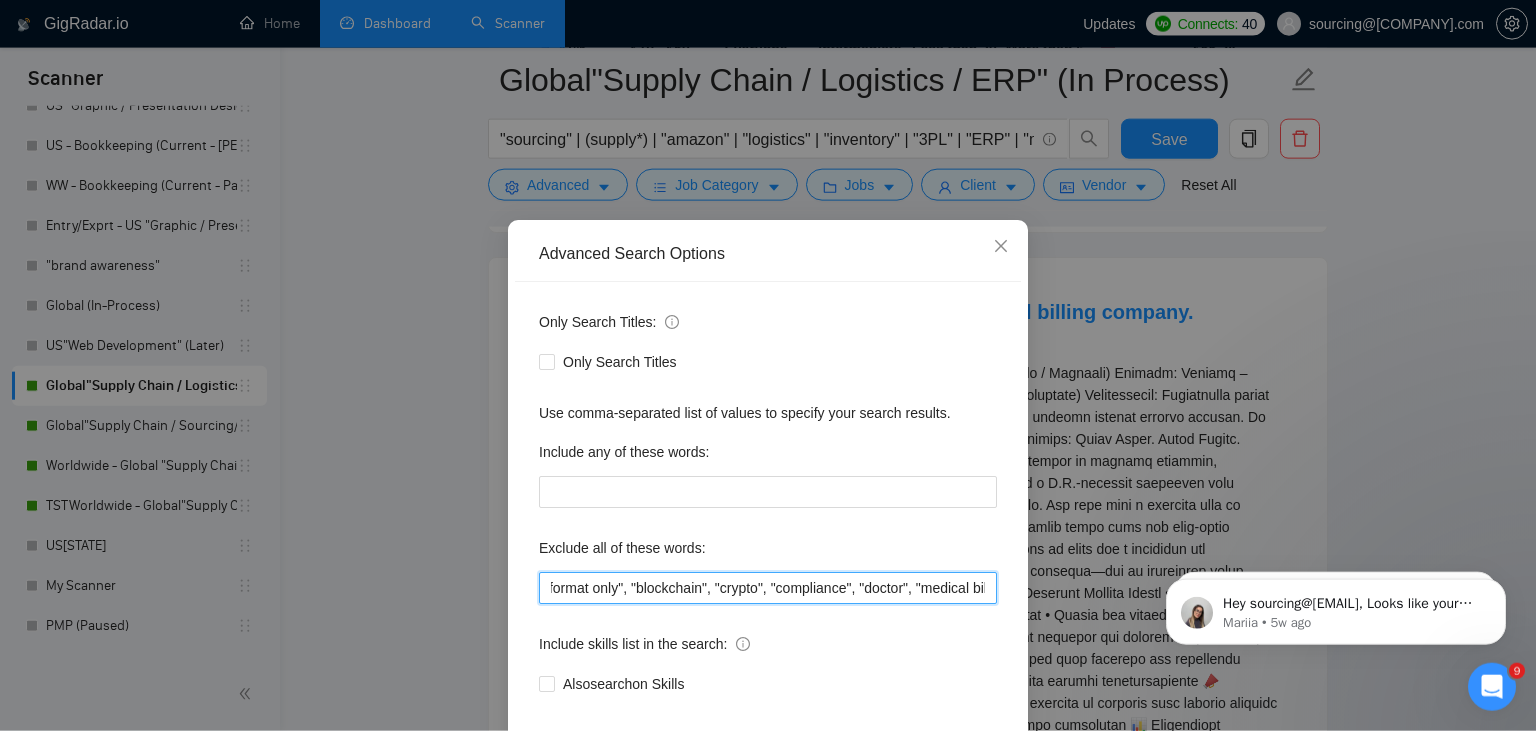 scroll, scrollTop: 0, scrollLeft: 3172, axis: horizontal 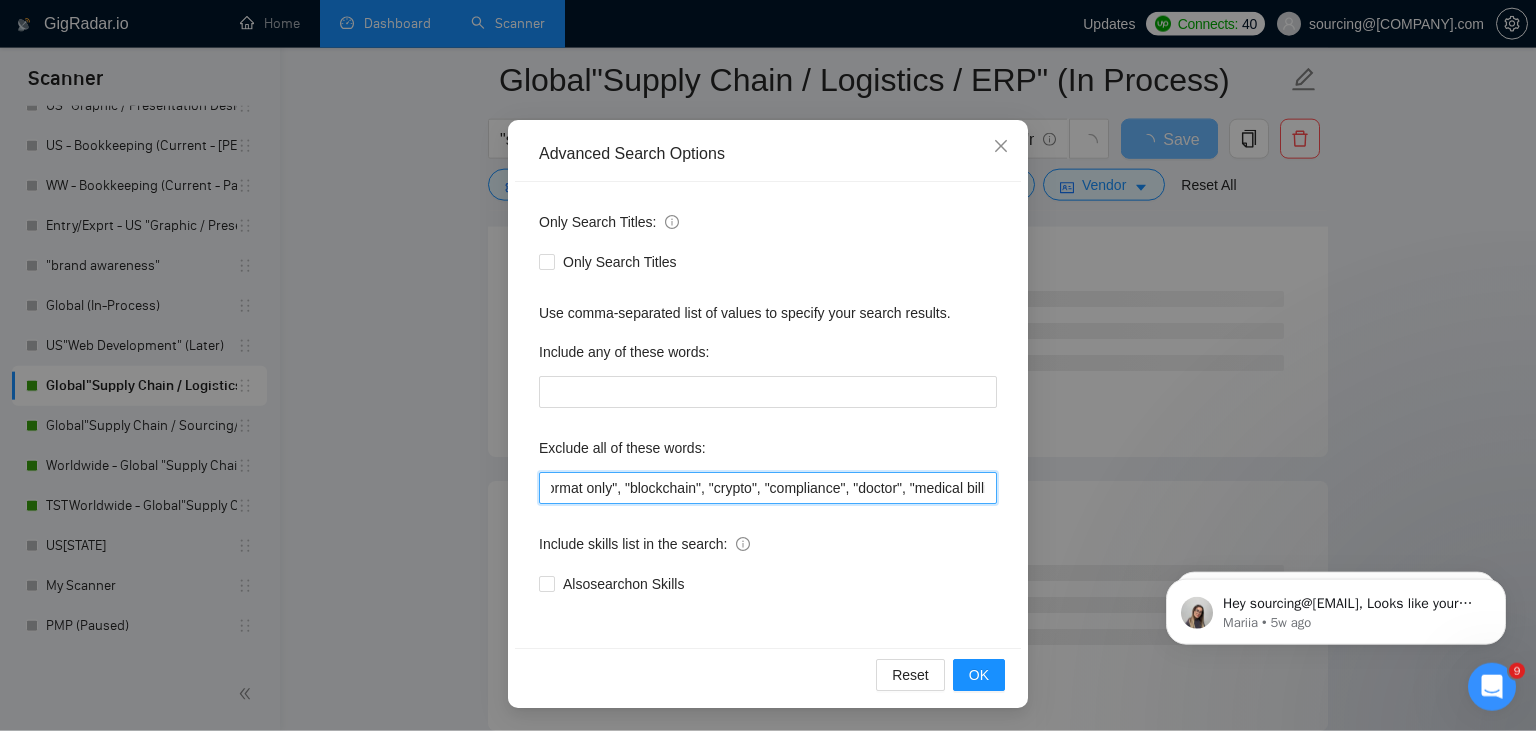 click on ""FDA","SAP", "FTZ", "PPC", "FB ads", "meta ads", "Google ads", "VR", "cold call", "change management" , "deals", "Coordinator", "housing", "sql", "AI", "Zoho", "SAS", "Big Query", "sales agent", "commission", "sharepoint", "developer", "cloud", "dropshipping", "Netsuite", "iBPM", "commission", "instructional design", "online course", "e-learning", "commission-only", "bid writer", "government", "STEM", "writer", "writing", "instructional design", "APackaging Group", "(PDF format only)", "Cambodia", "Egypt", "PDF format only", "blockchain", "crypto", "compliance", "doctor", "medical billing" at bounding box center [768, 488] 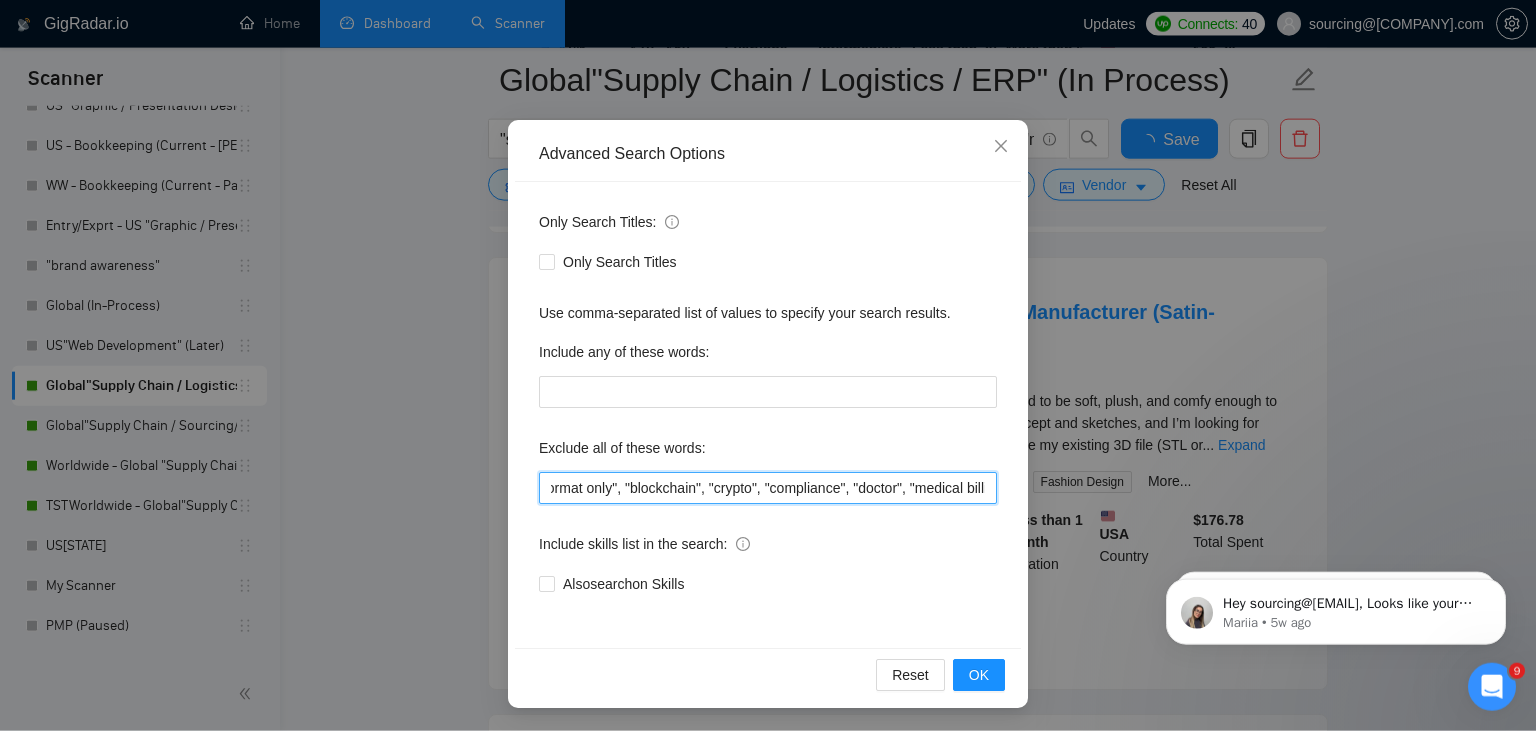 click on ""FDA","SAP", "FTZ", "PPC", "FB ads", "meta ads", "Google ads", "VR", "cold call", "change management" , "deals", "Coordinator", "housing", "sql", "AI", "Zoho", "SAS", "Big Query", "sales agent", "commission", "sharepoint", "developer", "cloud", "dropshipping", "Netsuite", "iBPM", "commission", "instructional design", "online course", "e-learning", "commission-only", "bid writer", "government", "STEM", "writer", "writing", "instructional design", "APackaging Group", "(PDF format only)", "Cambodia", "Egypt", "PDF format only", "blockchain", "crypto", "compliance", "doctor", "medical billing" at bounding box center [768, 488] 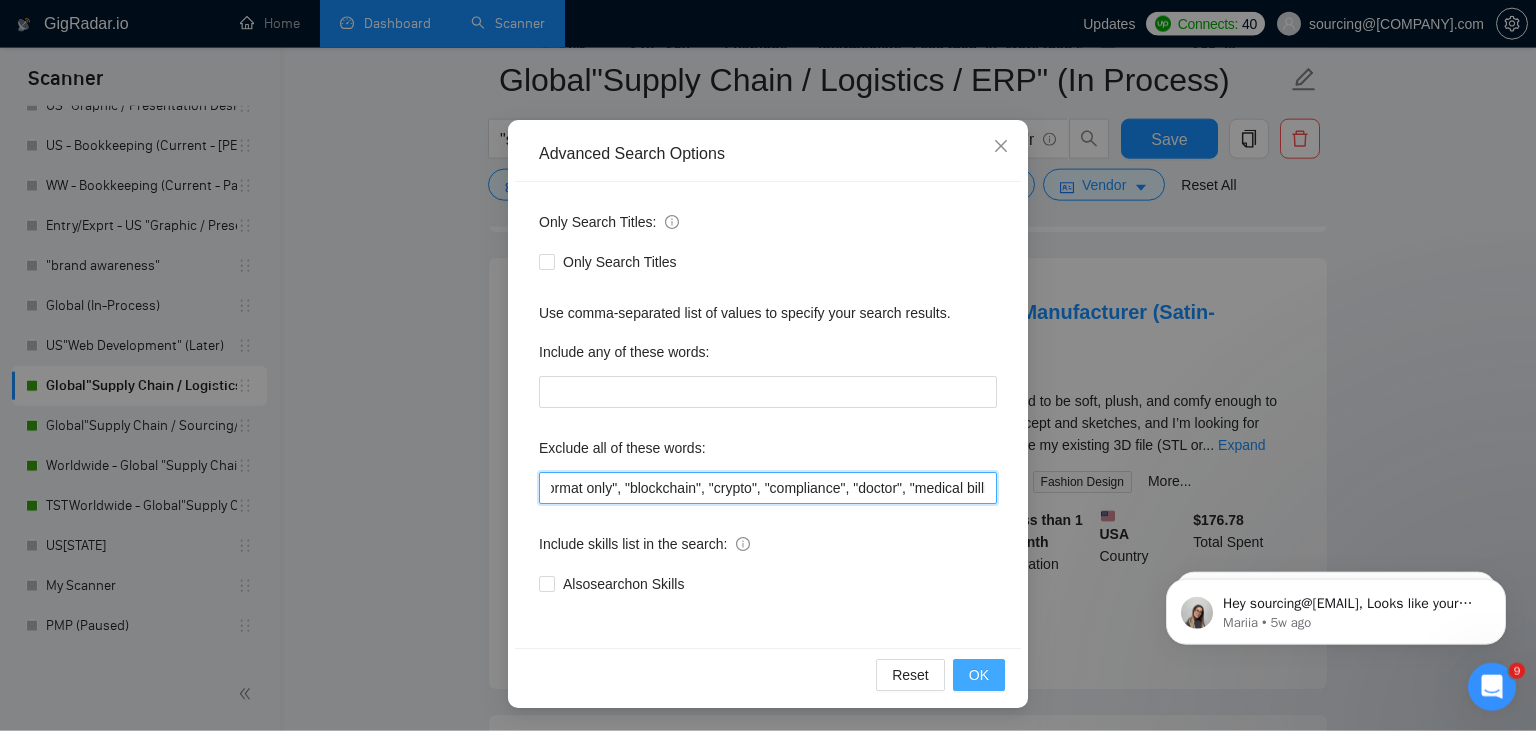 type on ""FDA","SAP", "FTZ", "PPC", "FB ads", "meta ads", "Google ads", "VR", "cold call", "change management" , "deals", "Coordinator", "housing", "sql", "AI", "Zoho", "SAS", "Big Query", "sales agent", "commission", "sharepoint", "developer", "cloud", "dropshipping", "Netsuite", "iBPM", "commission", "instructional design", "online course", "e-learning", "commission-only", "bid writer", "government", "STEM", "writer", "writing", "instructional design", "APackaging Group", "(PDF format only)", "Cambodia", "Egypt", "PDF format only", "blockchain", "crypto", "compliance", "doctor", "medical billing" 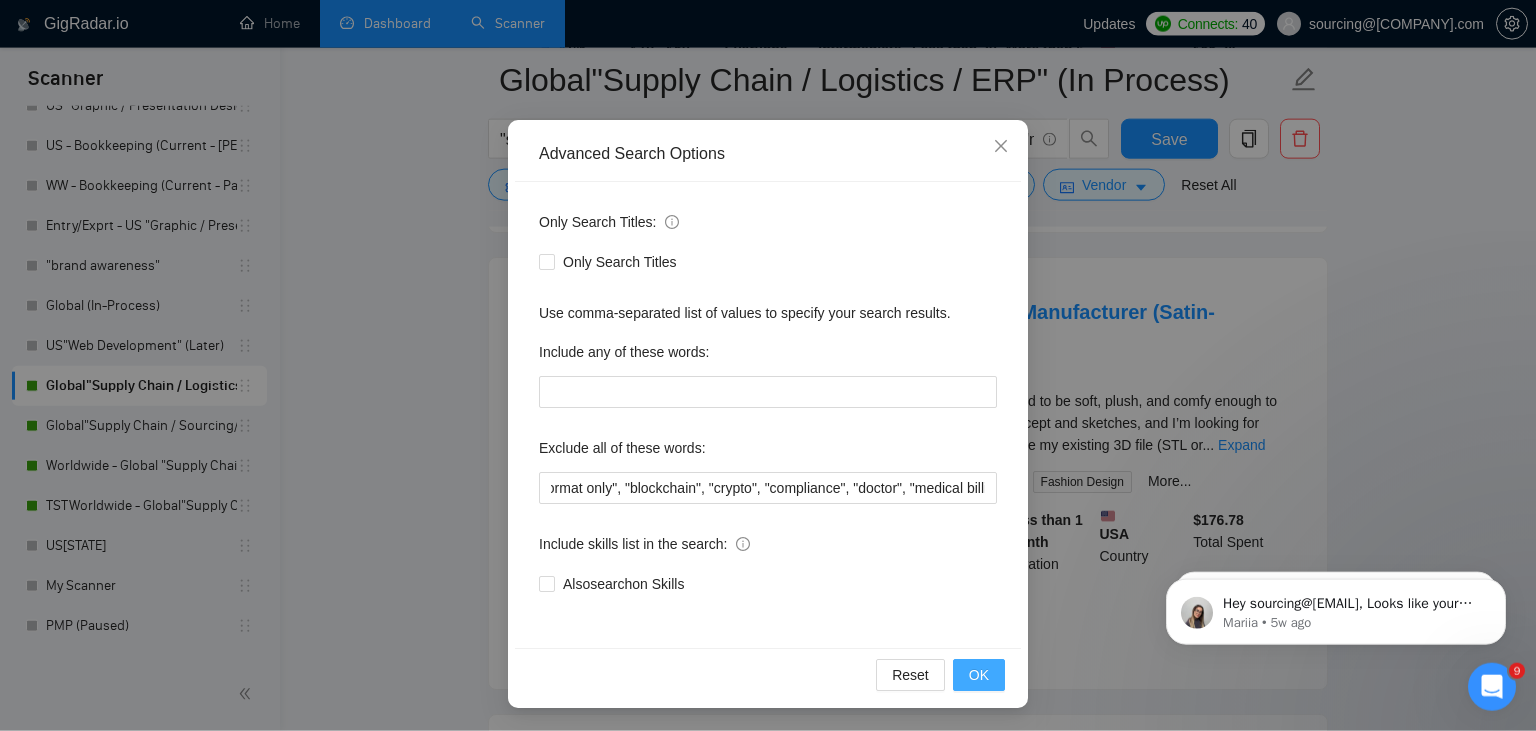 click on "OK" at bounding box center (979, 675) 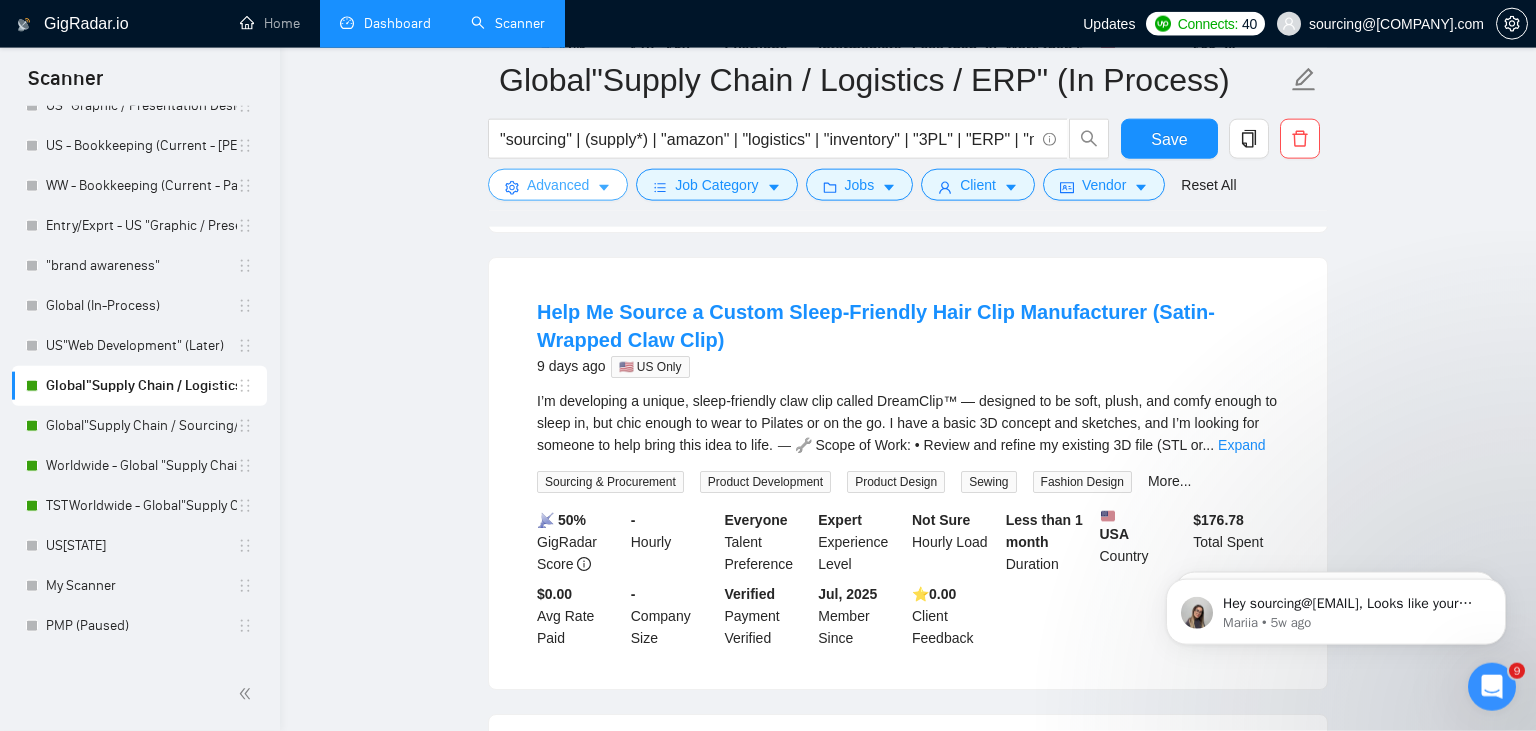 scroll, scrollTop: 0, scrollLeft: 0, axis: both 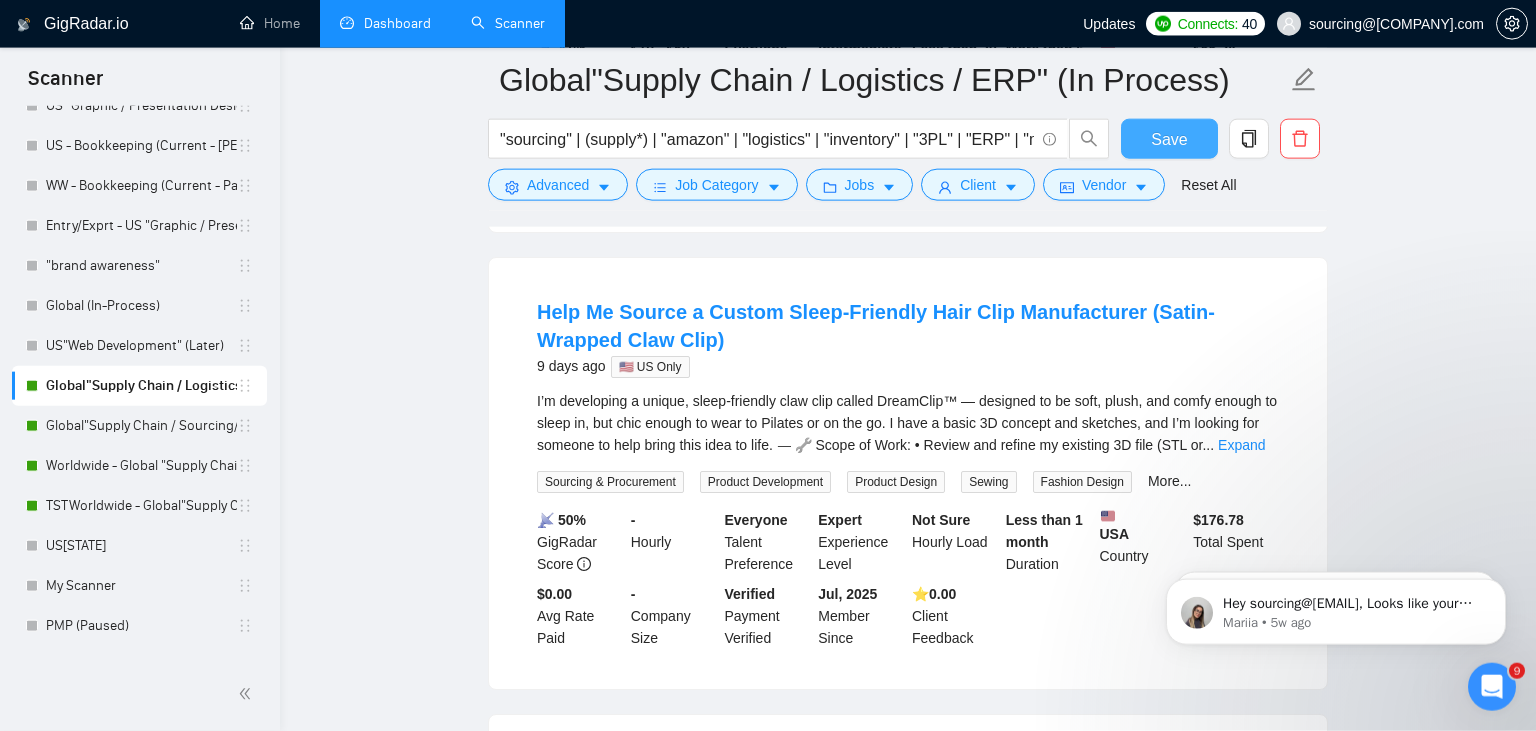 click on "Save" at bounding box center (1169, 139) 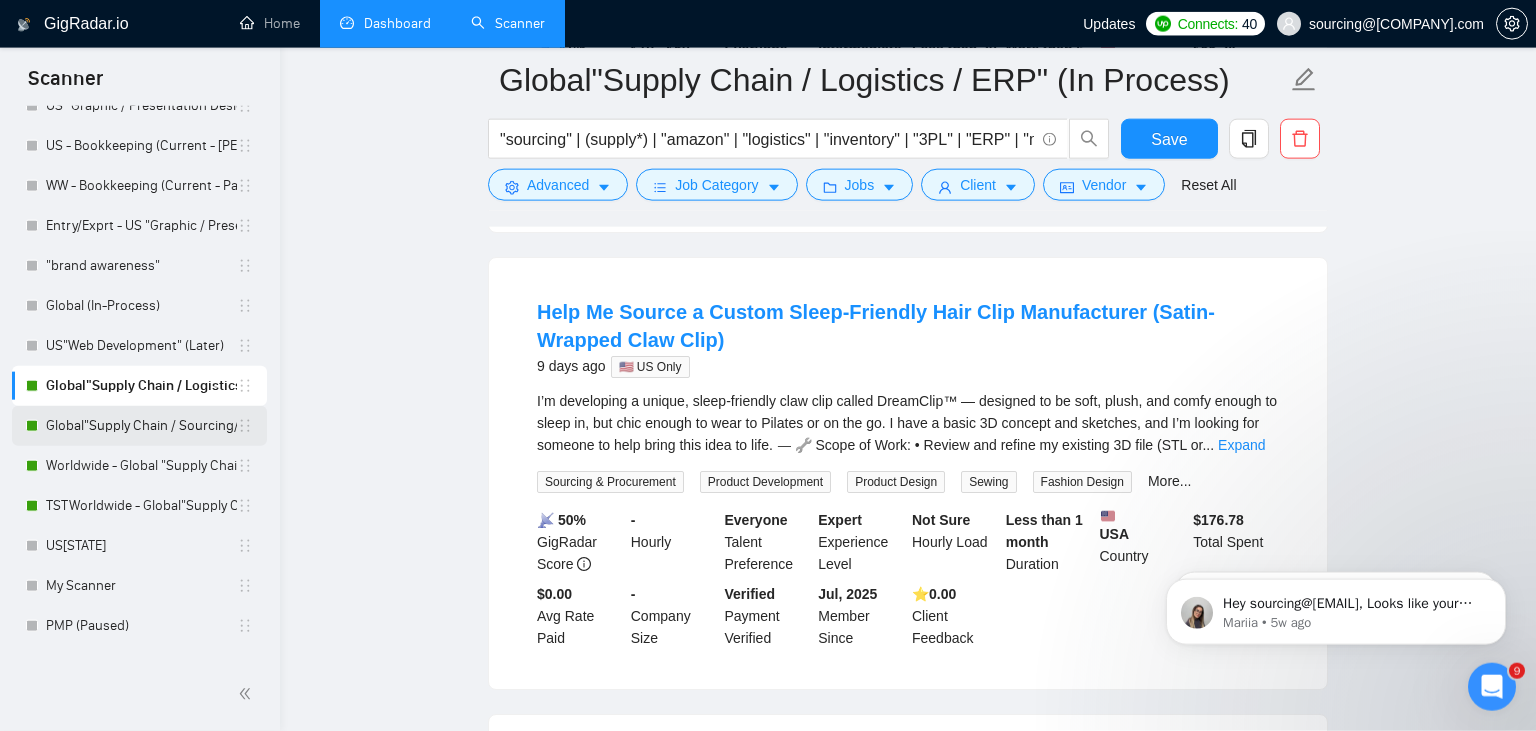 click on "Global"Supply Chain / Sourcing/Procurement" (In Process)" at bounding box center (141, 426) 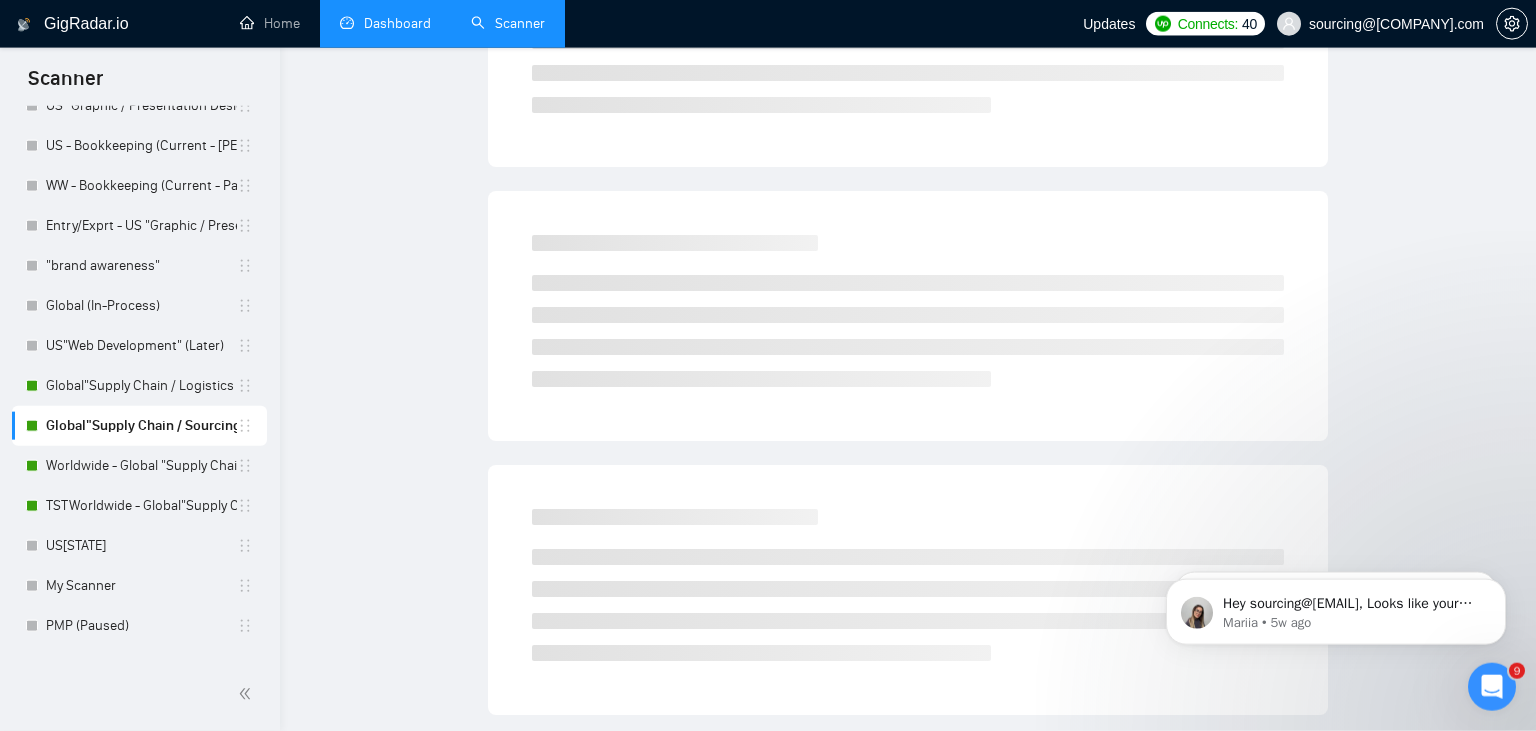scroll, scrollTop: 0, scrollLeft: 0, axis: both 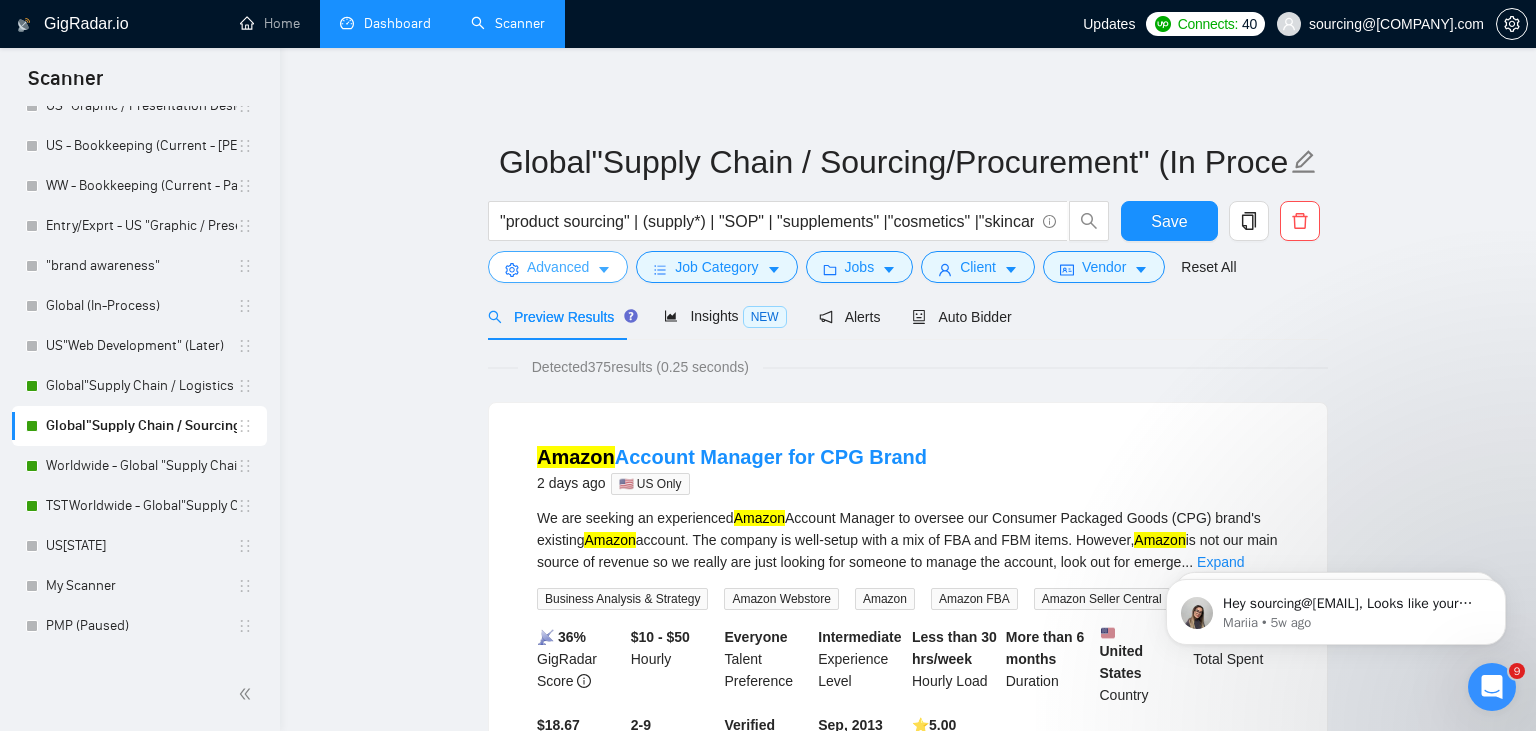 click 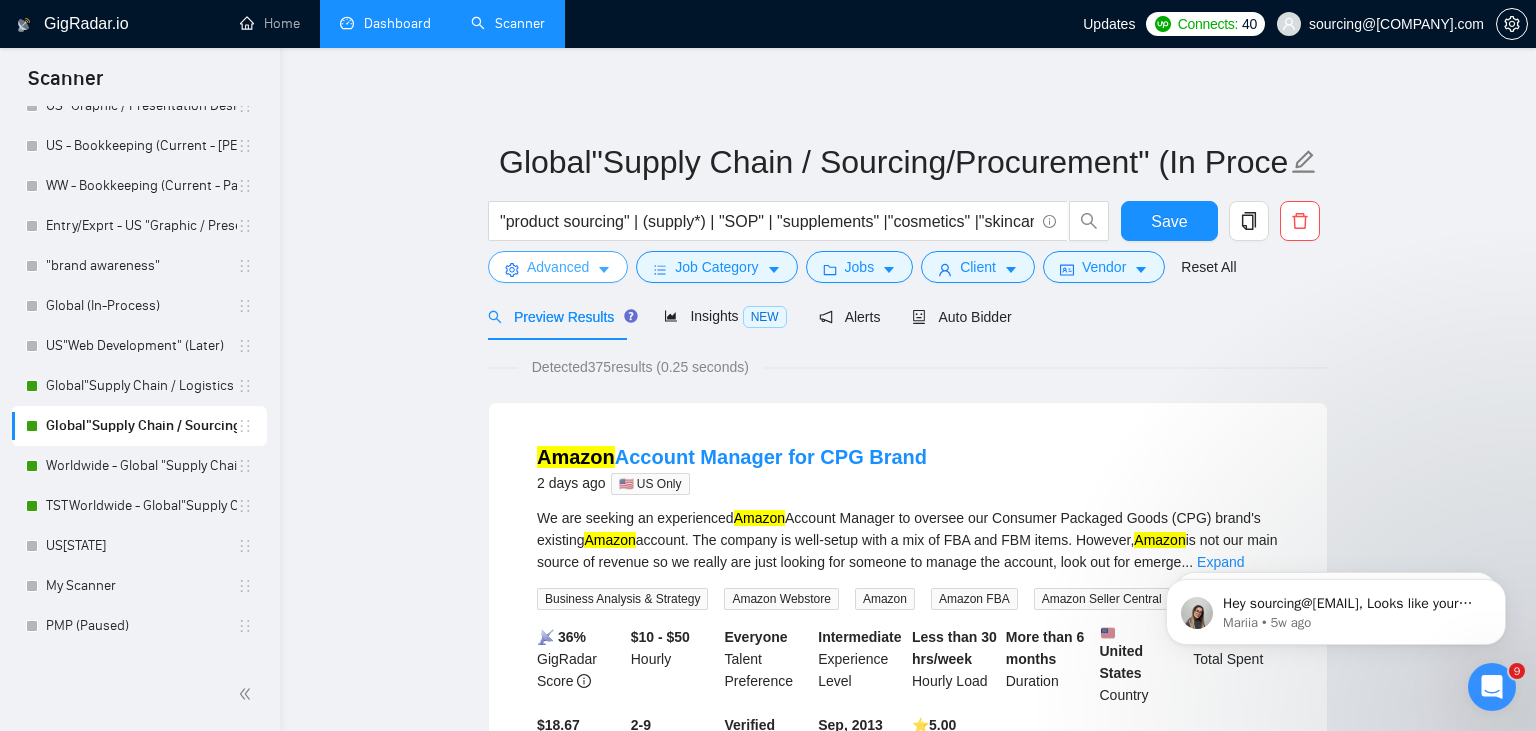 scroll, scrollTop: 0, scrollLeft: 3155, axis: horizontal 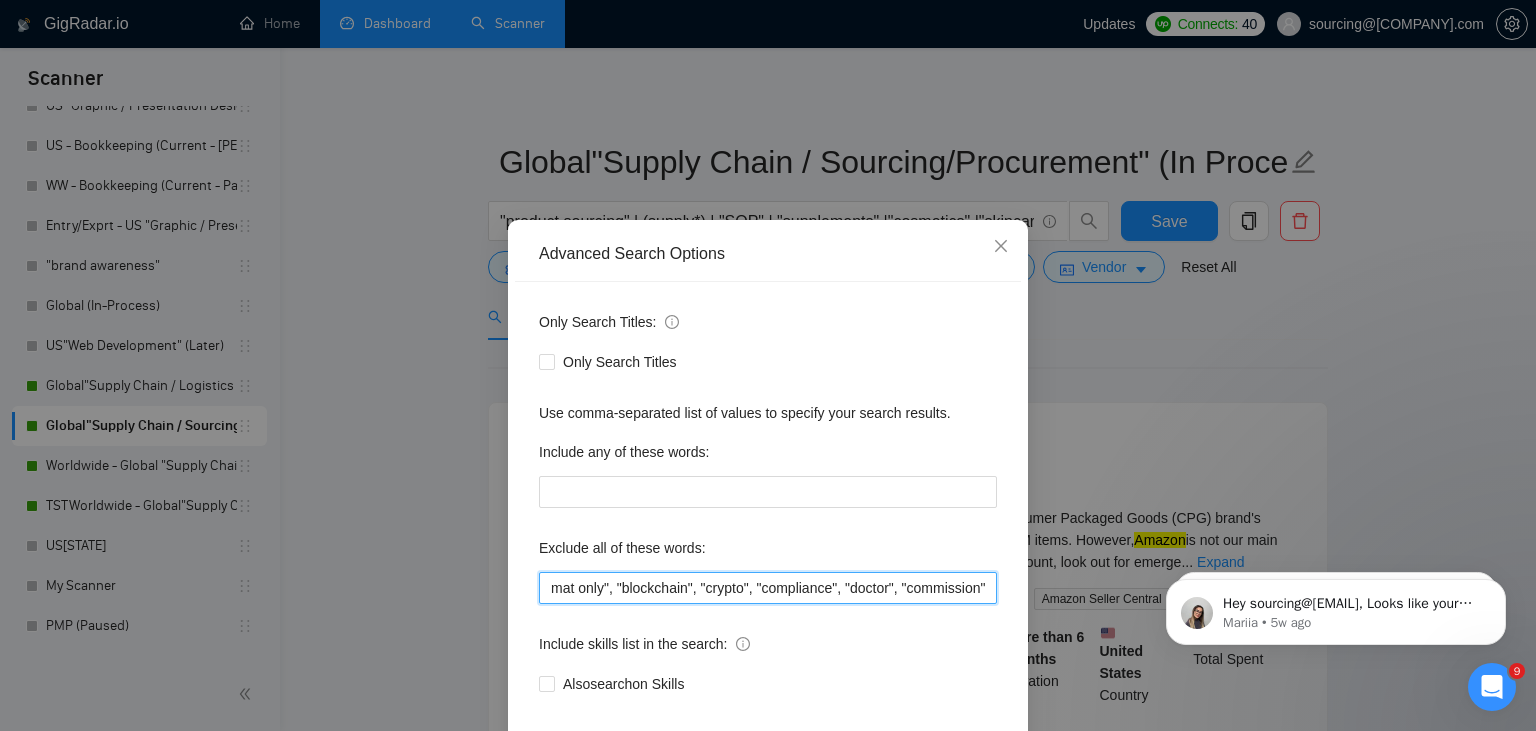 click on "", "(PDF format only)", "[COUNTRY]", "[COUNTRY]", "PDF format only", "blockchain", "crypto", "compliance", "doctor", "commission"" at bounding box center [768, 588] 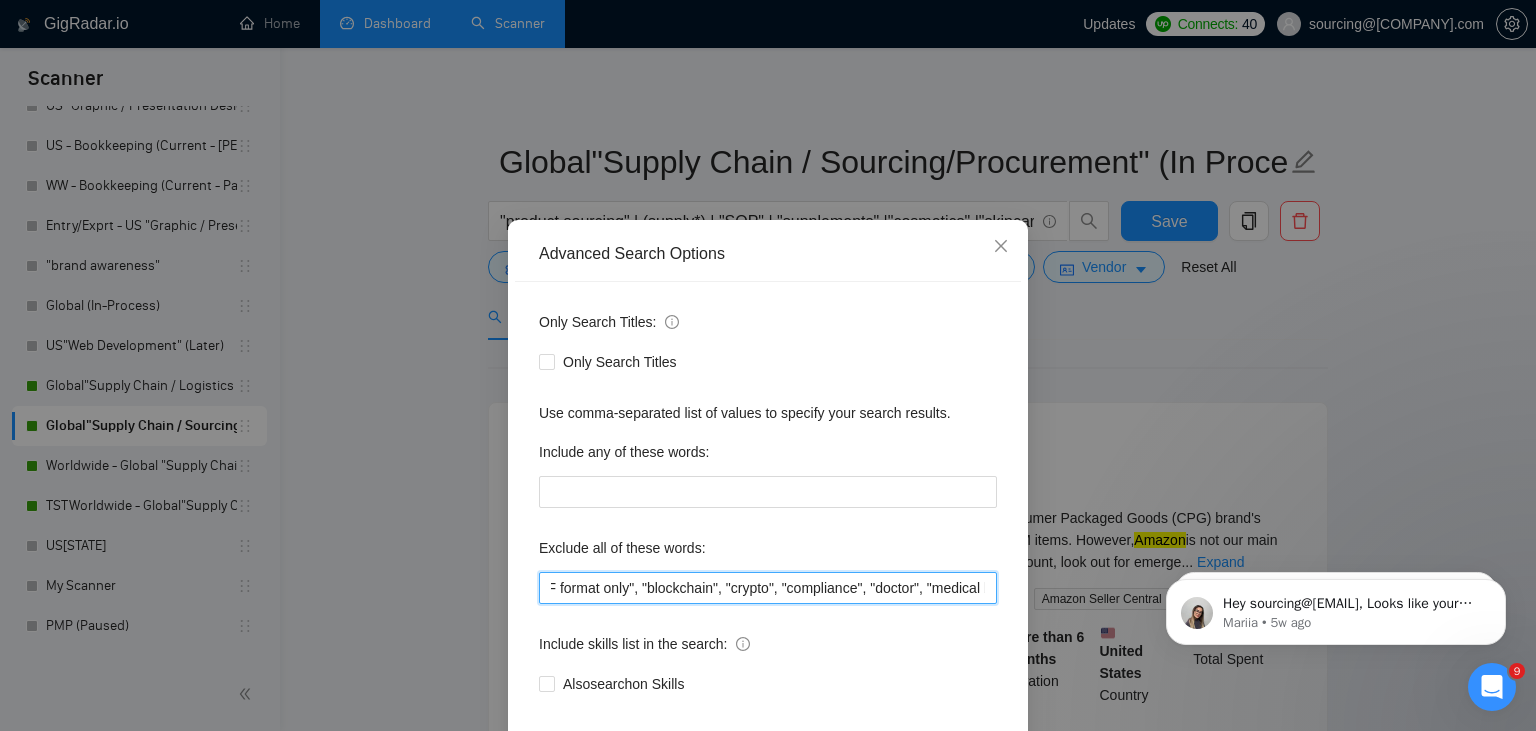 scroll, scrollTop: 0, scrollLeft: 3172, axis: horizontal 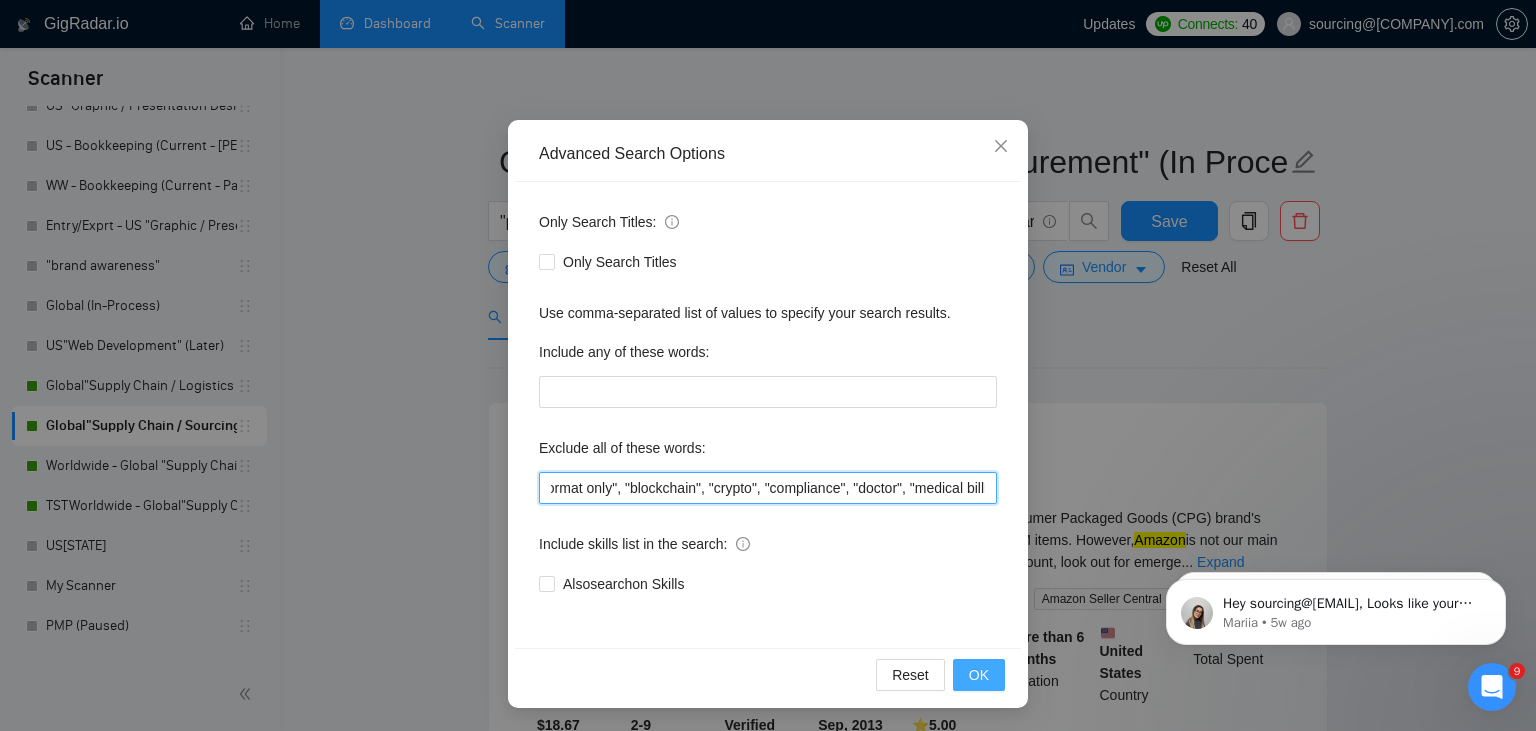 type on ""FDA","SAP", "FTZ", "PPC", "FB ads", "meta ads", "Google ads", "VR", "cold call", "change management" , "deals", "Coordinator", "housing", "sql", "AI", "Zoho", "SAS", "Big Query", "sales agent", "commission", "sharepoint", "developer", "cloud", "dropshipping", "Netsuite", "iBPM", "commission", "instructional design", "online course", "e-learning", "commission-only", "bid writer", "government", "STEM", "writer", "writing", "instructional design", "APackaging Group", "(PDF format only)", "Cambodia", "Egypt", "PDF format only", "blockchain", "crypto", "compliance", "doctor", "medical billing" 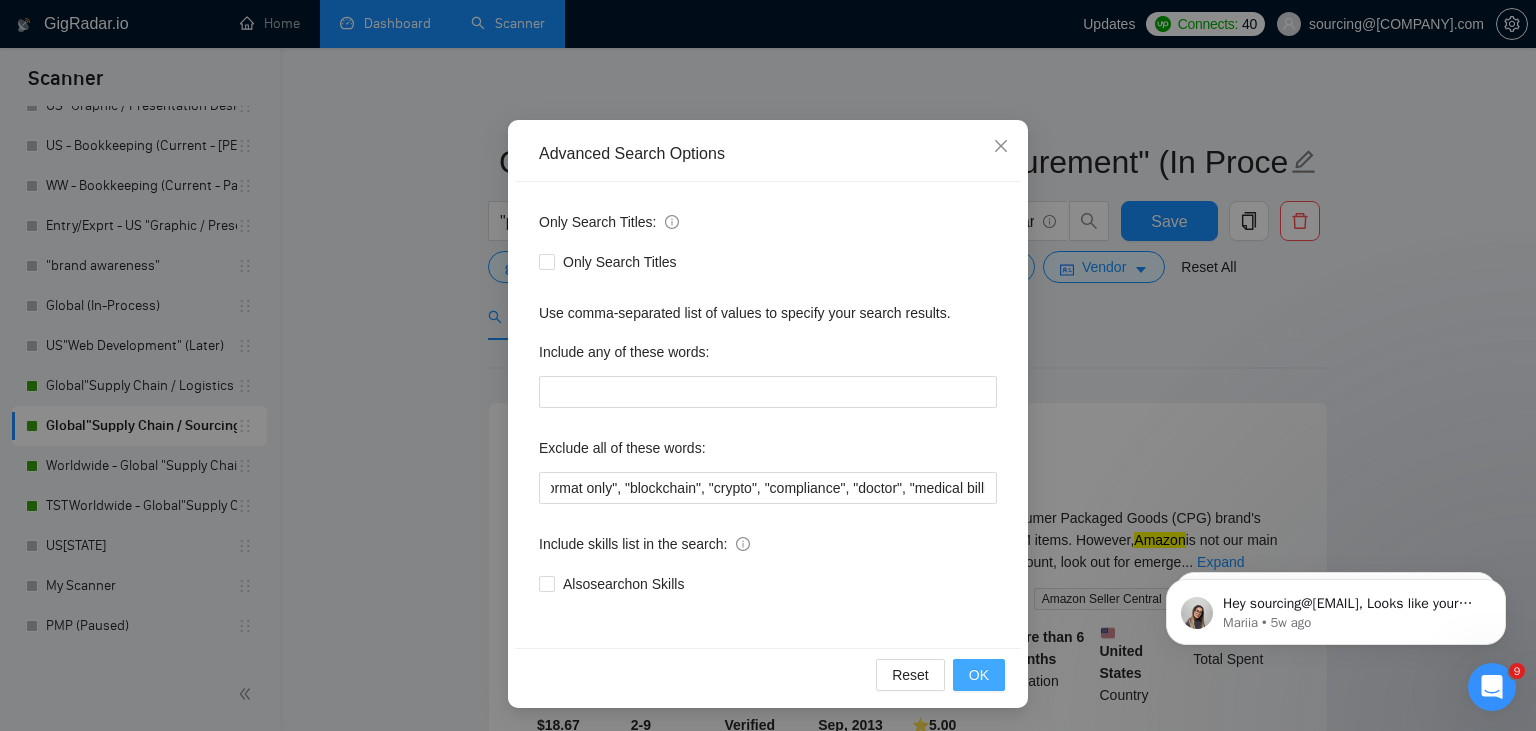 click on "OK" at bounding box center (979, 675) 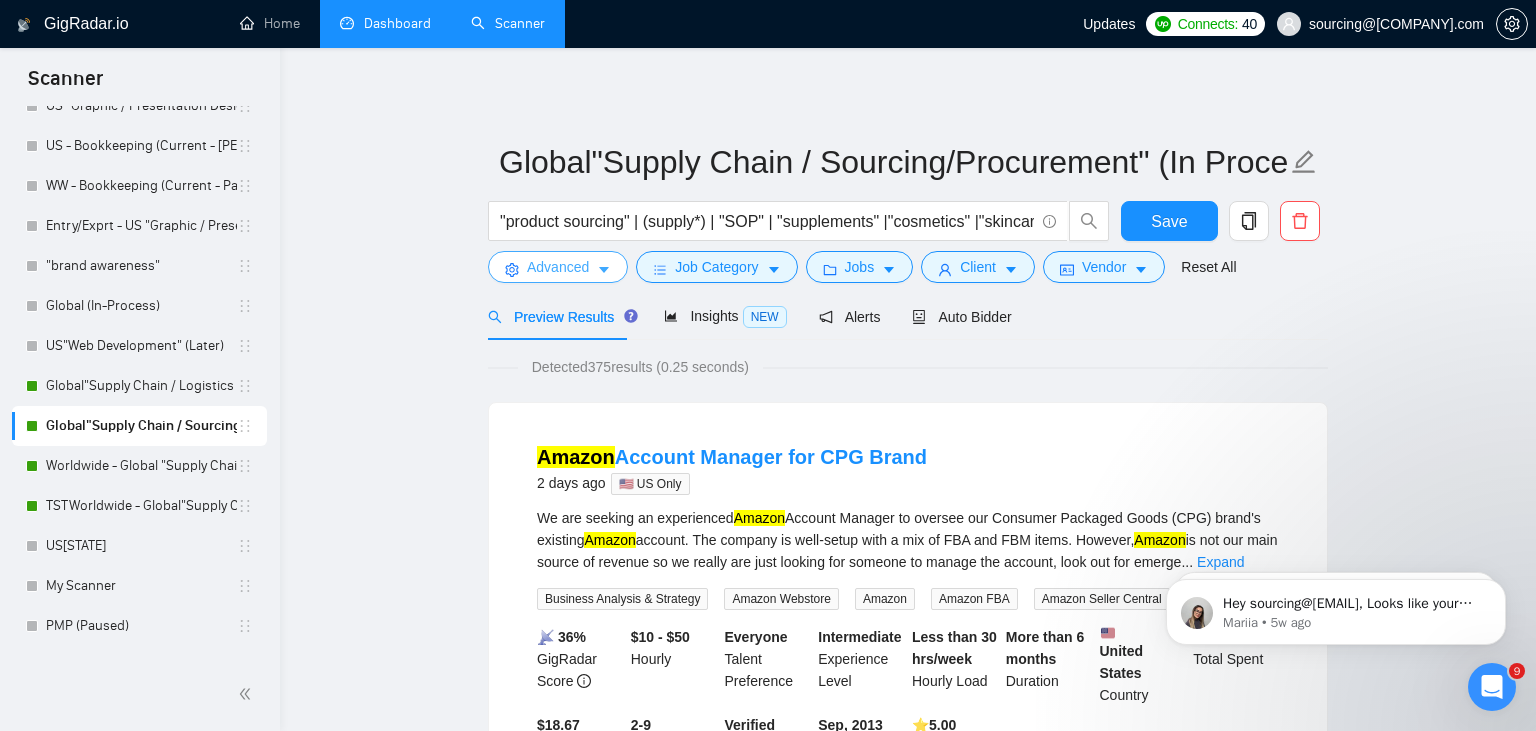 scroll, scrollTop: 0, scrollLeft: 0, axis: both 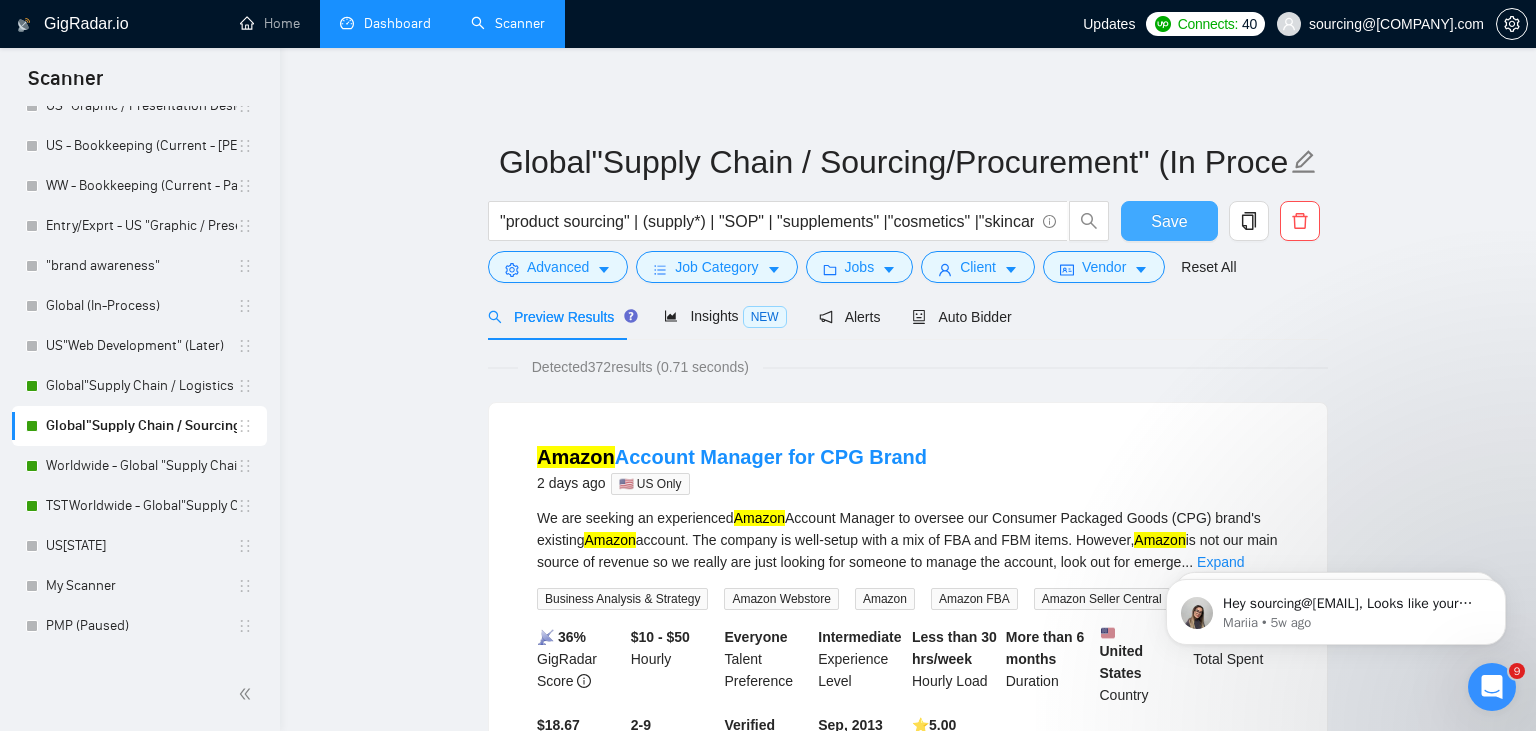 click on "Save" at bounding box center [1169, 221] 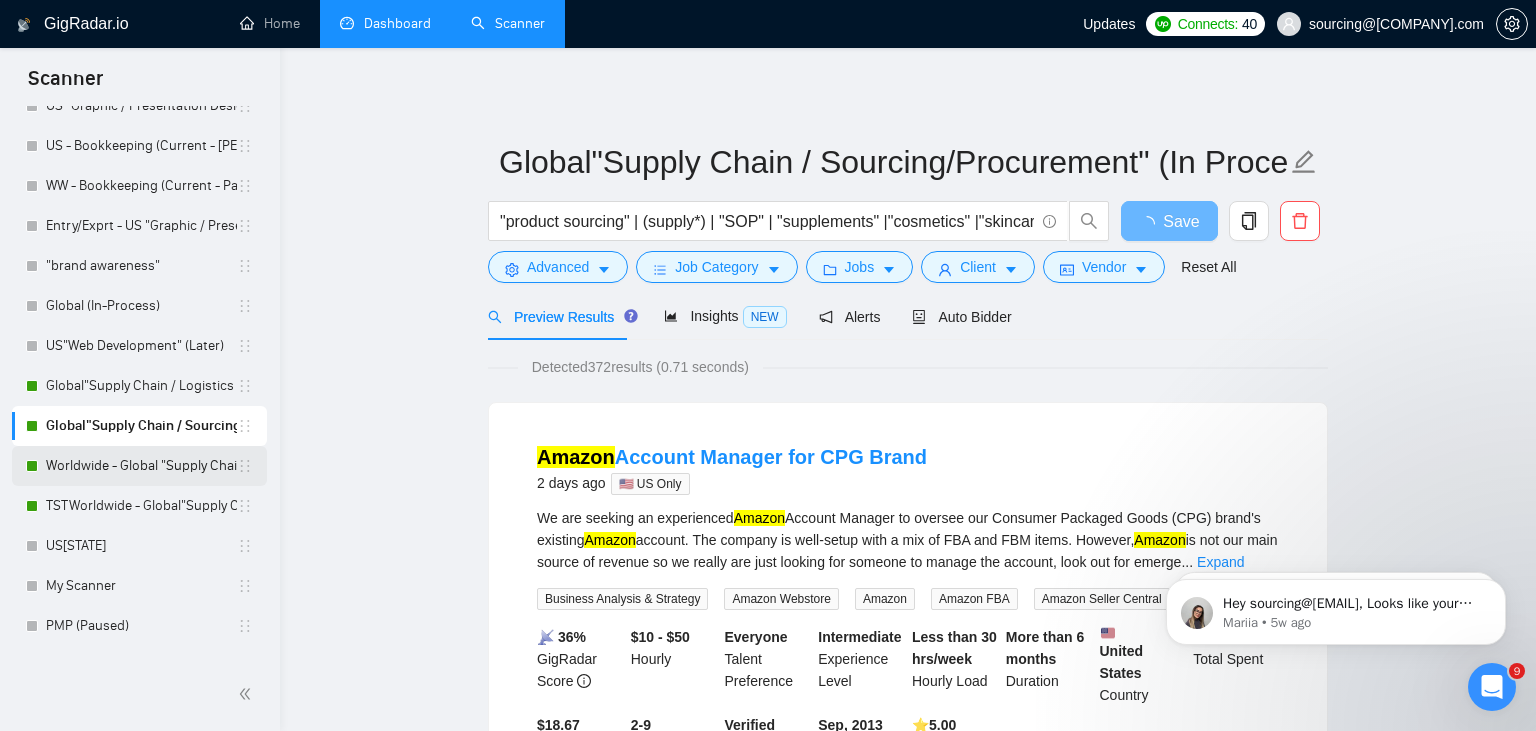 click on "Worldwide - Global "Supply Chain / Logistics / ERP" (In Process)" at bounding box center [141, 466] 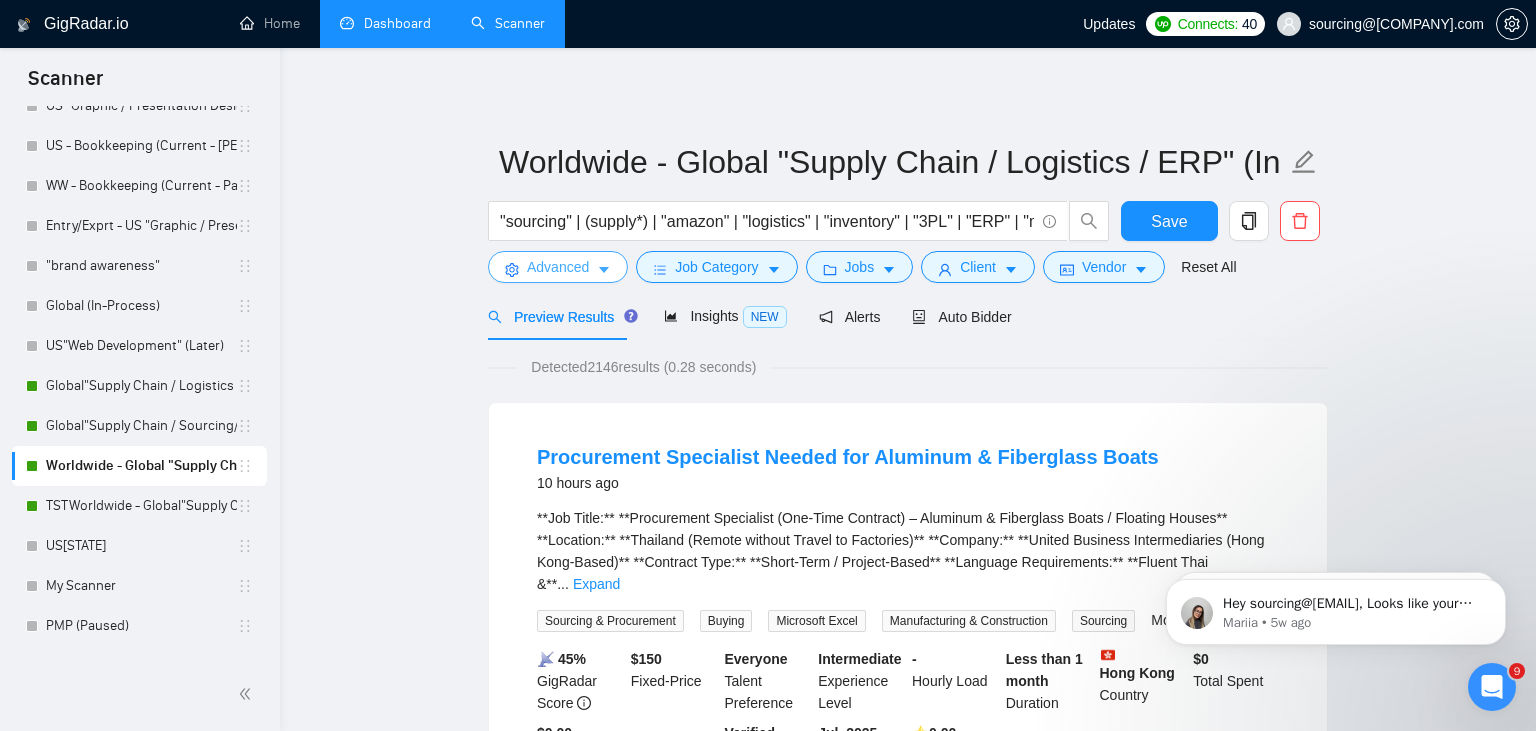 click on "Advanced" at bounding box center [558, 267] 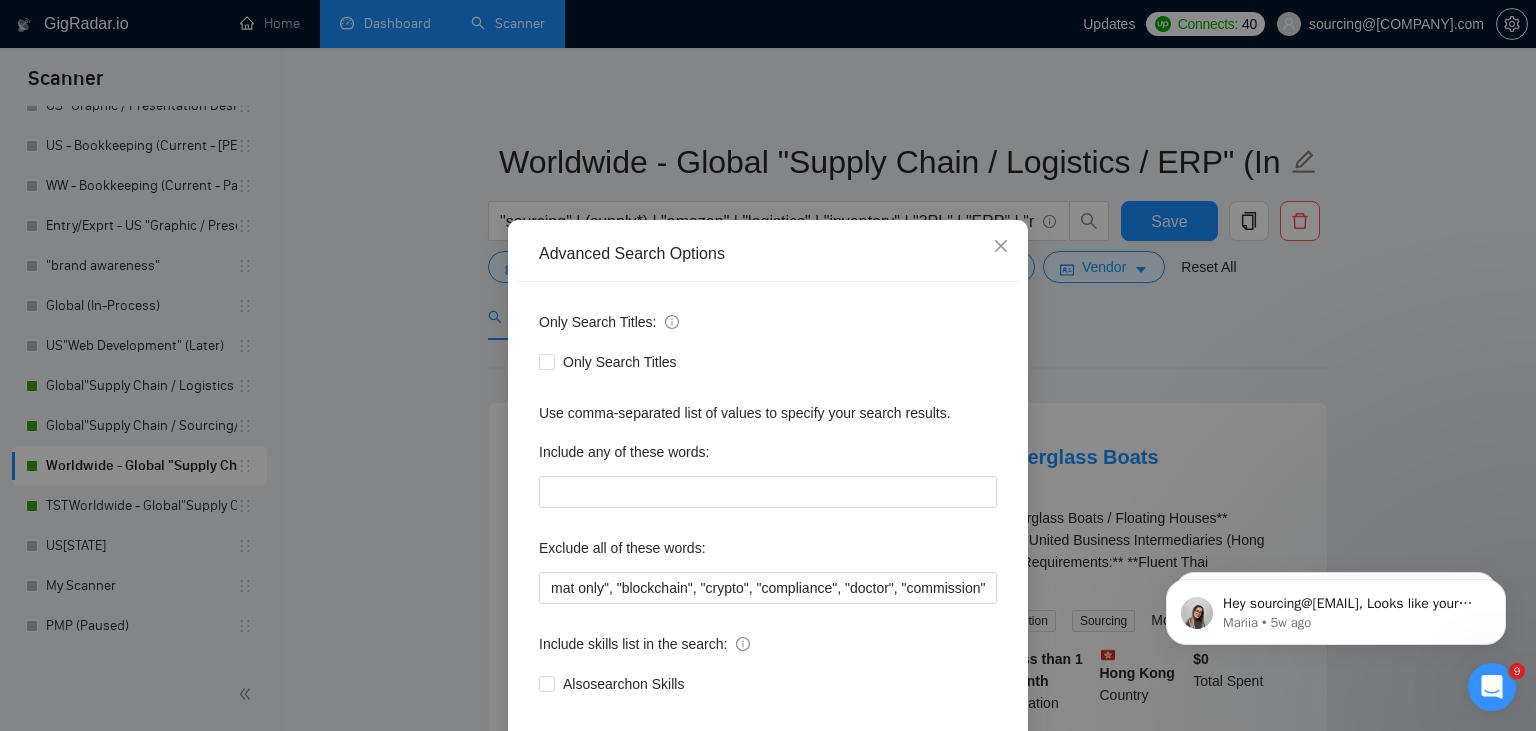 click on "Only Search Titles:   Only Search Titles Use comma-separated list of values to specify your search results. Include any of these words: Exclude all of these words: "FDA","SAP", "FTZ", "PPC", "FB ads", "meta ads", "Google ads", "VR", "cold call", "change management" , "deals", "Coordinator", "housing", "sql", "AI", "Zoho", "SAS", "Big Query", "sales agent", "commission", "sharepoint", "developer", "cloud", "dropshipping", "Netsuite", "iBPM", "commission", "instructional design", "online course", "e-learning", "commission-only", "bid writer", "government", "STEM", "writer", "writing", "instructional design", "APackaging Group", "(PDF format only)", "[COUNTRY]", "[COUNTRY]", "PDF format only", "blockchain", "crypto", "compliance", "doctor", "commission" Include skills list in the search:   Also  search  on Skills" at bounding box center [768, 515] 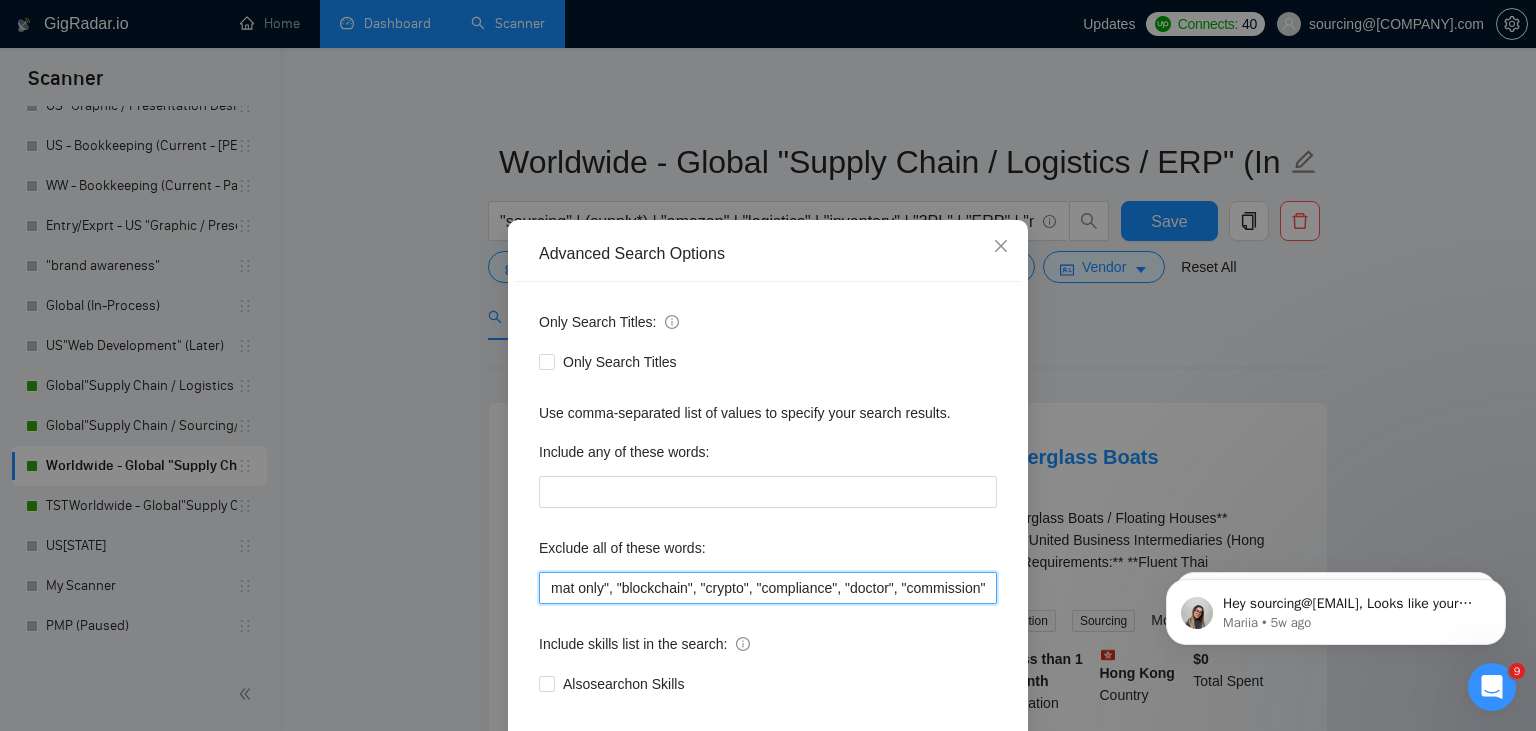 click on "", "(PDF format only)", "[COUNTRY]", "[COUNTRY]", "PDF format only", "blockchain", "crypto", "compliance", "doctor", "commission"" at bounding box center (768, 588) 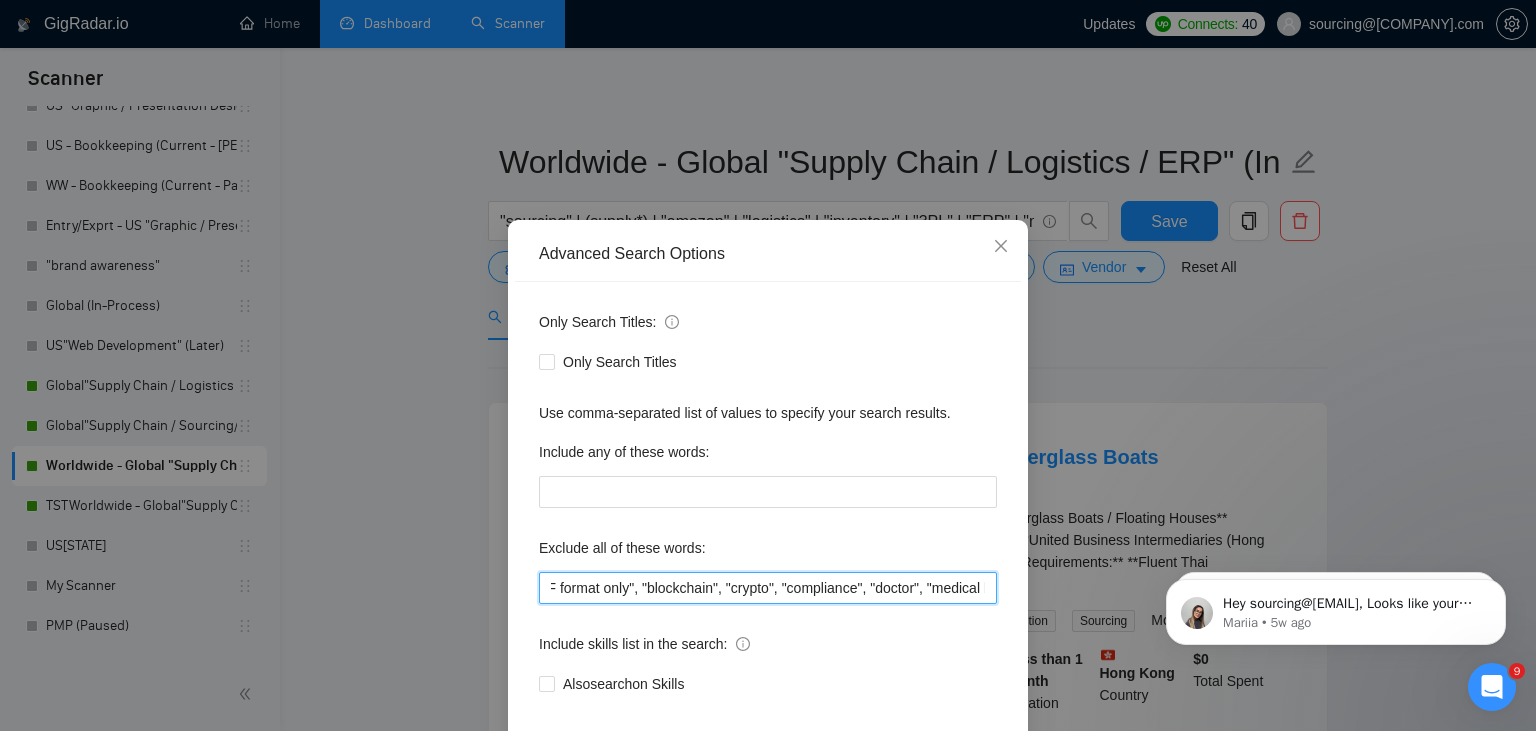 scroll, scrollTop: 0, scrollLeft: 3172, axis: horizontal 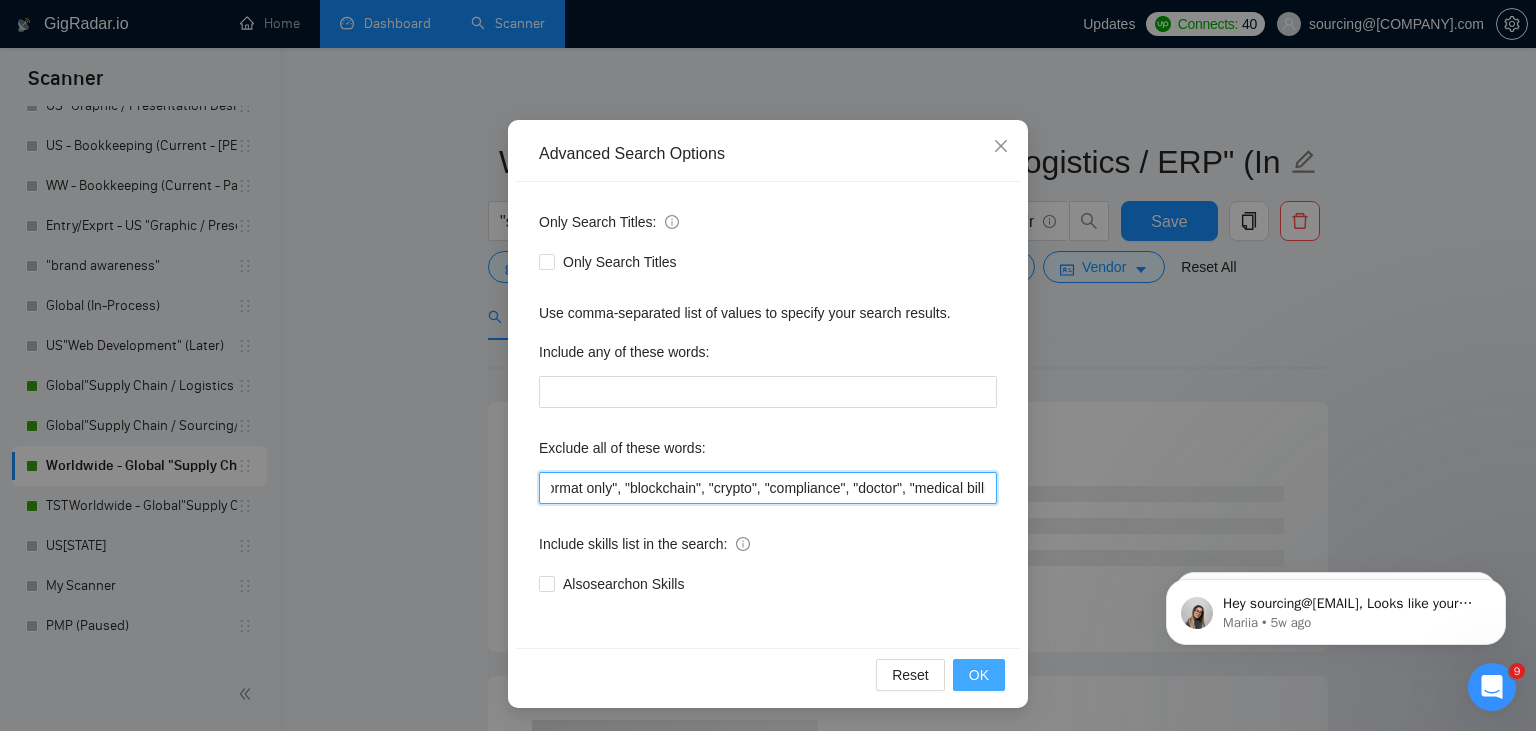 type on ""FDA","SAP", "FTZ", "PPC", "FB ads", "meta ads", "Google ads", "VR", "cold call", "change management" , "deals", "Coordinator", "housing", "sql", "AI", "Zoho", "SAS", "Big Query", "sales agent", "commission", "sharepoint", "developer", "cloud", "dropshipping", "Netsuite", "iBPM", "commission", "instructional design", "online course", "e-learning", "commission-only", "bid writer", "government", "STEM", "writer", "writing", "instructional design", "APackaging Group", "(PDF format only)", "Cambodia", "Egypt", "PDF format only", "blockchain", "crypto", "compliance", "doctor", "medical billing" 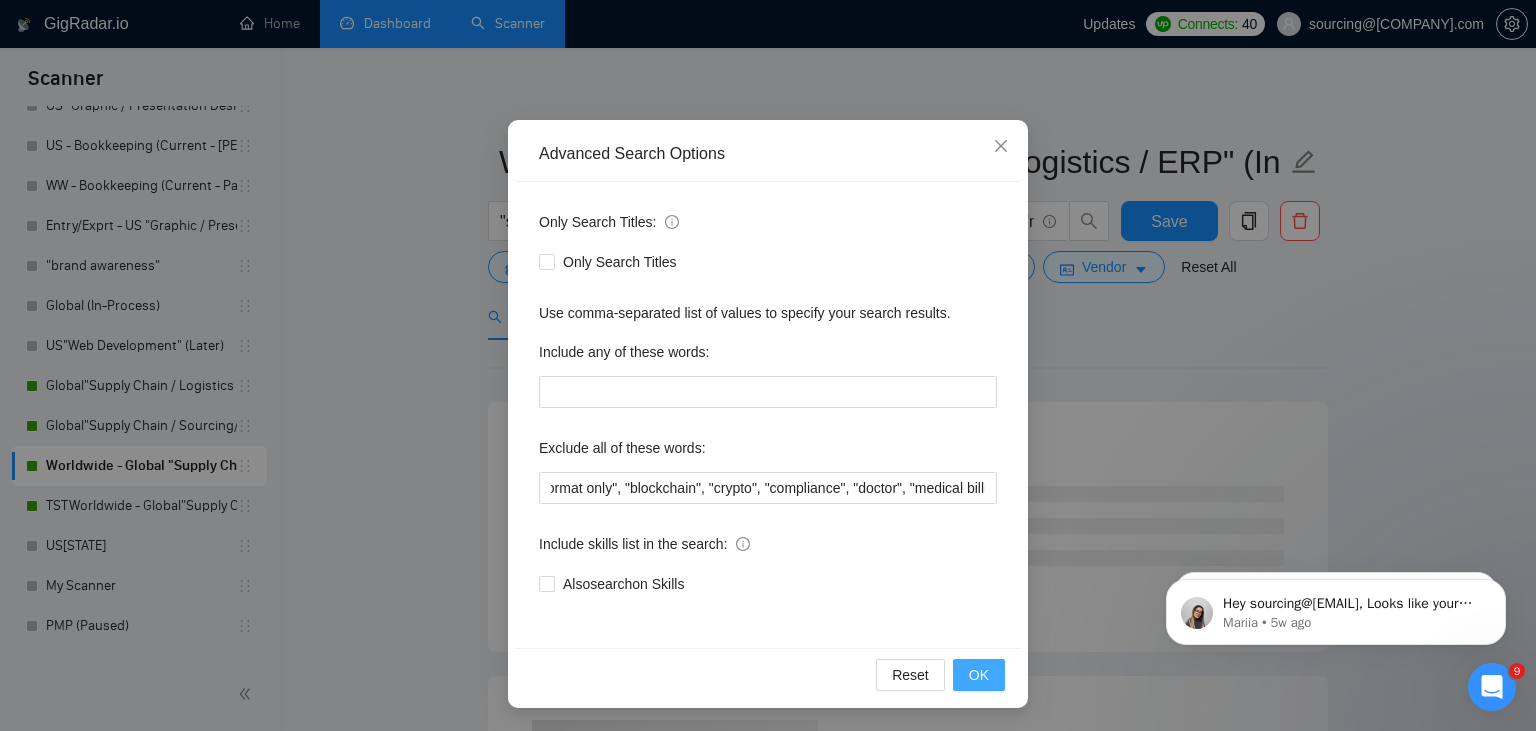 click on "OK" at bounding box center (979, 675) 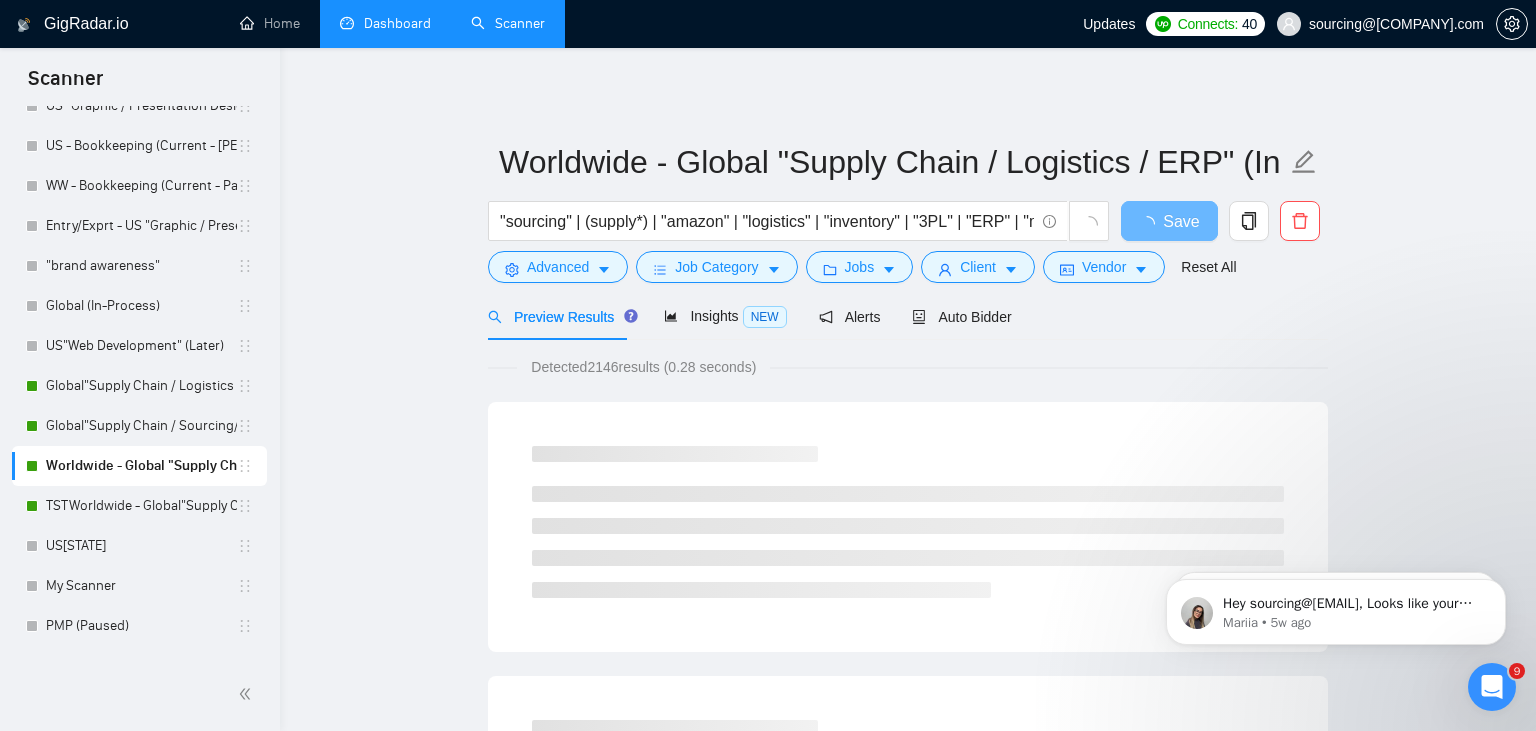 scroll, scrollTop: 0, scrollLeft: 0, axis: both 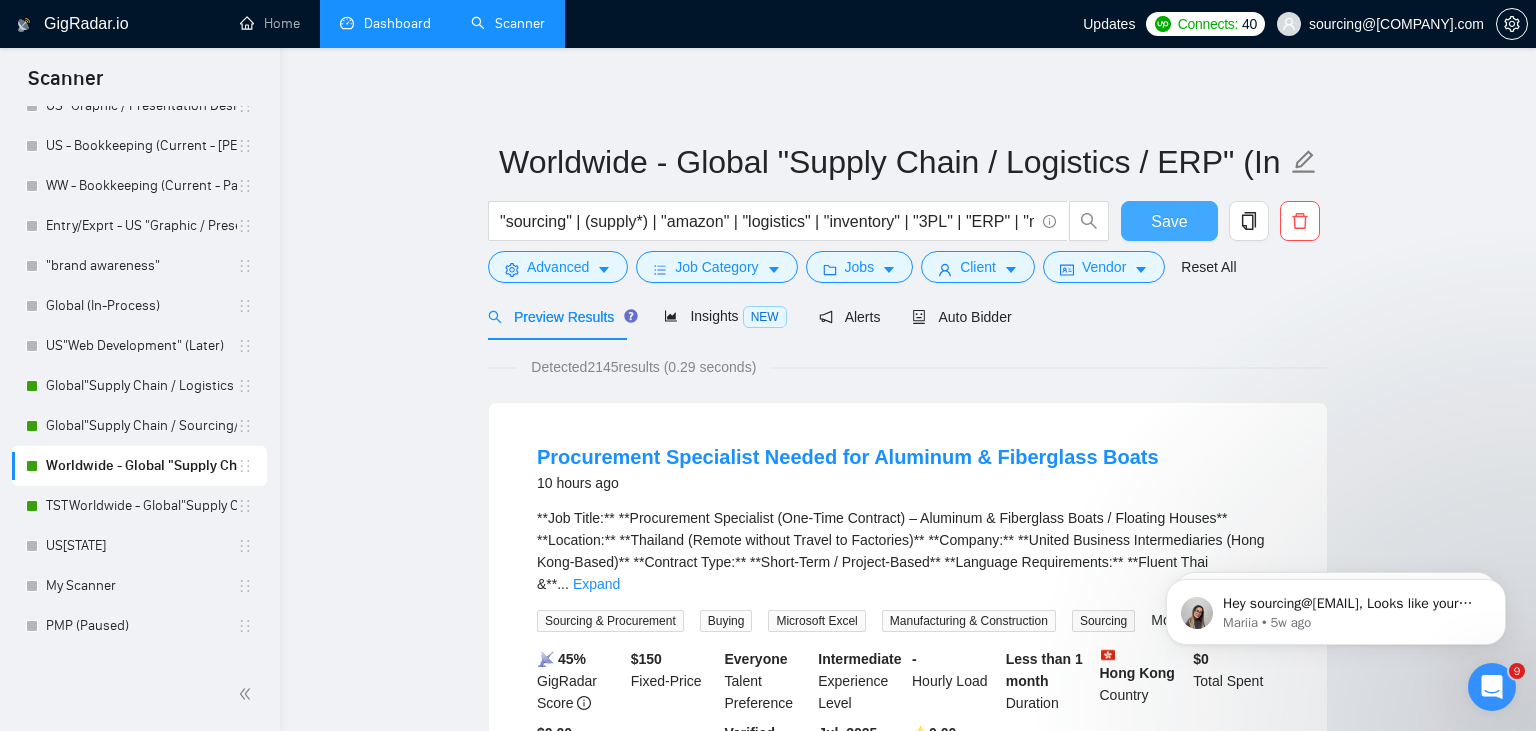 click on "Save" at bounding box center [1169, 221] 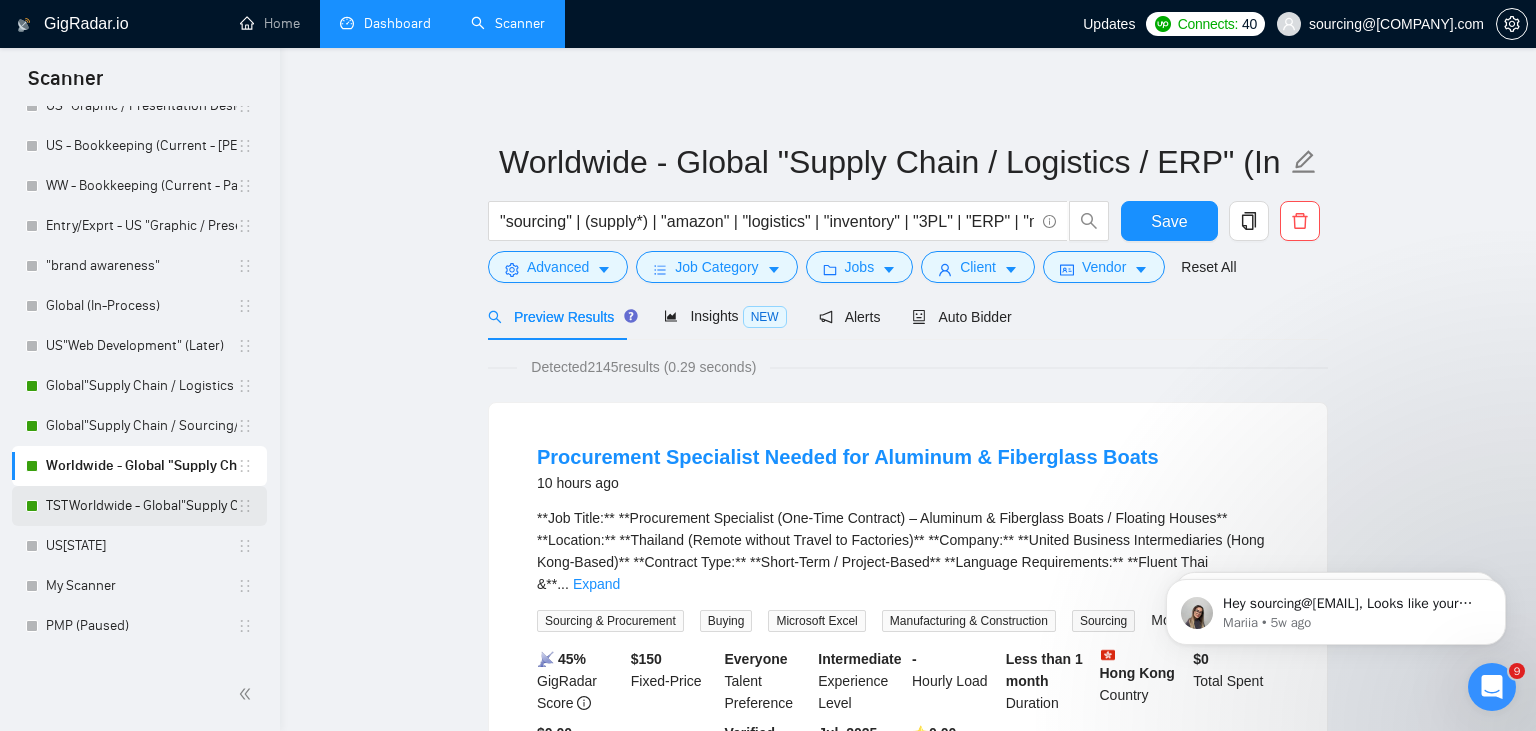 click on "TSTWorldwide - Global"Supply Chain / Sourcing/Procurement" (In Process)" at bounding box center [141, 506] 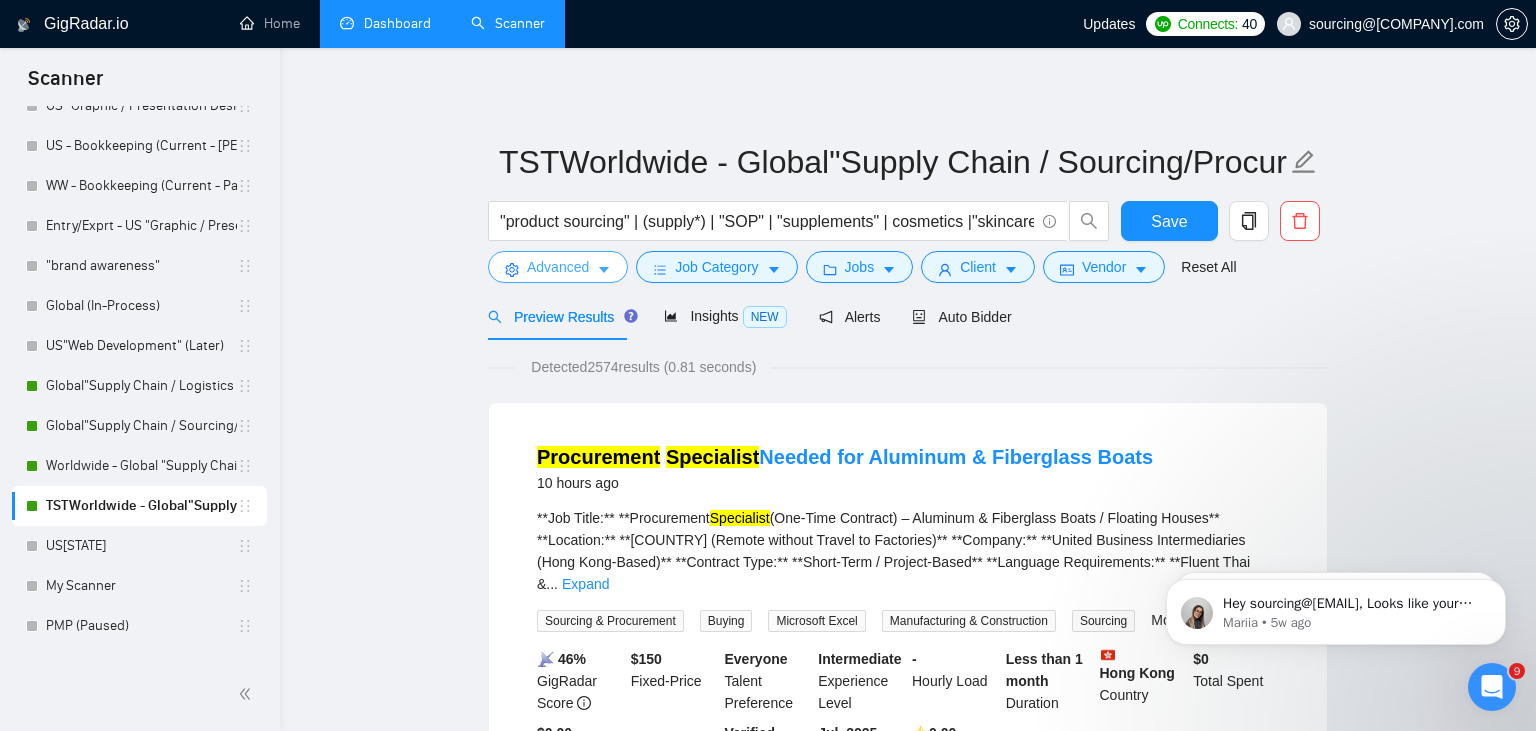 click on "Advanced" at bounding box center (558, 267) 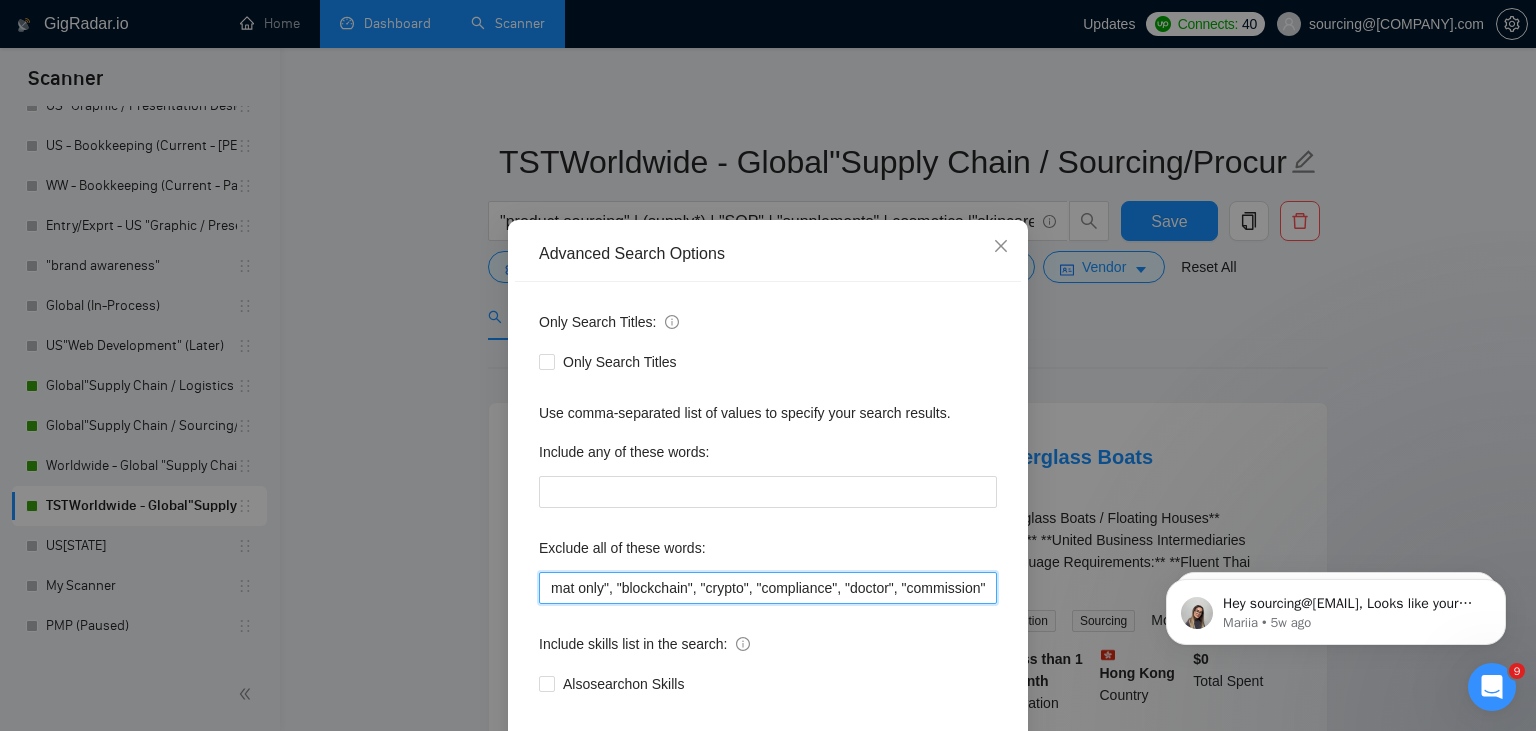 click on "", "(PDF format only)", "[COUNTRY]", "[COUNTRY]", "PDF format only", "blockchain", "crypto", "compliance", "doctor", "commission"" at bounding box center (768, 588) 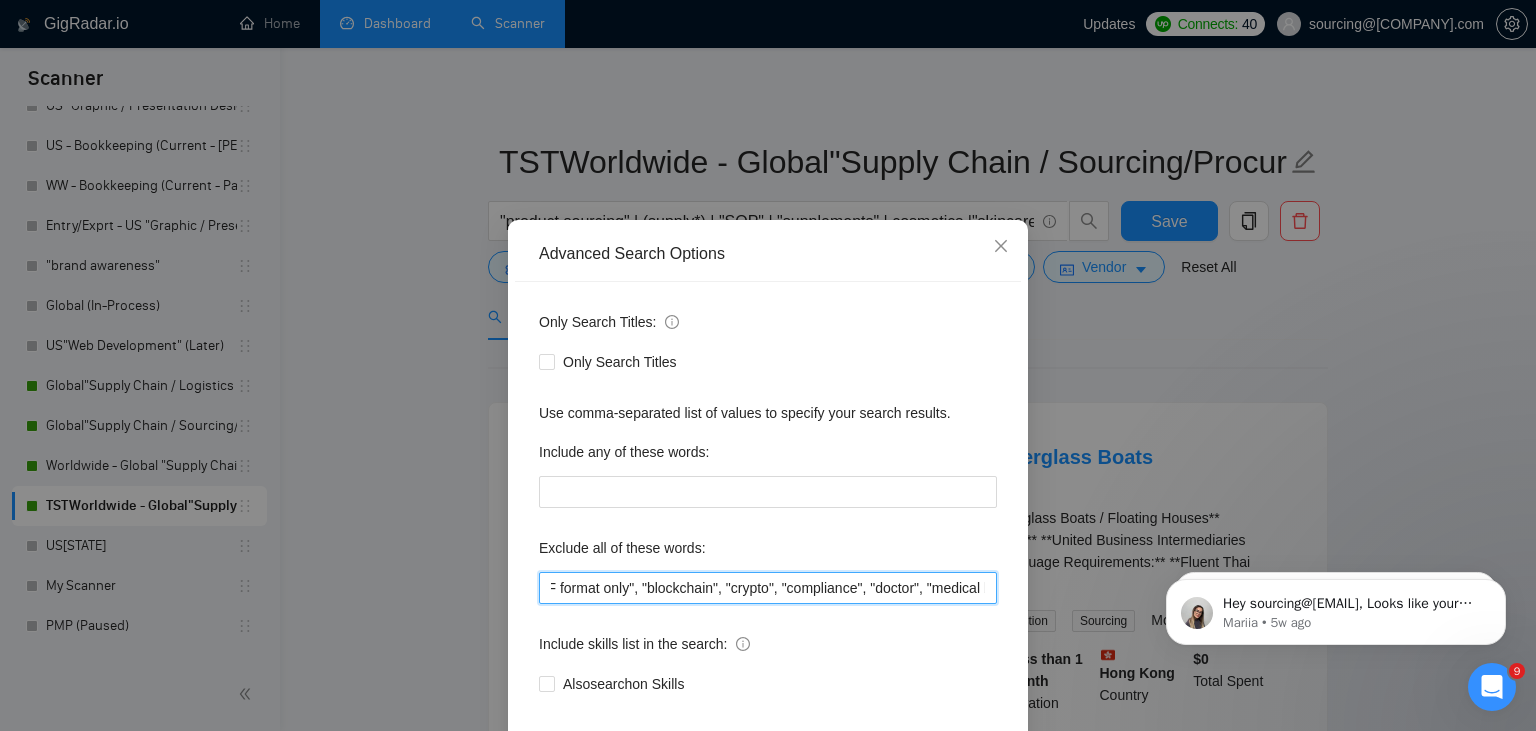 scroll, scrollTop: 0, scrollLeft: 3172, axis: horizontal 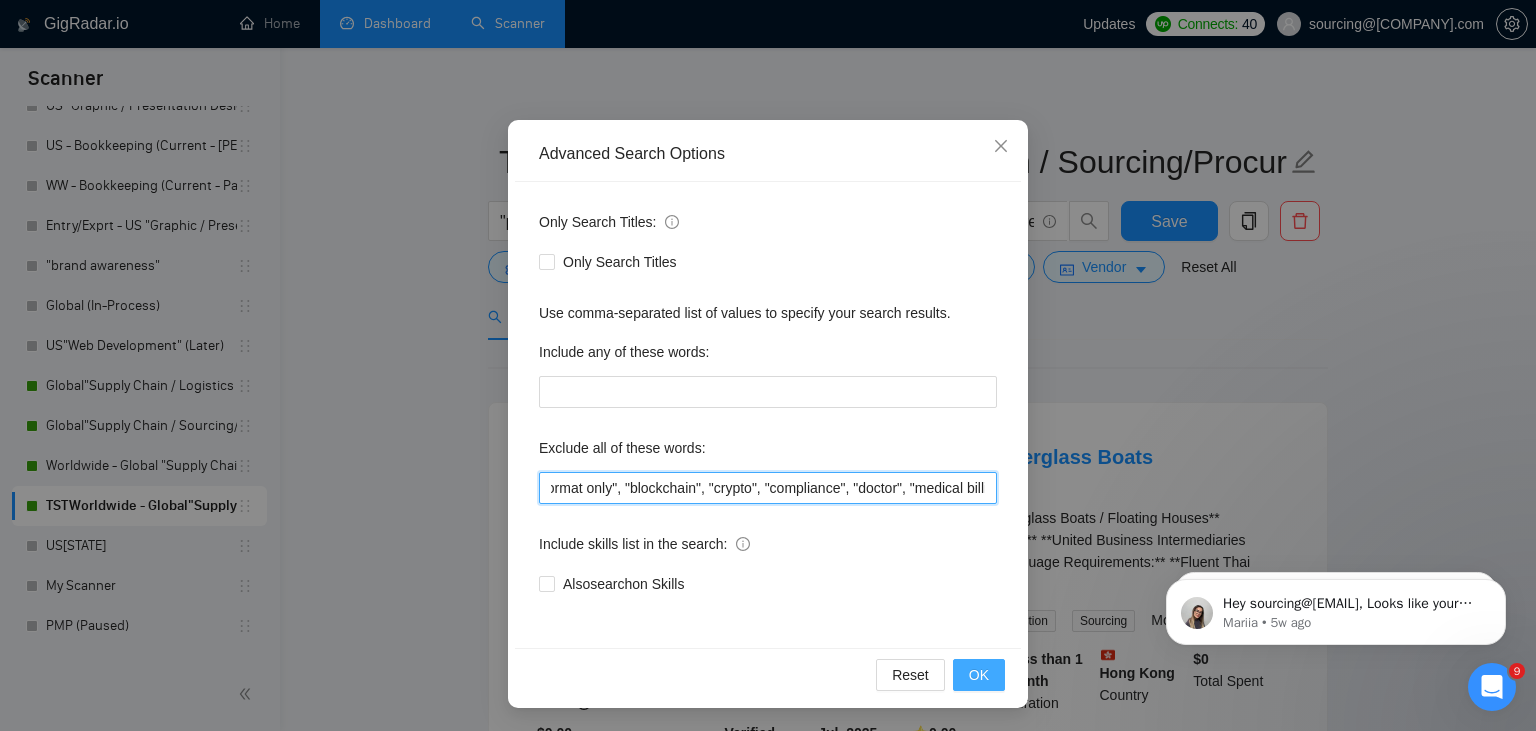 type on ""FDA","SAP", "FTZ", "PPC", "FB ads", "meta ads", "Google ads", "VR", "cold call", "change management" , "deals", "Coordinator", "housing", "sql", "AI", "Zoho", "SAS", "Big Query", "sales agent", "commission", "sharepoint", "developer", "cloud", "dropshipping", "Netsuite", "iBPM", "commission", "instructional design", "online course", "e-learning", "commission-only", "bid writer", "government", "STEM", "writer", "writing", "instructional design", "APackaging Group", "(PDF format only)", "Cambodia", "Egypt", "PDF format only", "blockchain", "crypto", "compliance", "doctor", "medical billing" 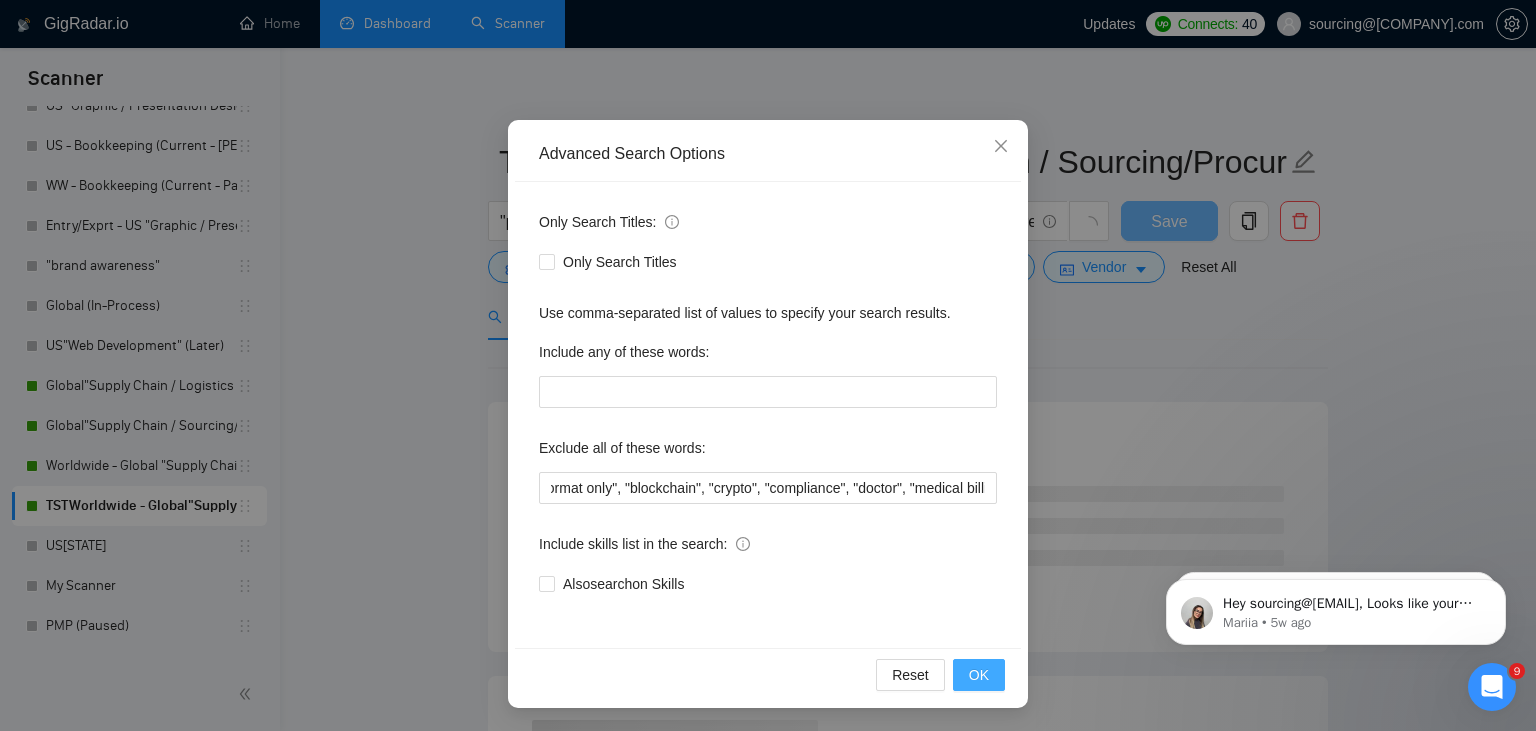 click on "OK" at bounding box center (979, 675) 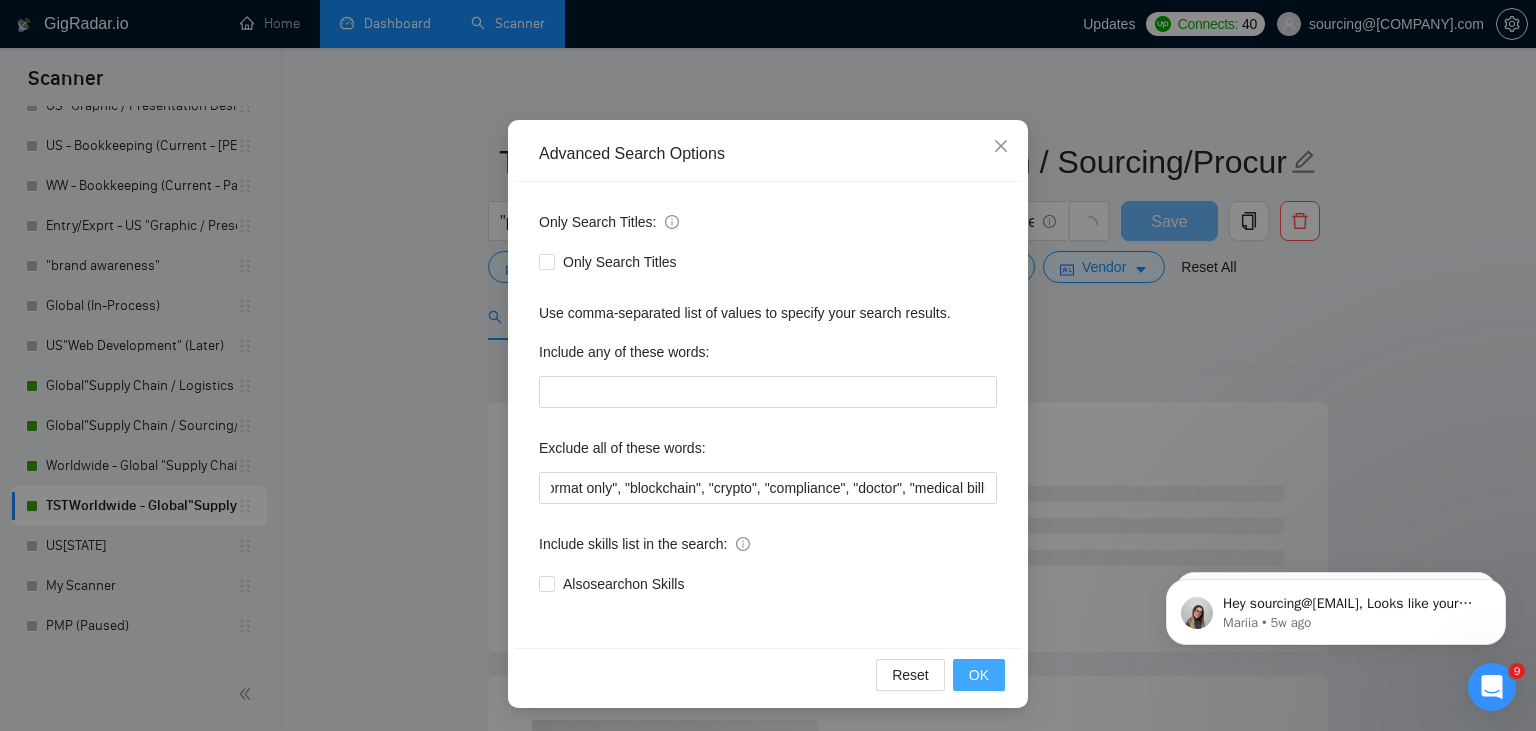 scroll, scrollTop: 0, scrollLeft: 0, axis: both 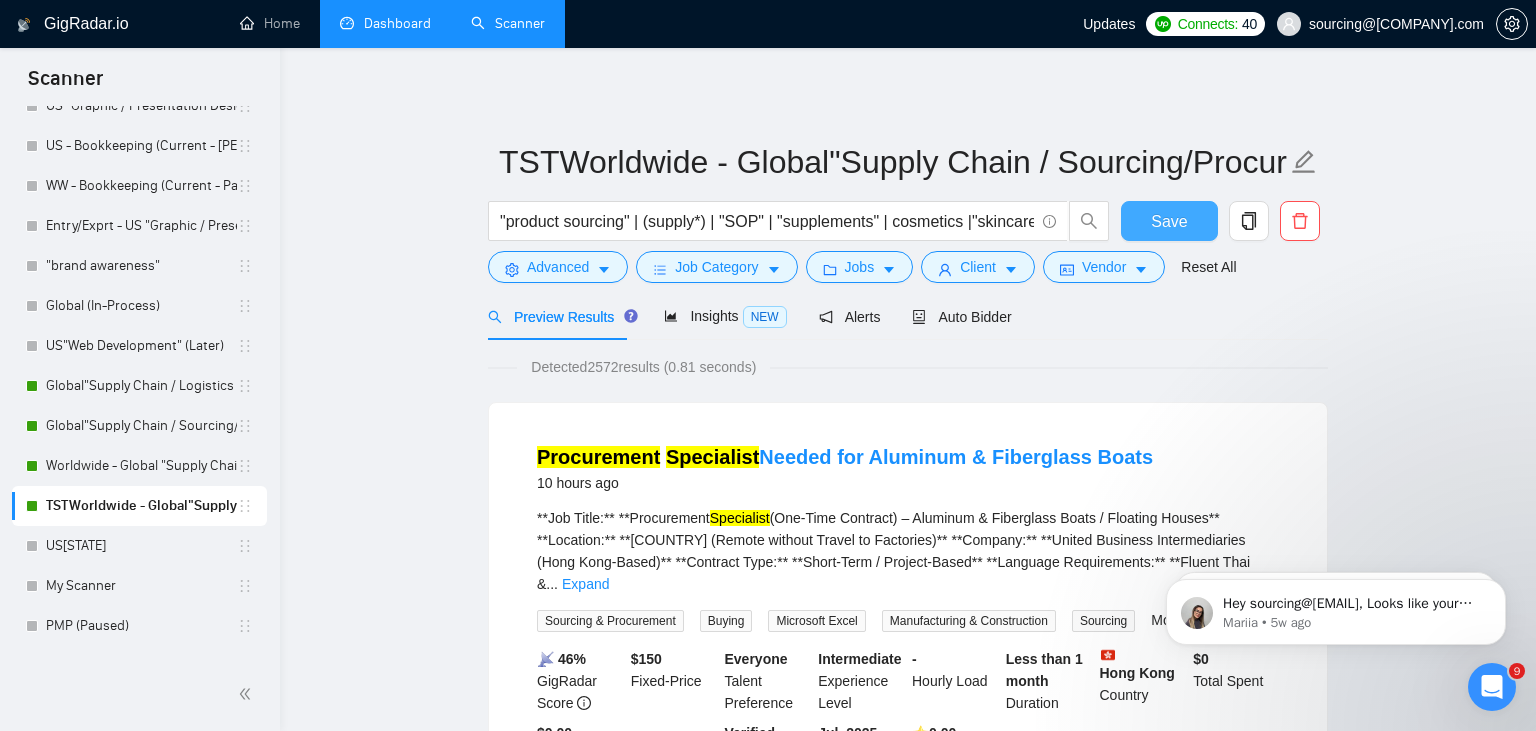click on "Save" at bounding box center (1169, 221) 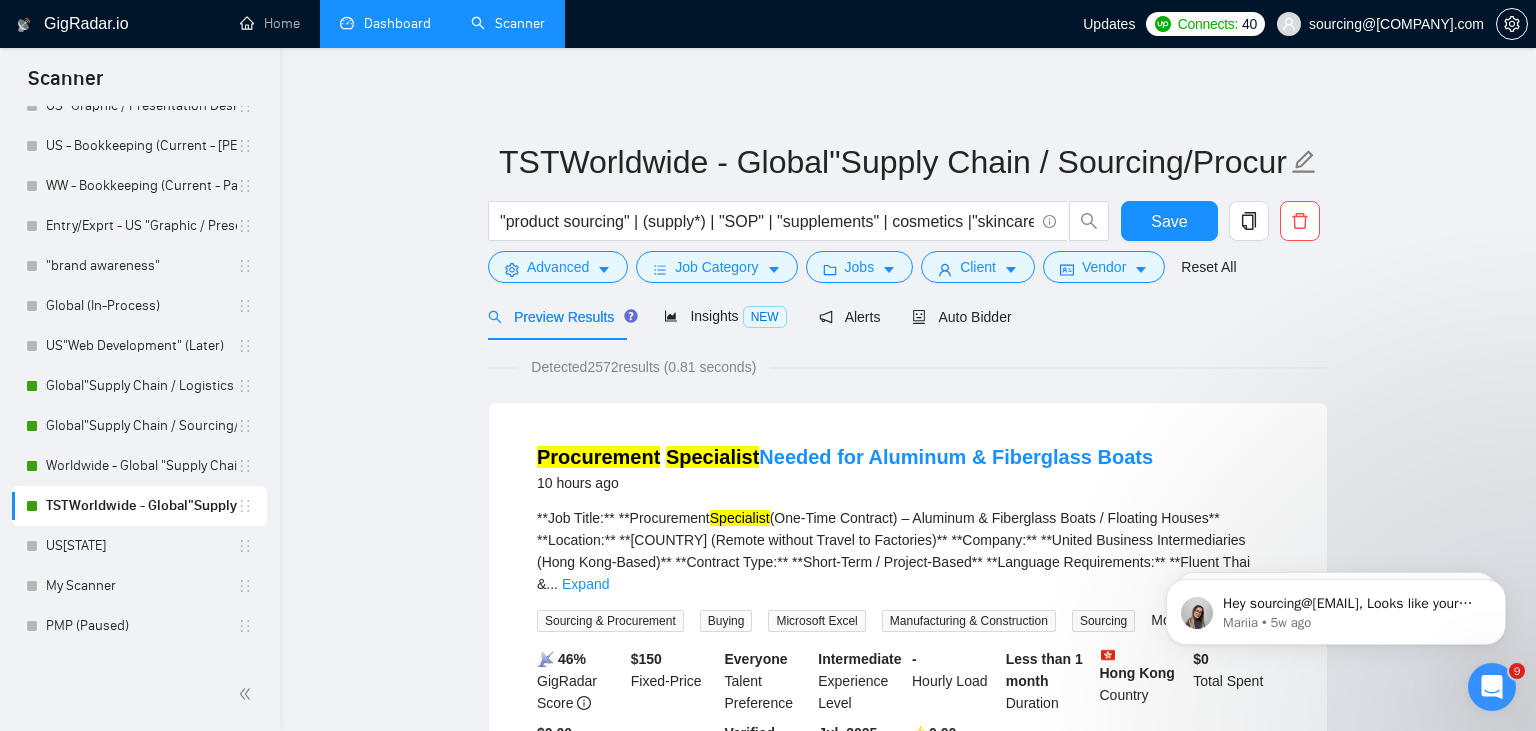 click on "Dashboard" at bounding box center [385, 23] 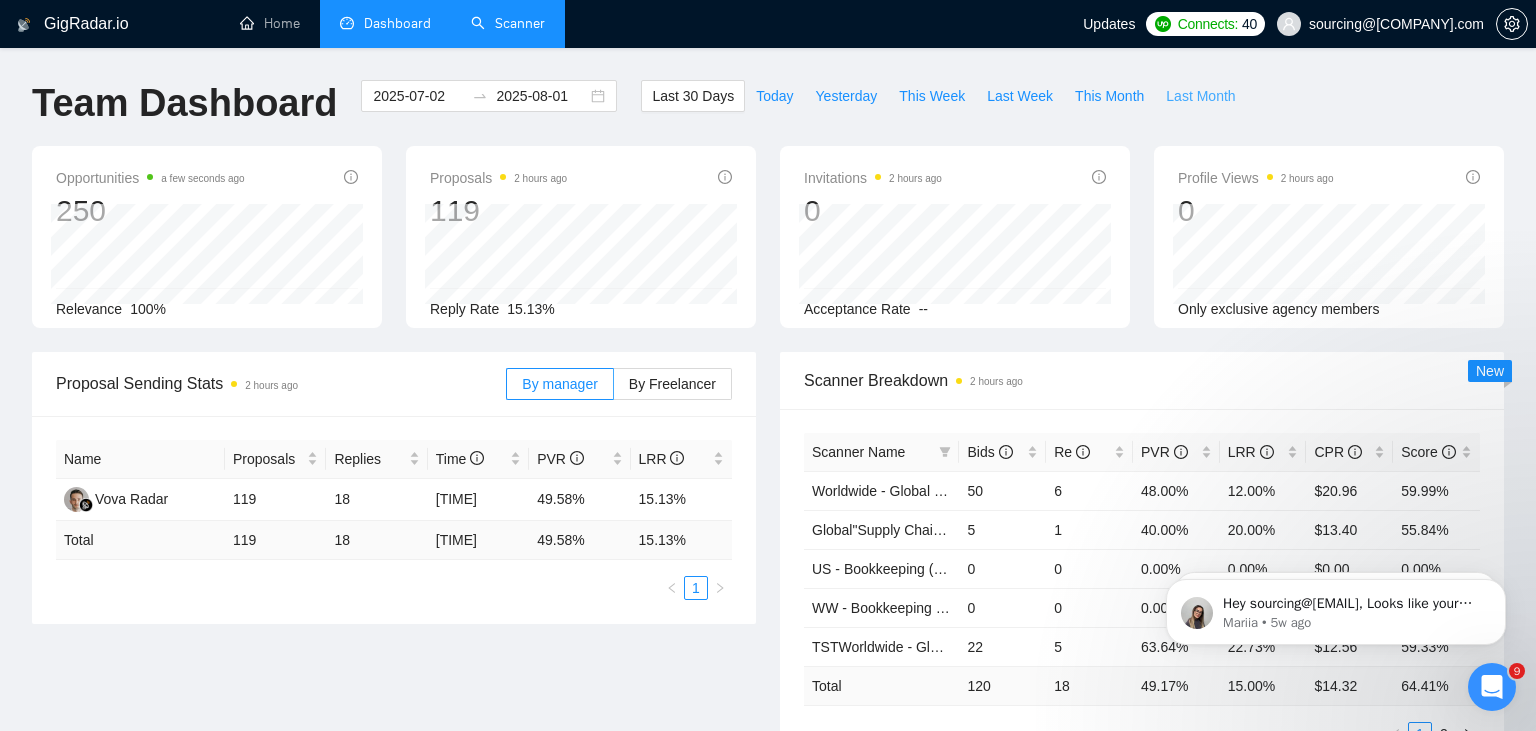 click on "Last Month" at bounding box center (1200, 96) 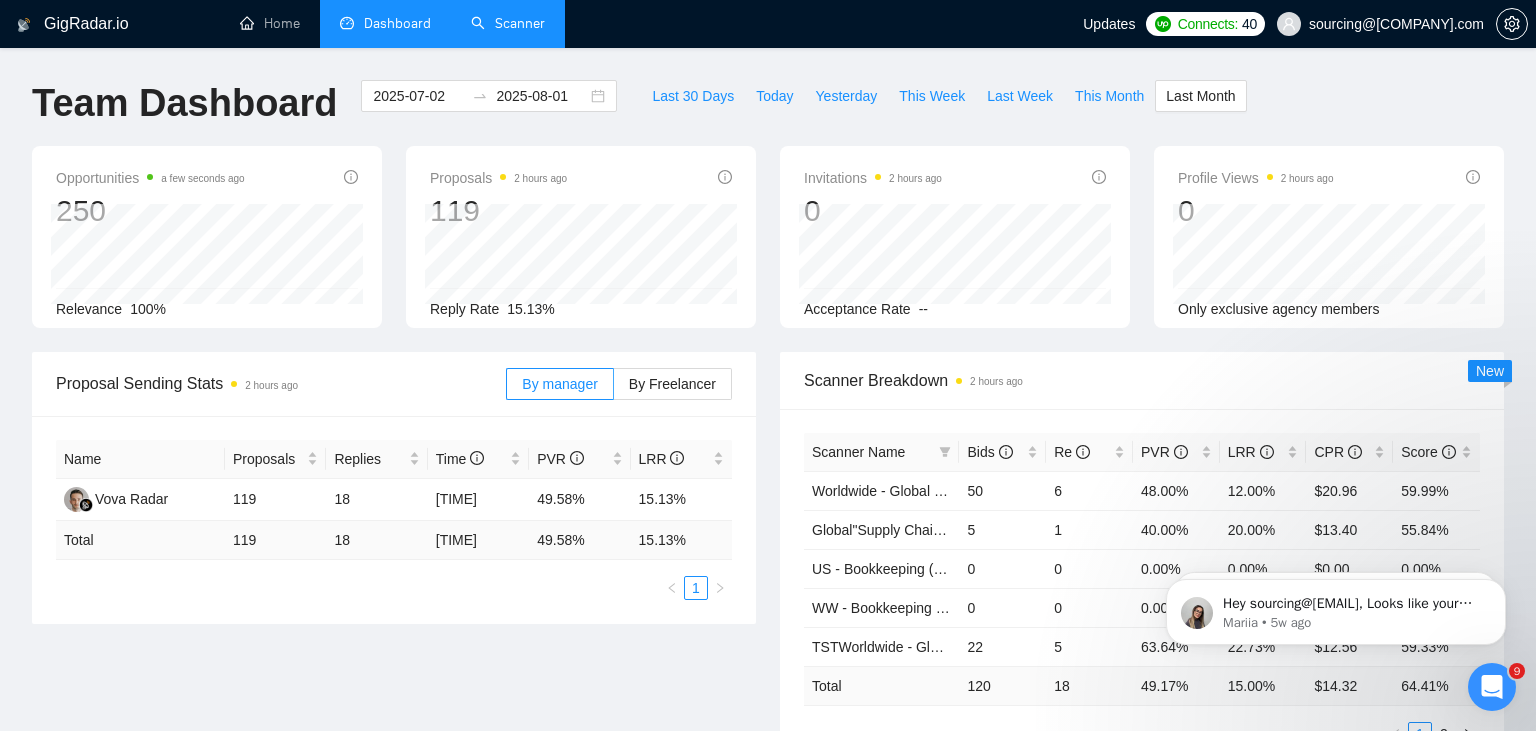 type on "2025-07-01" 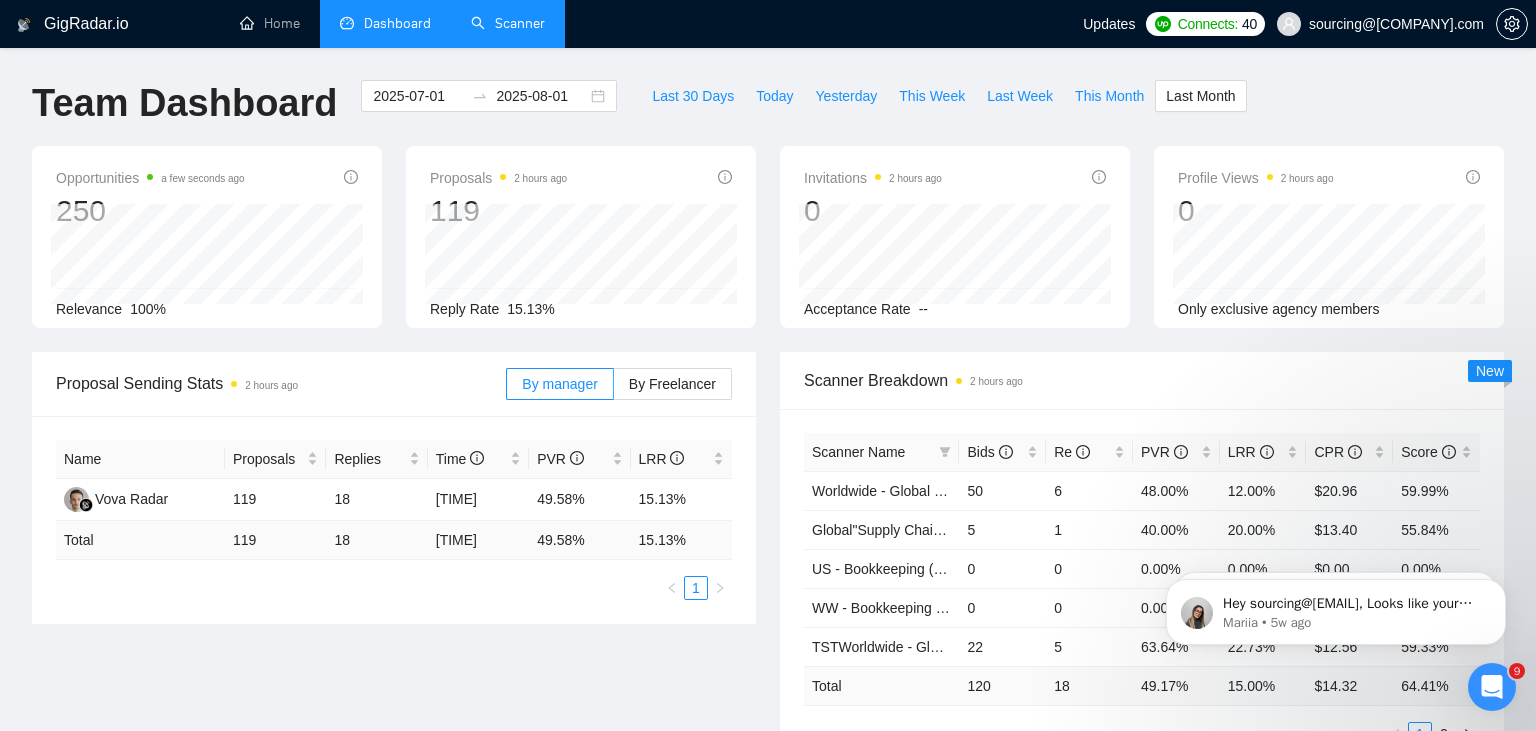 type on "2025-07-31" 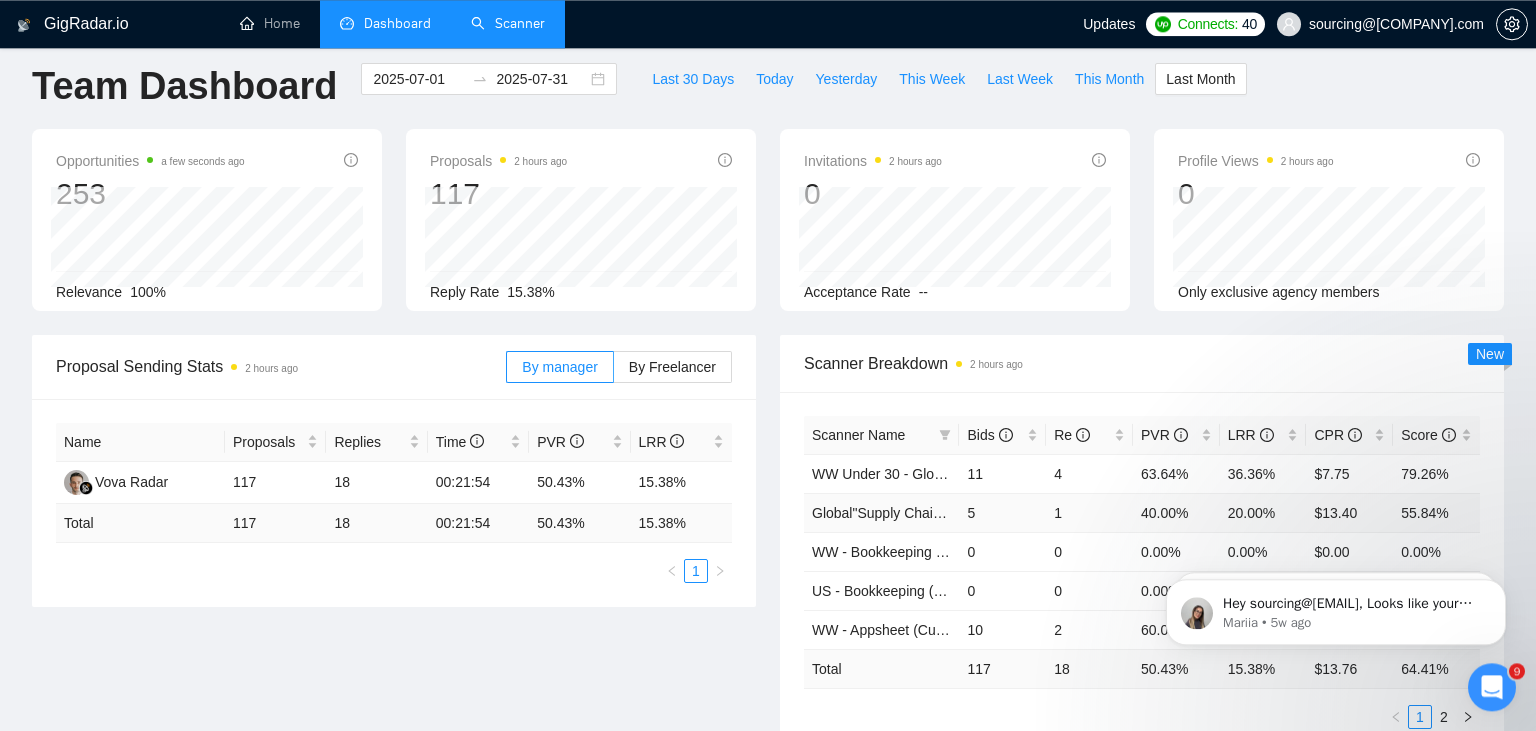 scroll, scrollTop: 101, scrollLeft: 0, axis: vertical 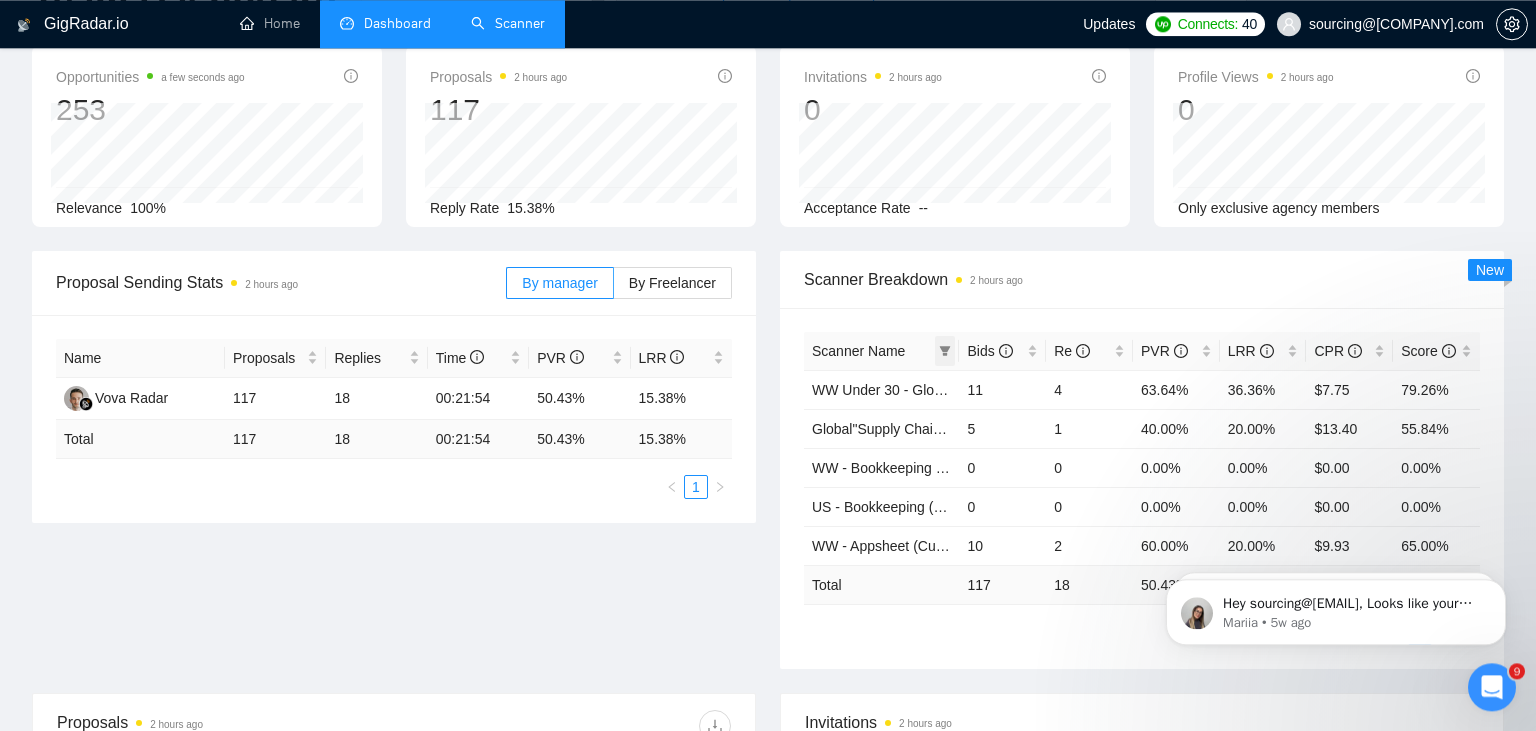 click at bounding box center [945, 351] 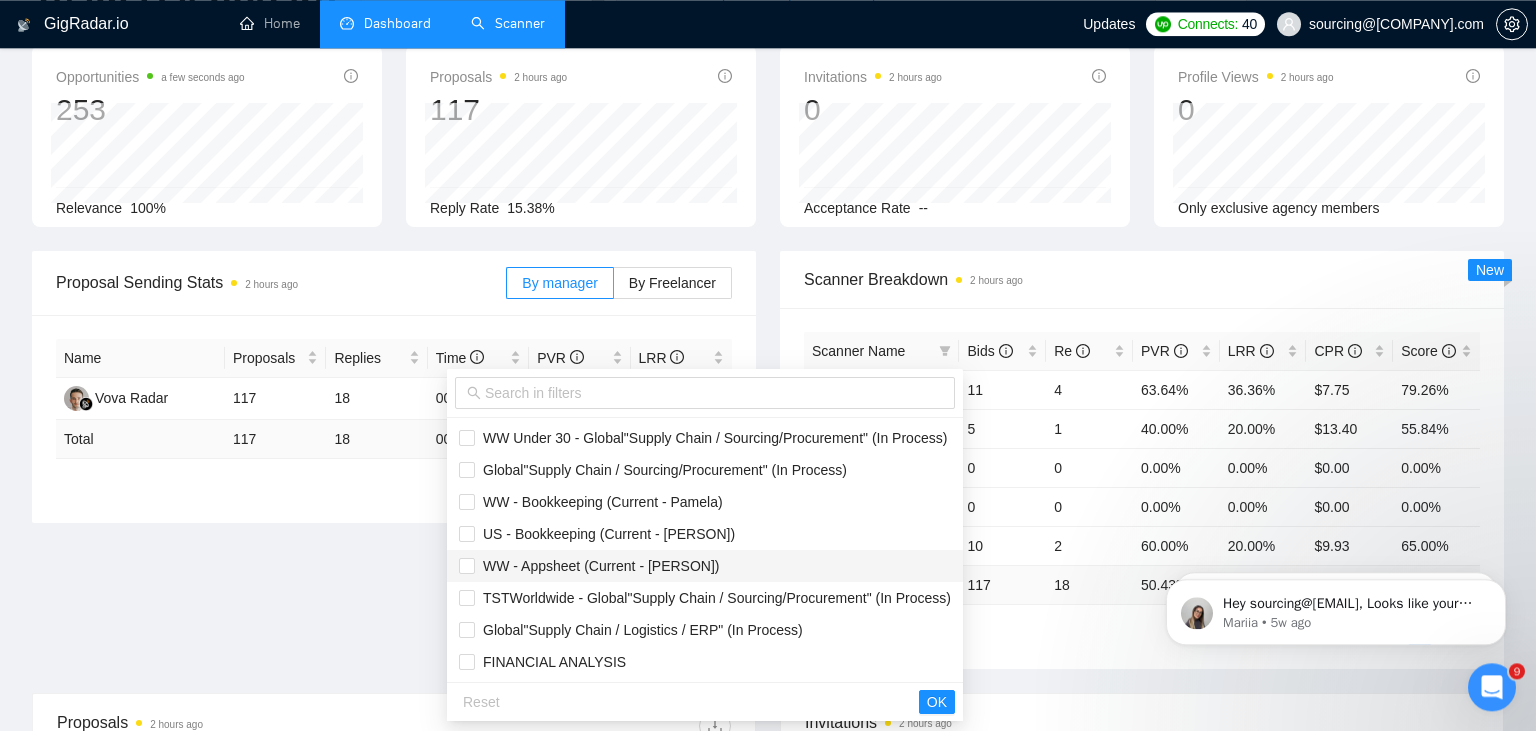 scroll, scrollTop: 32, scrollLeft: 0, axis: vertical 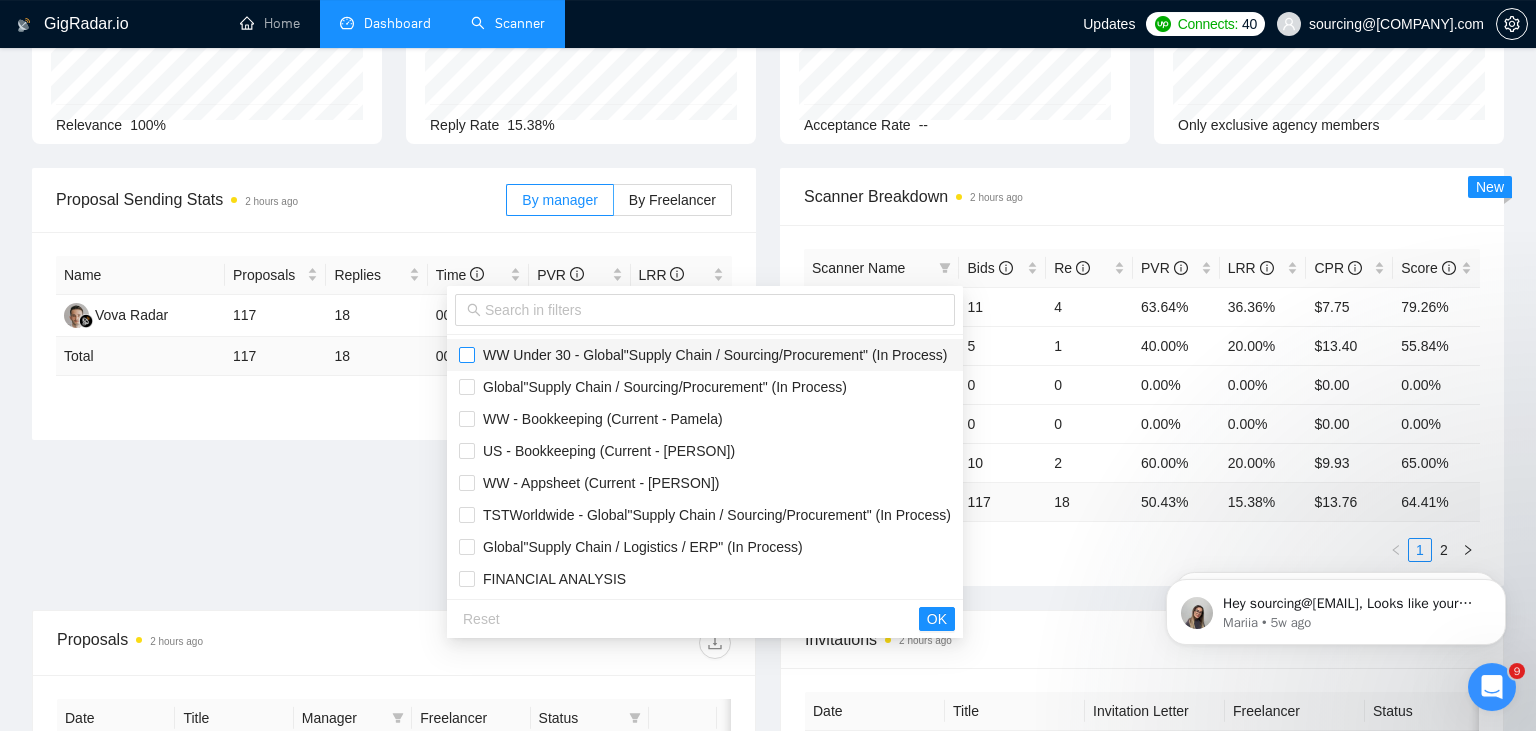 click at bounding box center [467, 355] 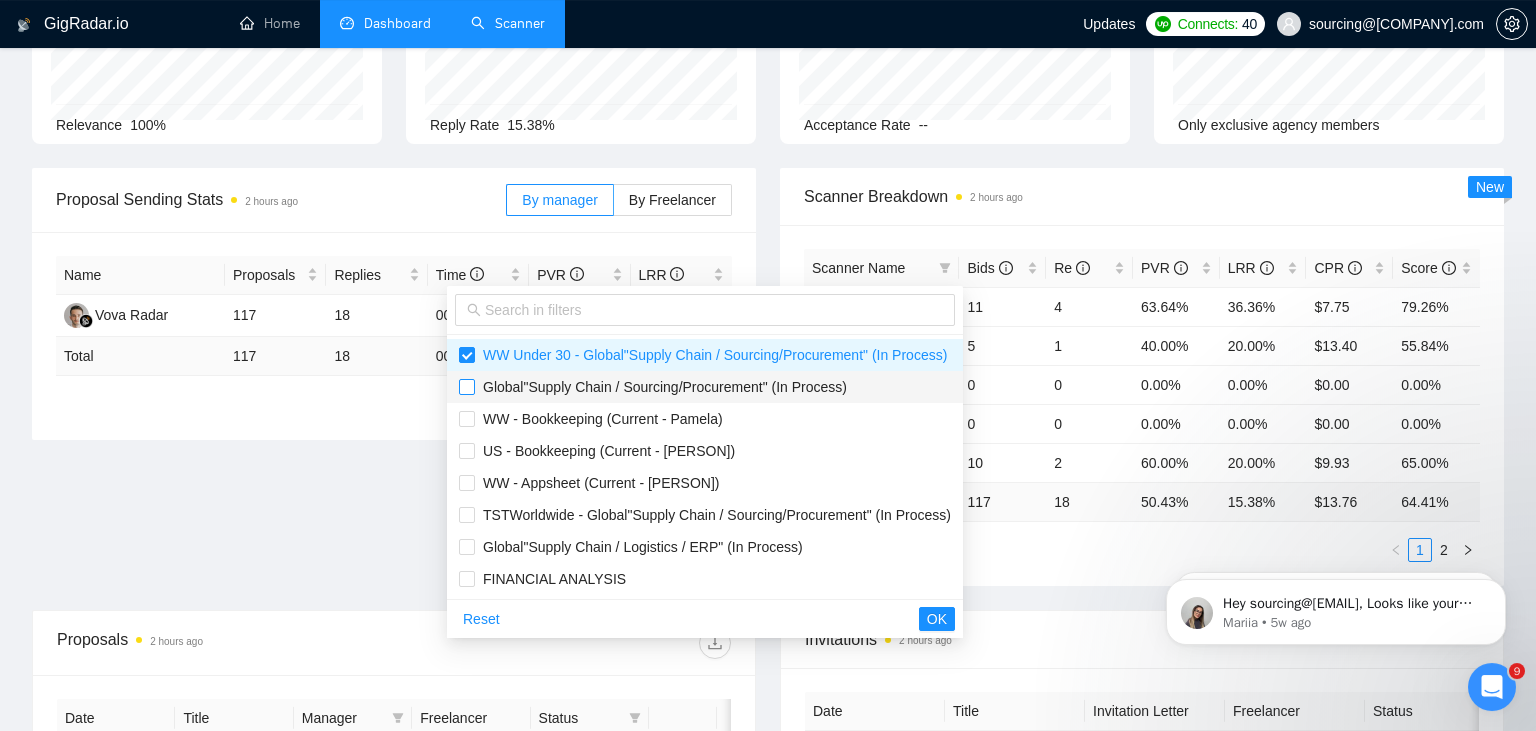 click at bounding box center (467, 387) 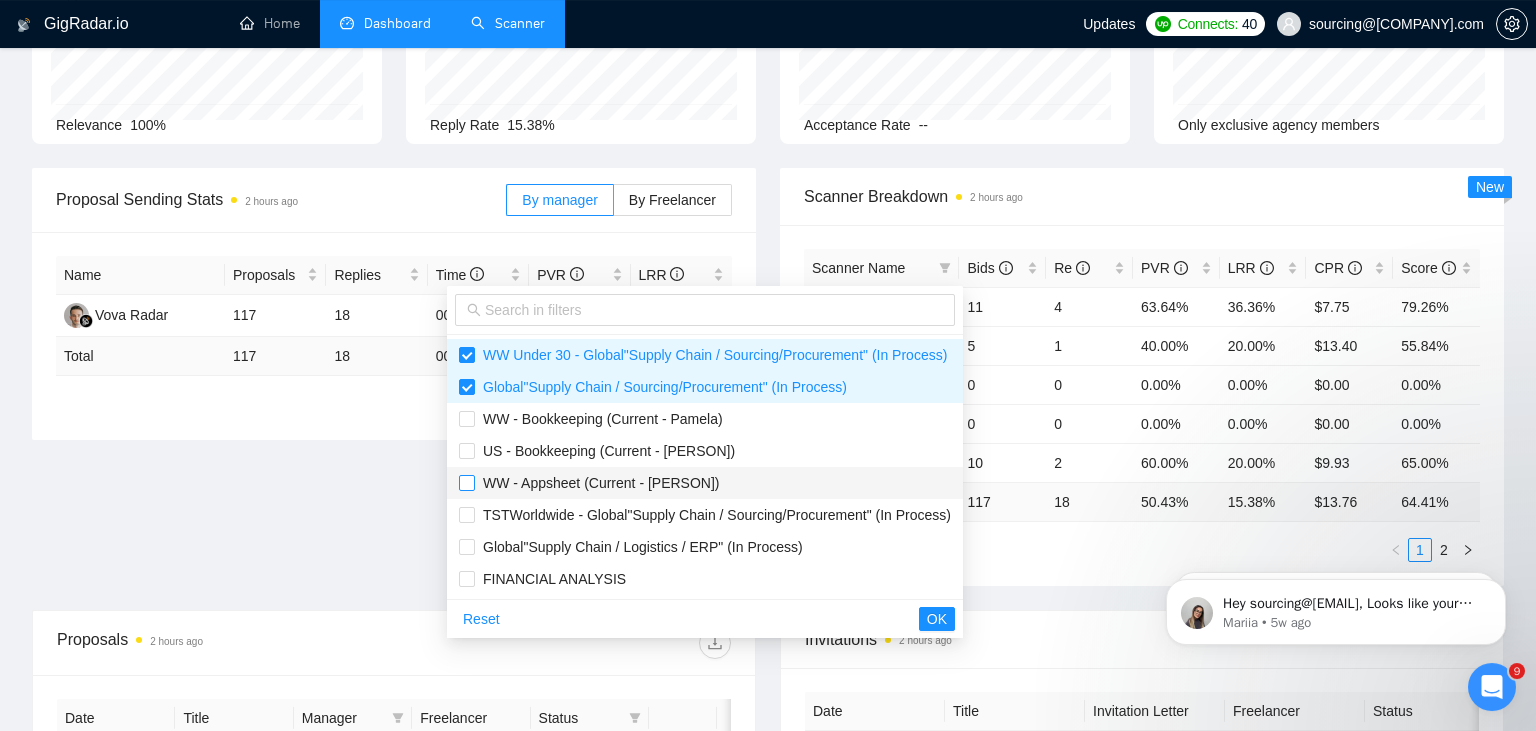 scroll, scrollTop: 32, scrollLeft: 0, axis: vertical 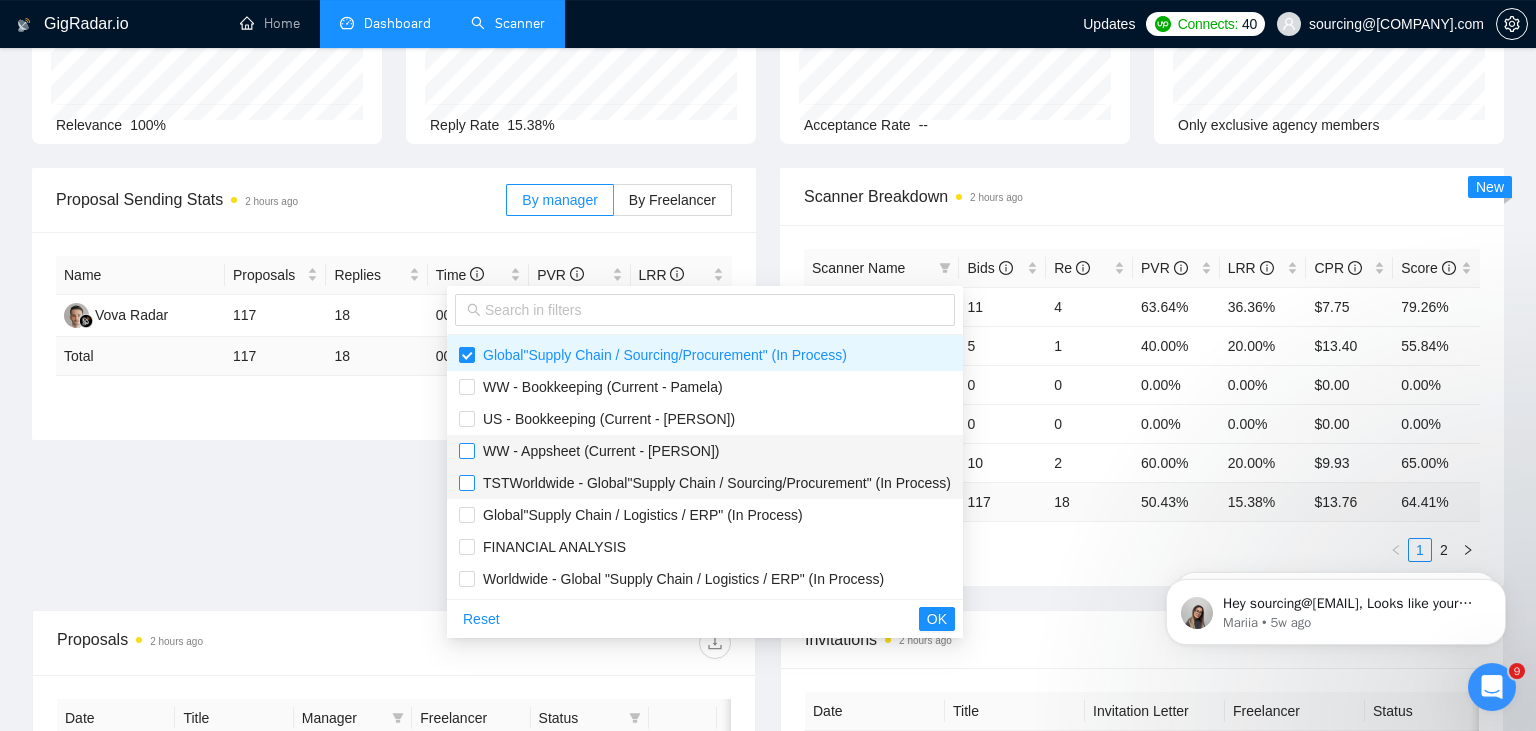 click at bounding box center (467, 483) 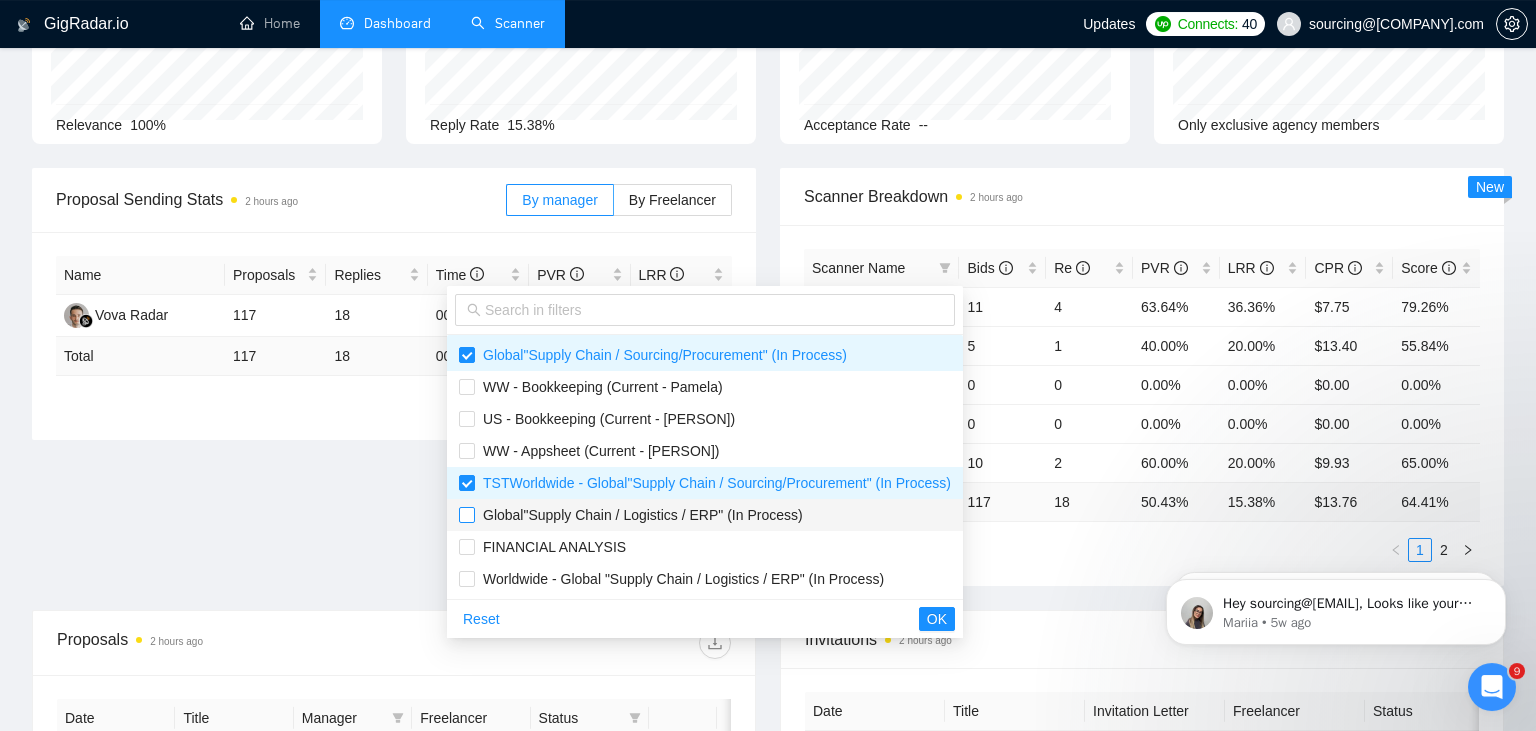 click at bounding box center [467, 515] 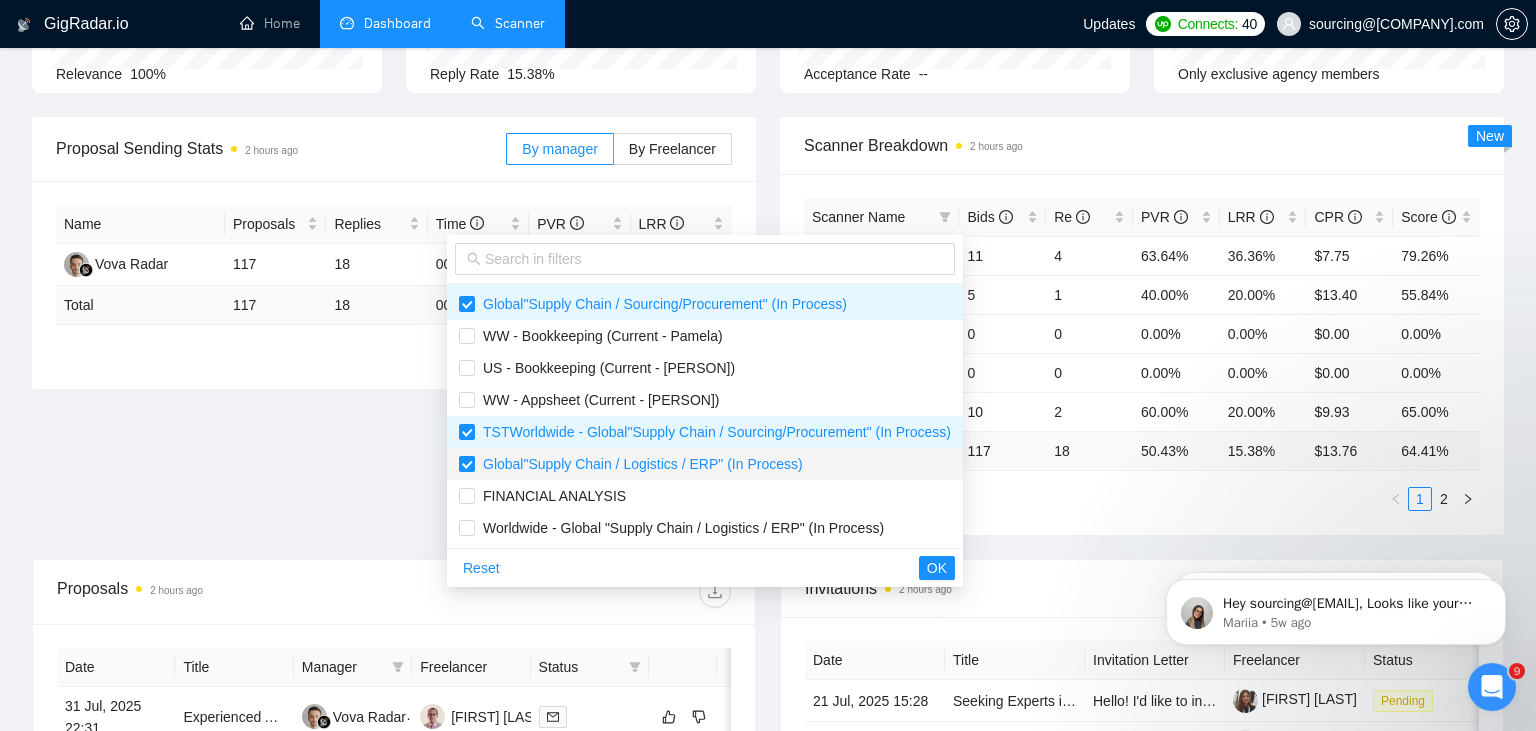 scroll, scrollTop: 240, scrollLeft: 0, axis: vertical 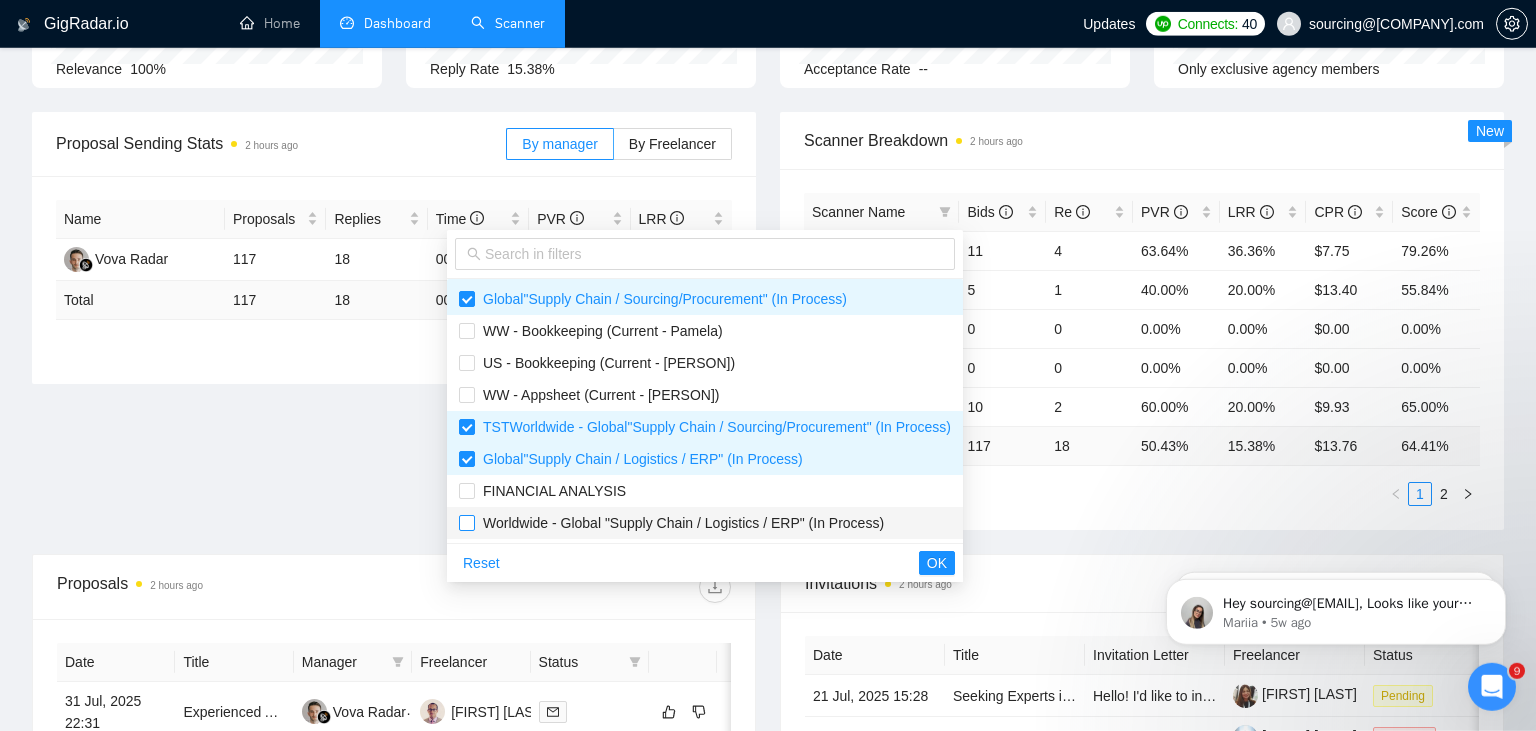 click at bounding box center (467, 523) 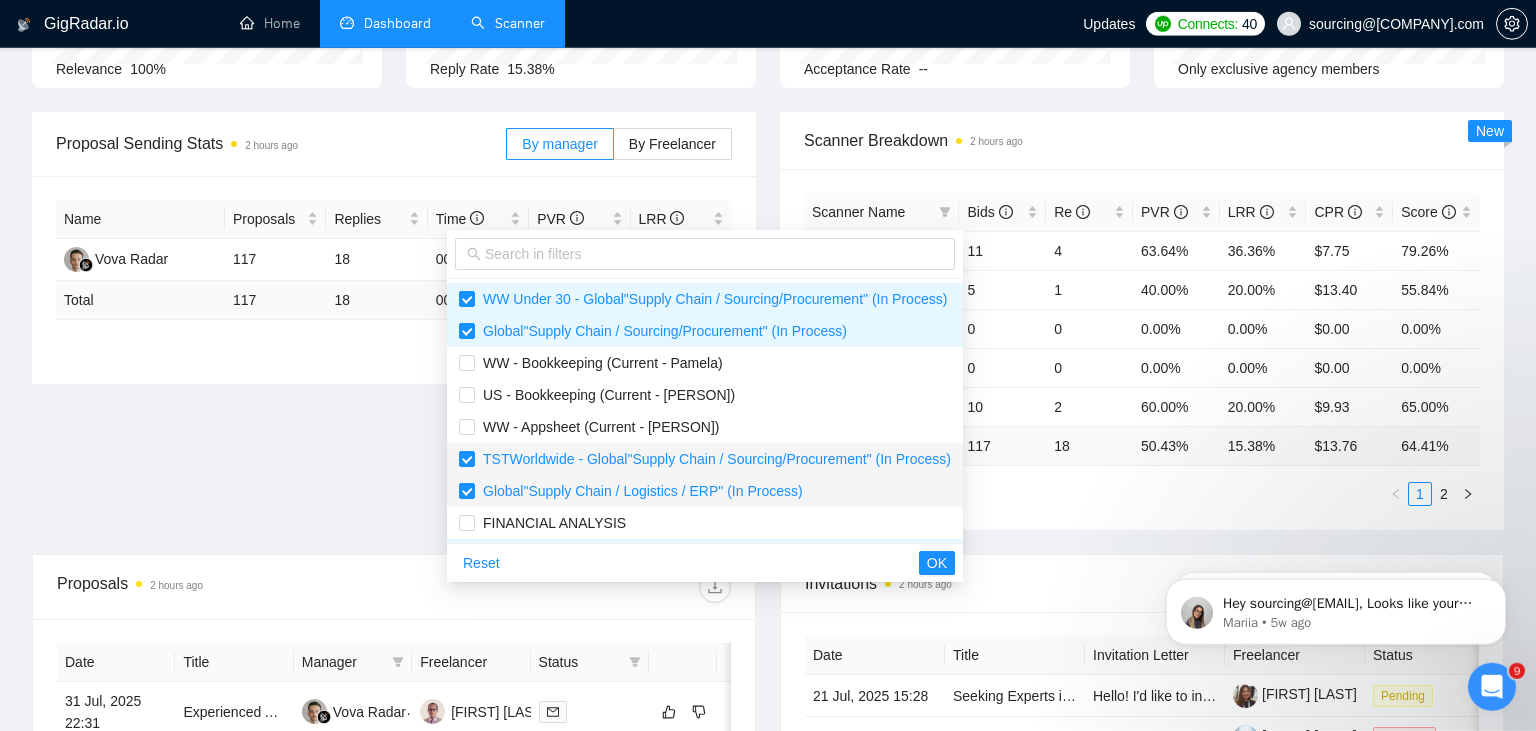 scroll, scrollTop: 32, scrollLeft: 0, axis: vertical 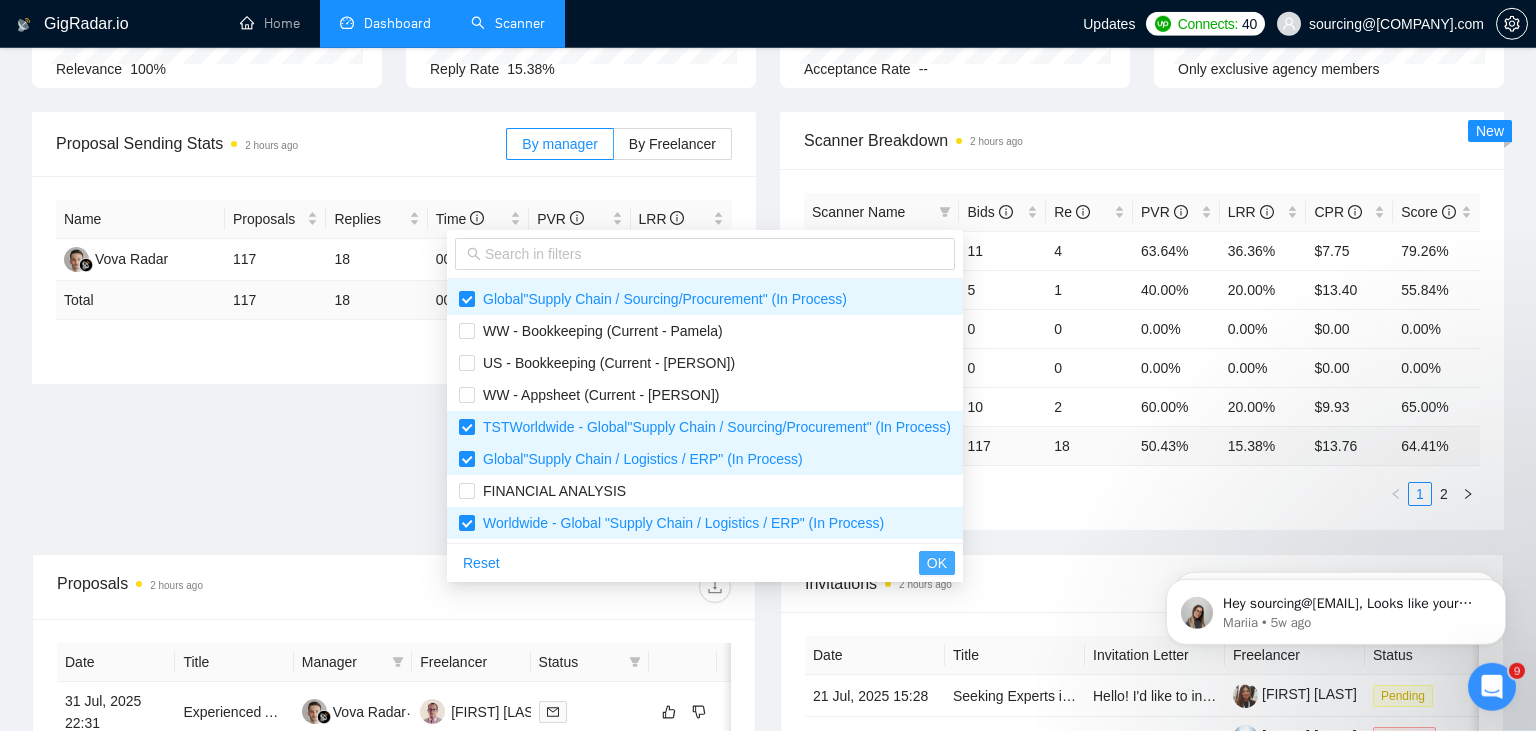 click on "OK" at bounding box center [937, 563] 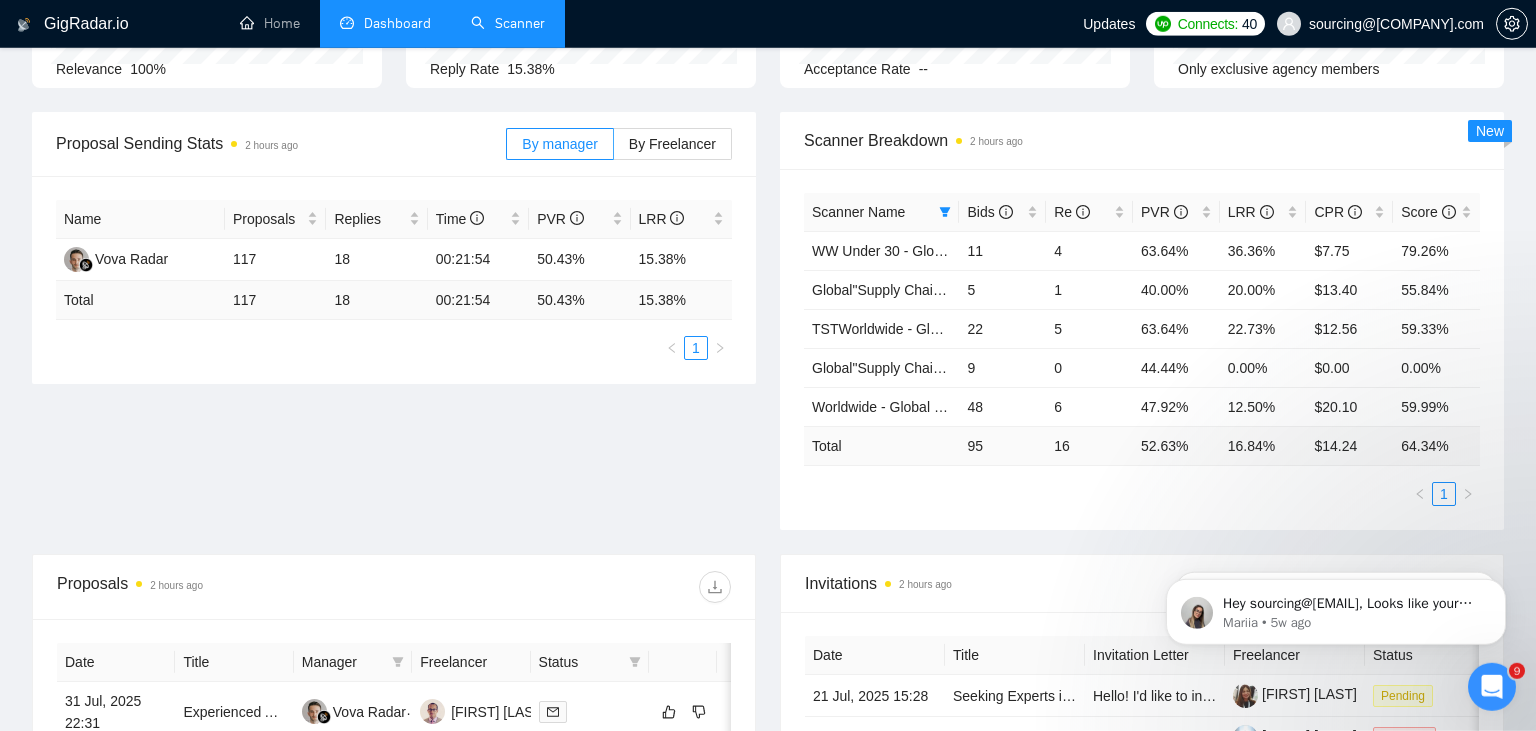 scroll, scrollTop: 32, scrollLeft: 0, axis: vertical 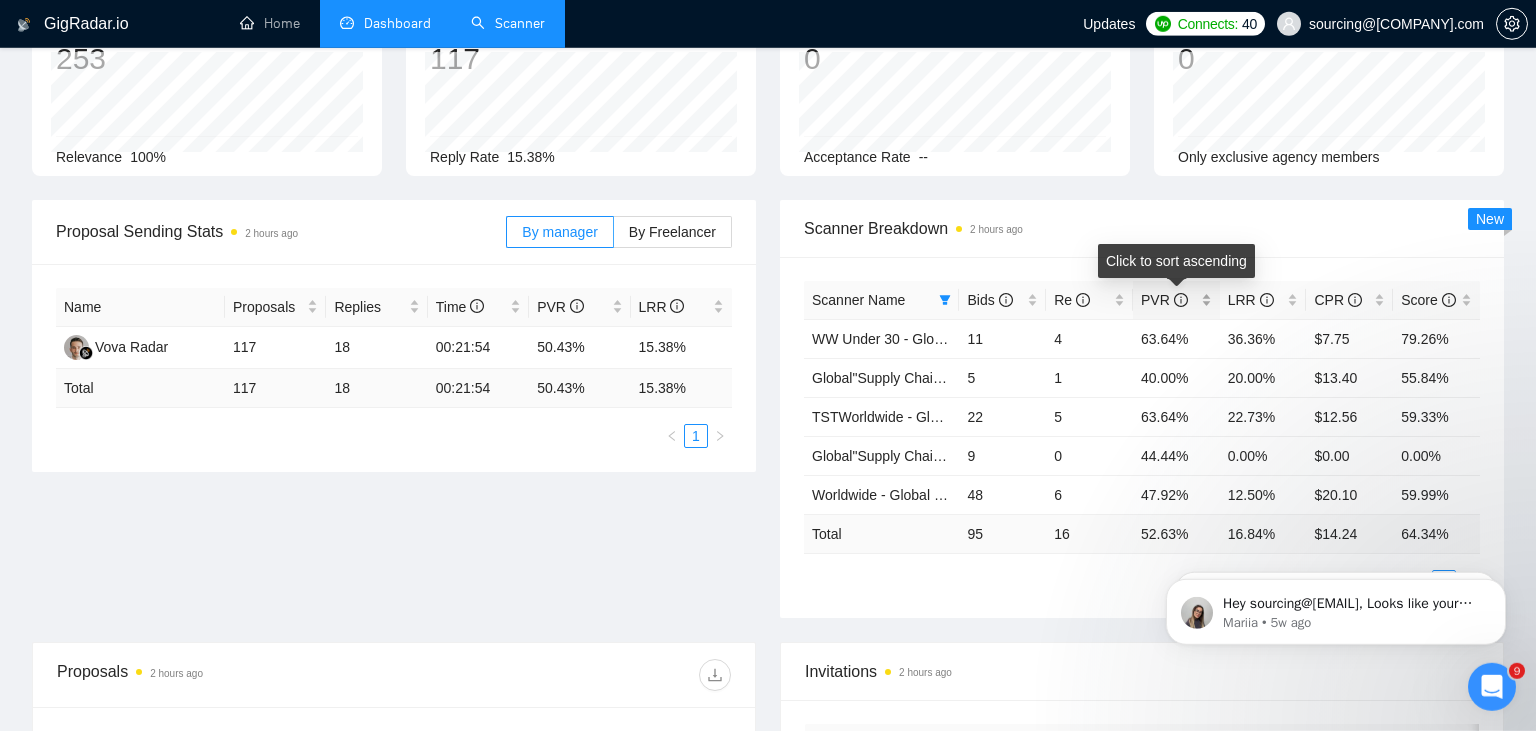 click on "PVR" at bounding box center (1169, 300) 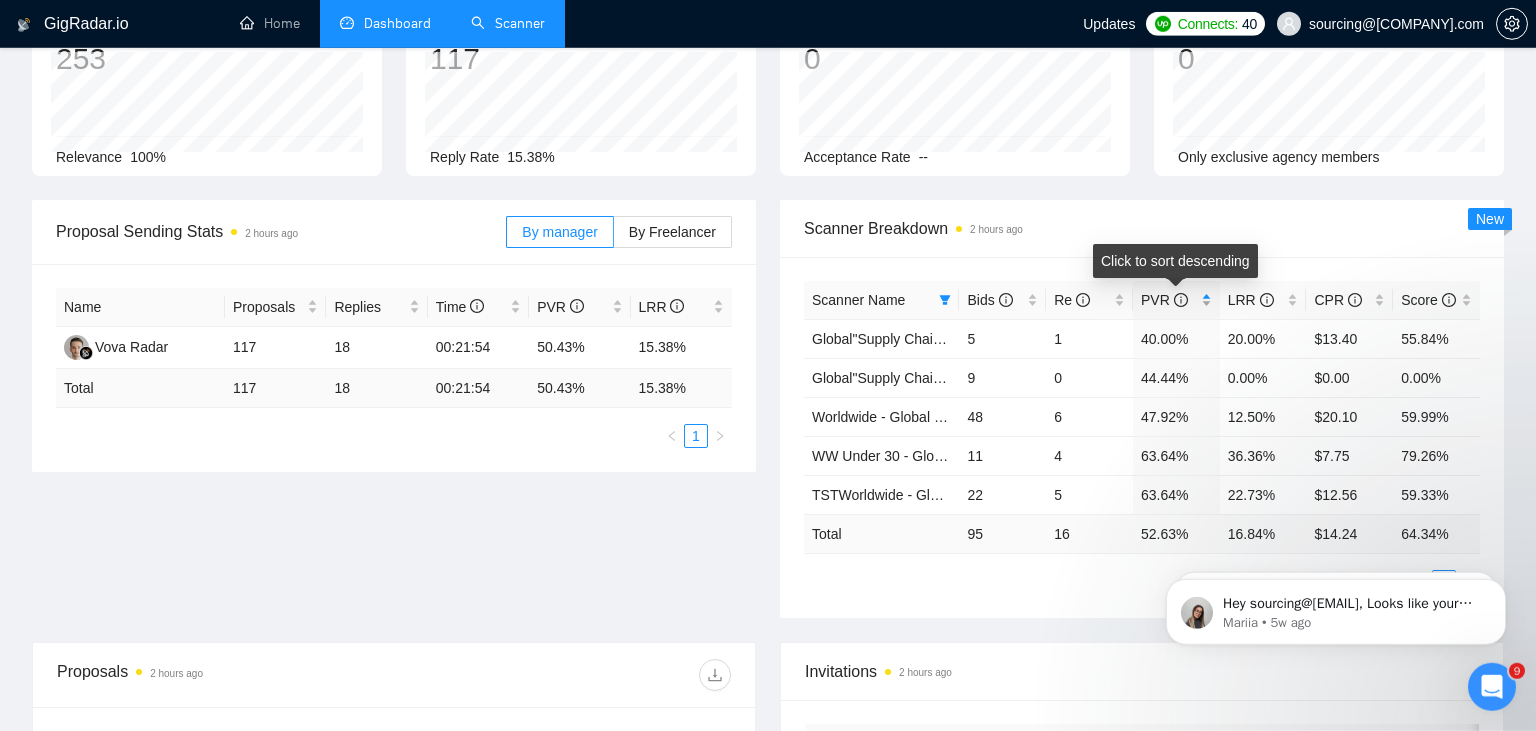 click on "PVR" at bounding box center [1169, 300] 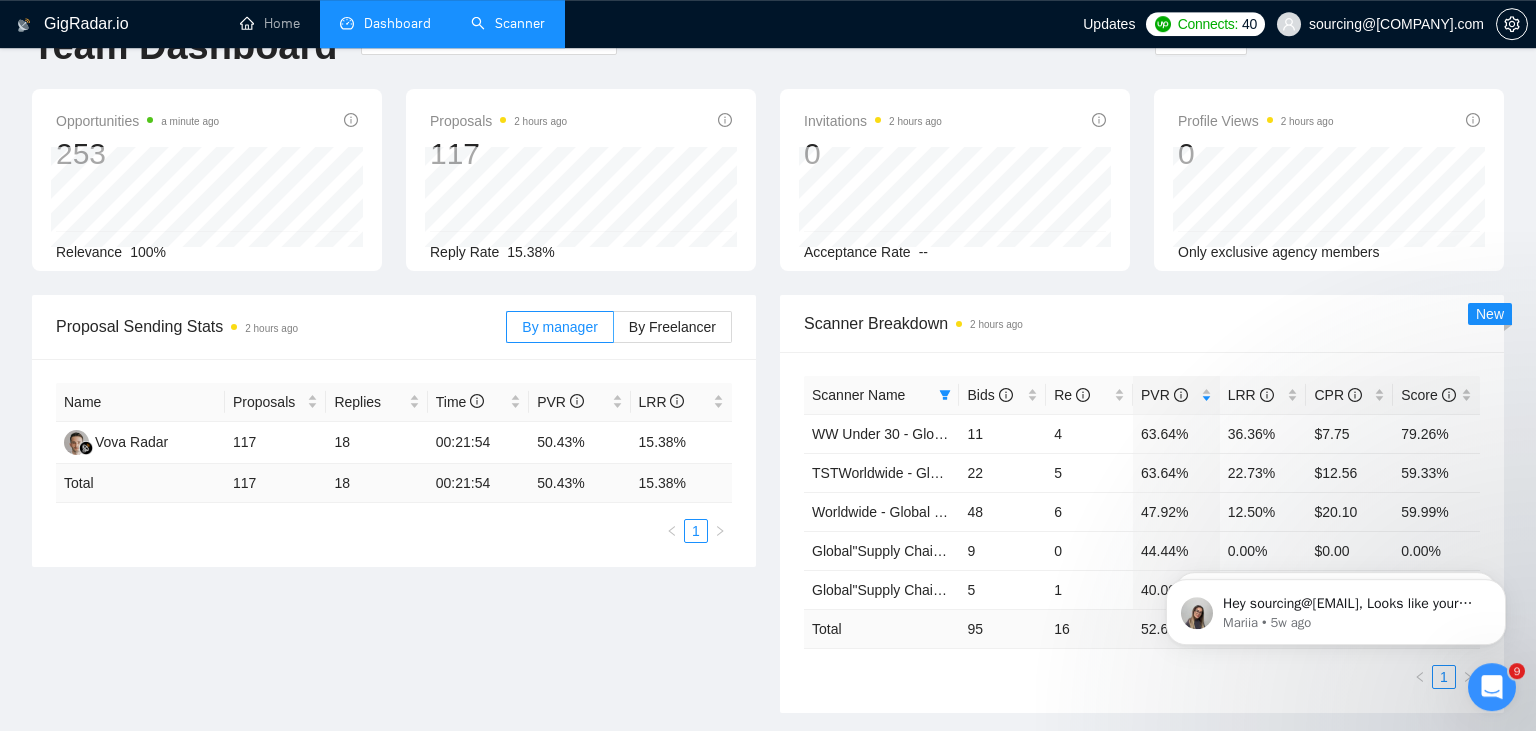 scroll, scrollTop: 0, scrollLeft: 0, axis: both 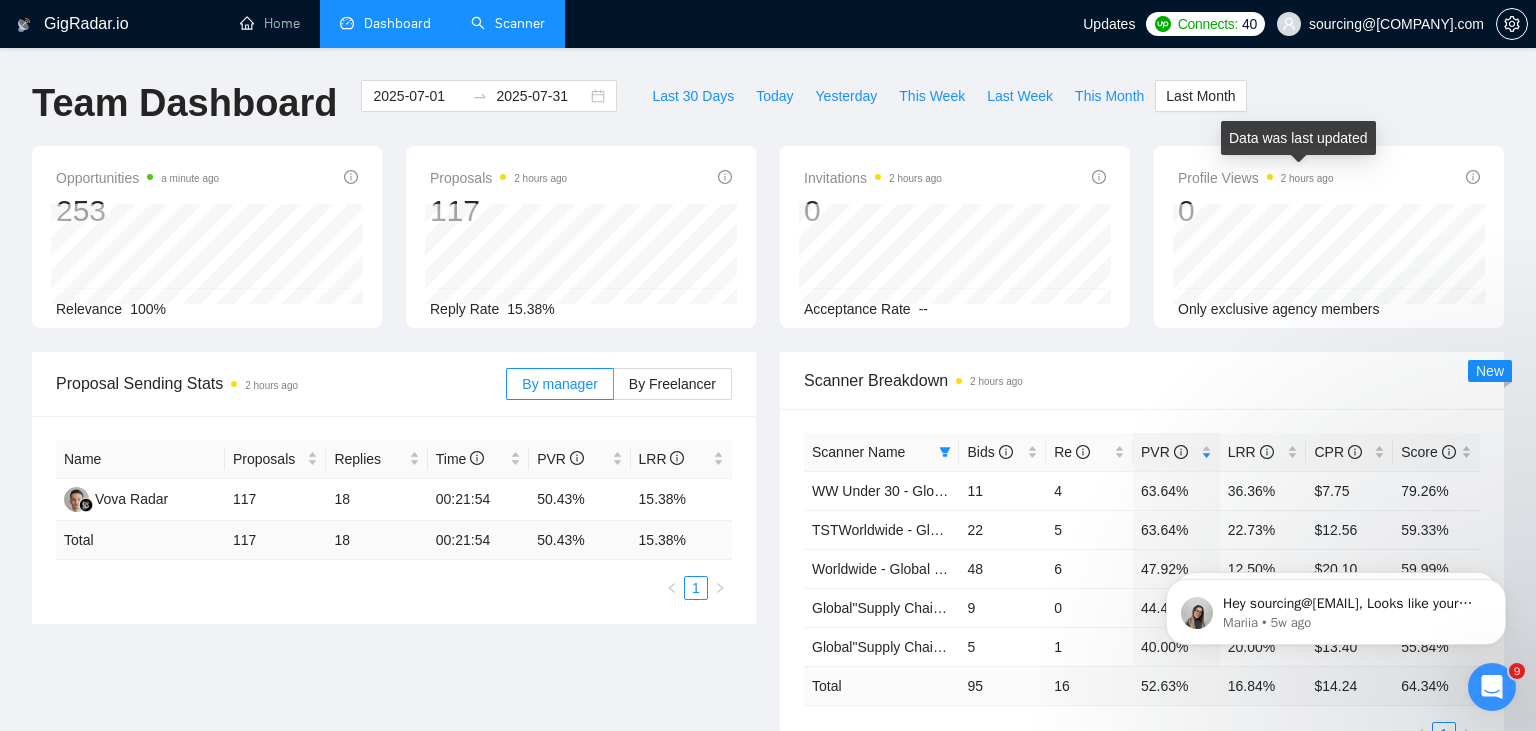 click on "2 hours ago" at bounding box center (1307, 178) 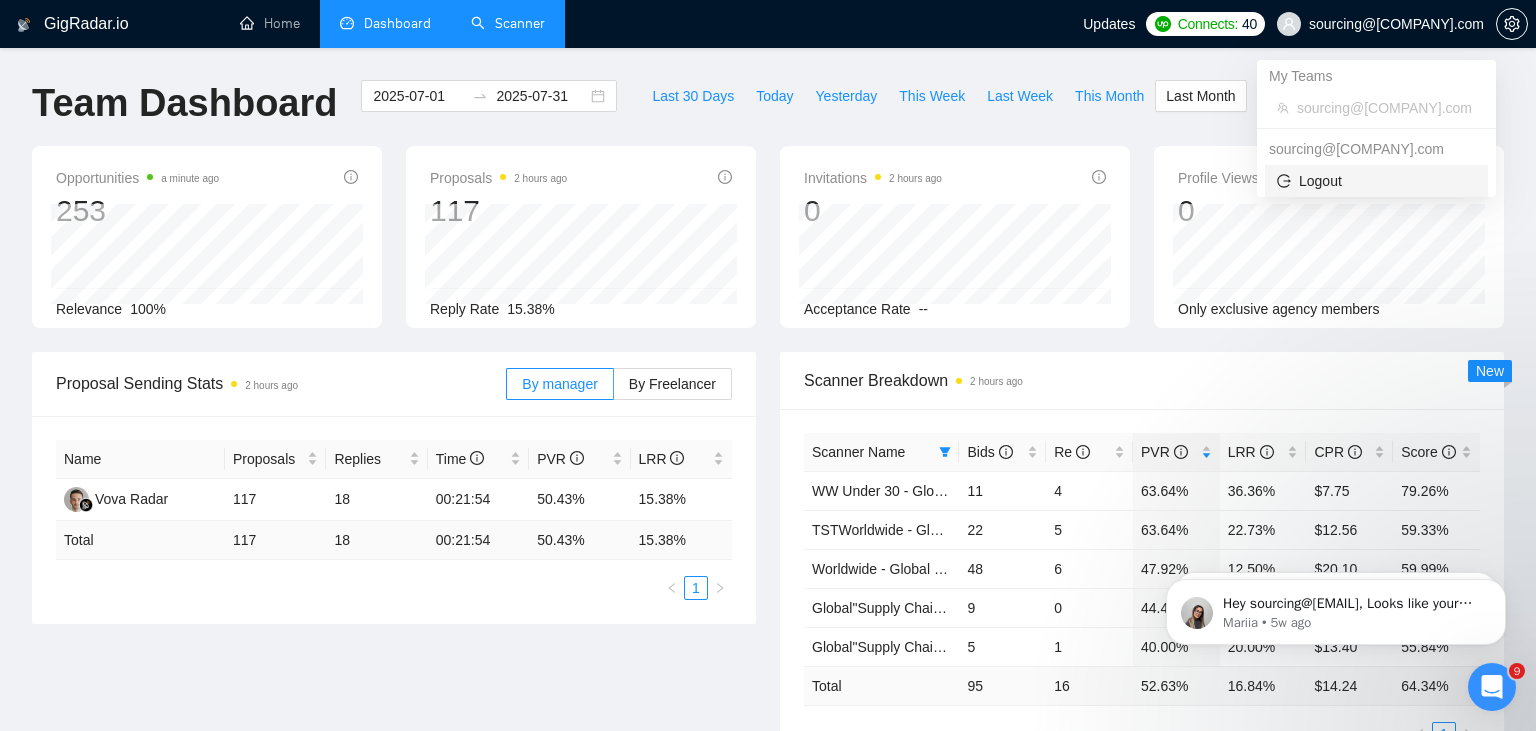 click on "Logout" at bounding box center [1376, 181] 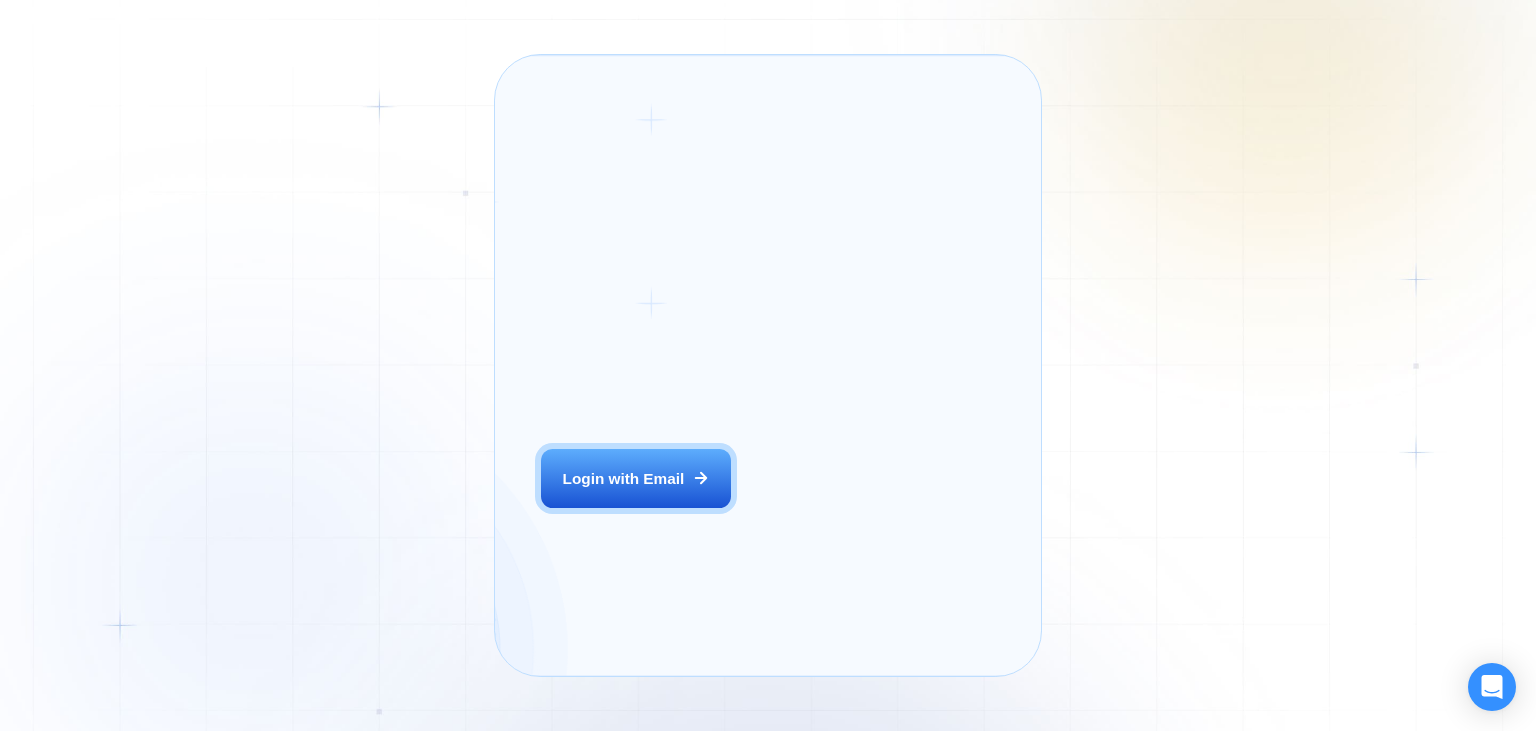 scroll, scrollTop: 0, scrollLeft: 0, axis: both 